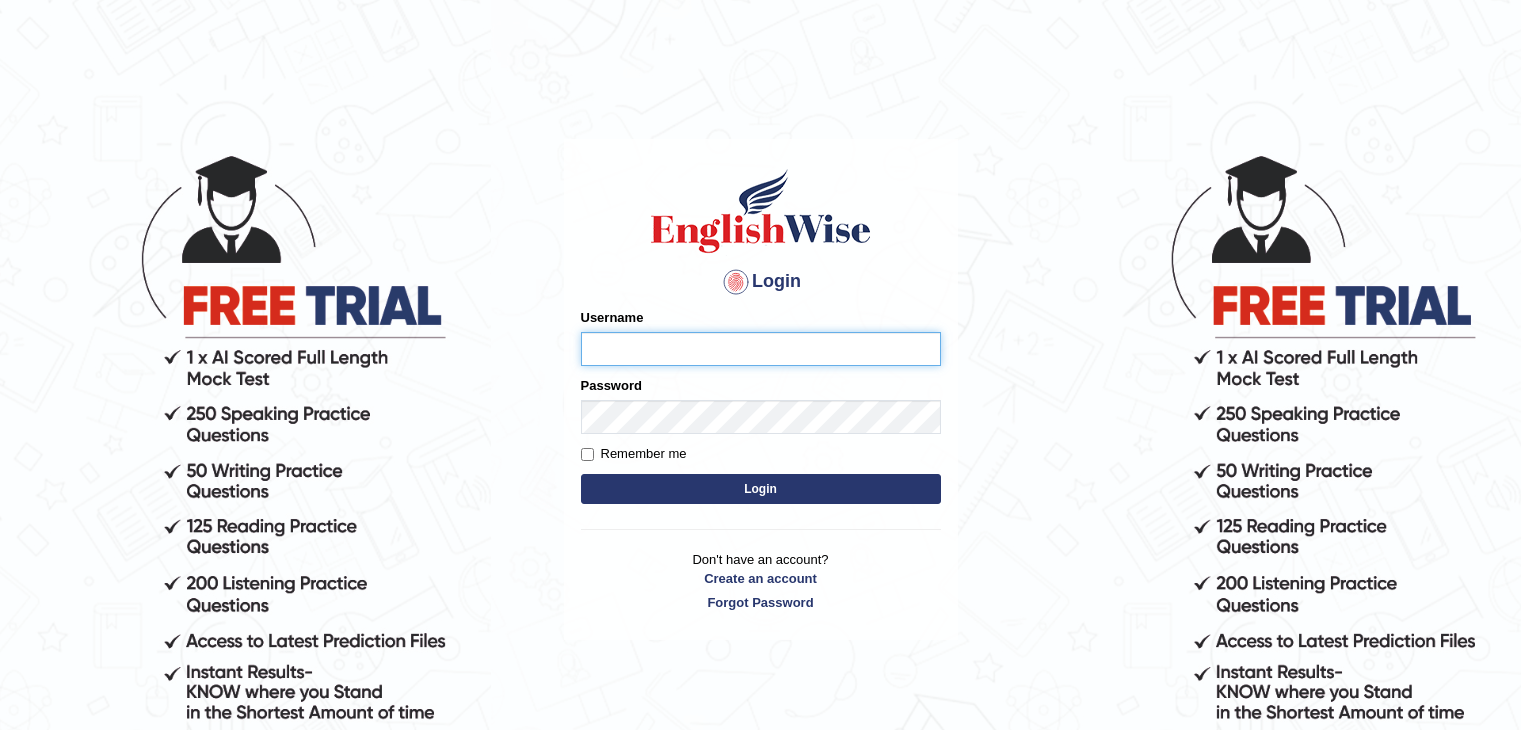 scroll, scrollTop: 0, scrollLeft: 0, axis: both 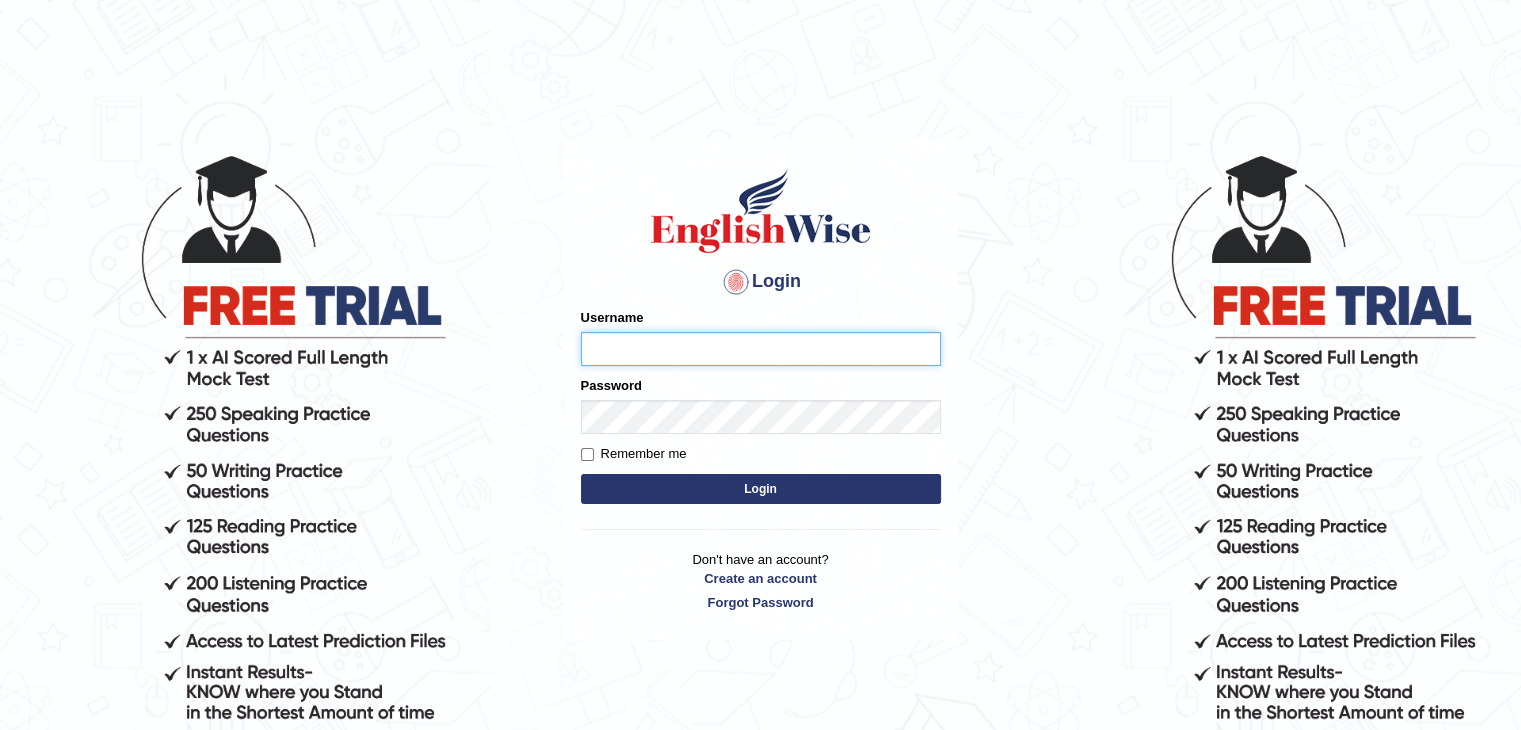 type on "Miko39" 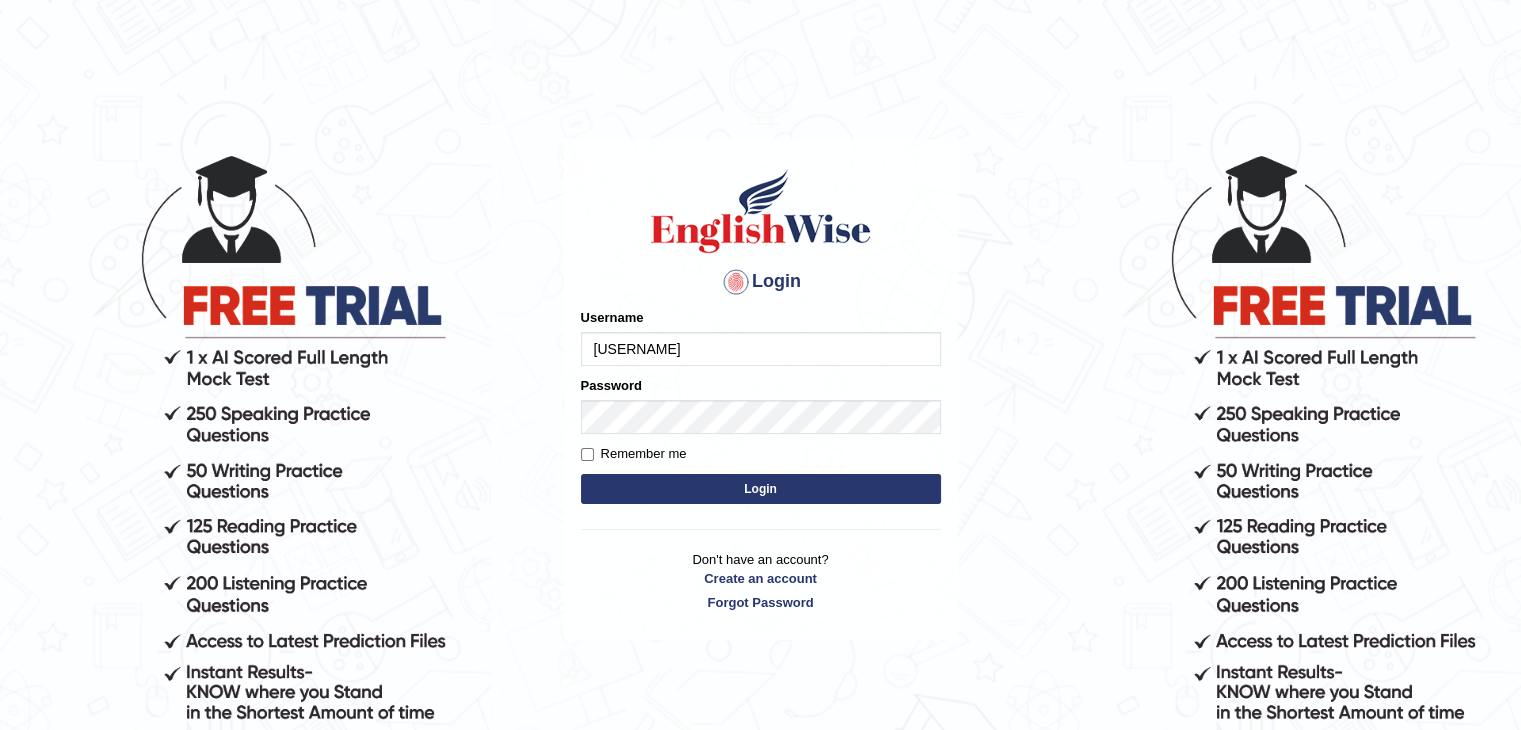 click on "Login" at bounding box center [761, 489] 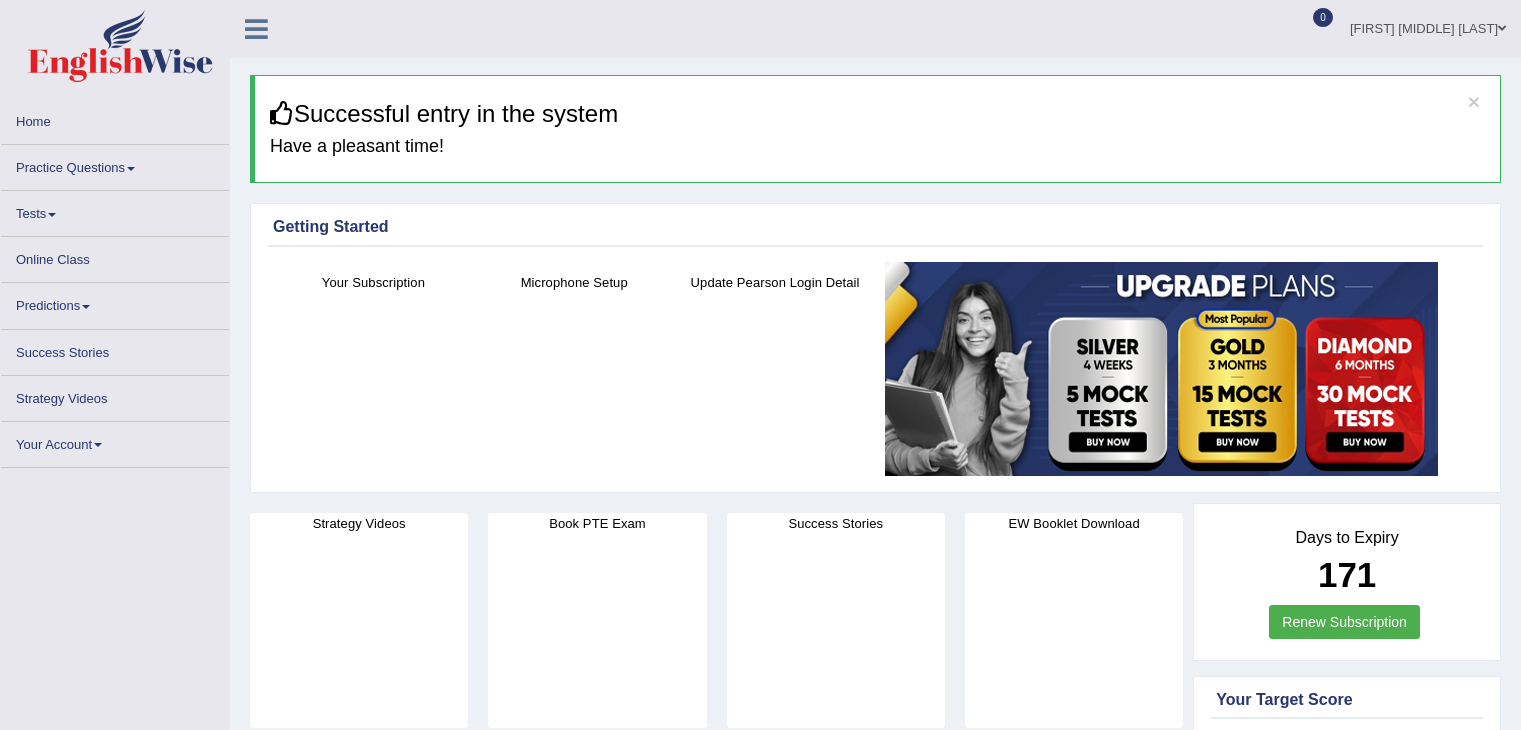 scroll, scrollTop: 0, scrollLeft: 0, axis: both 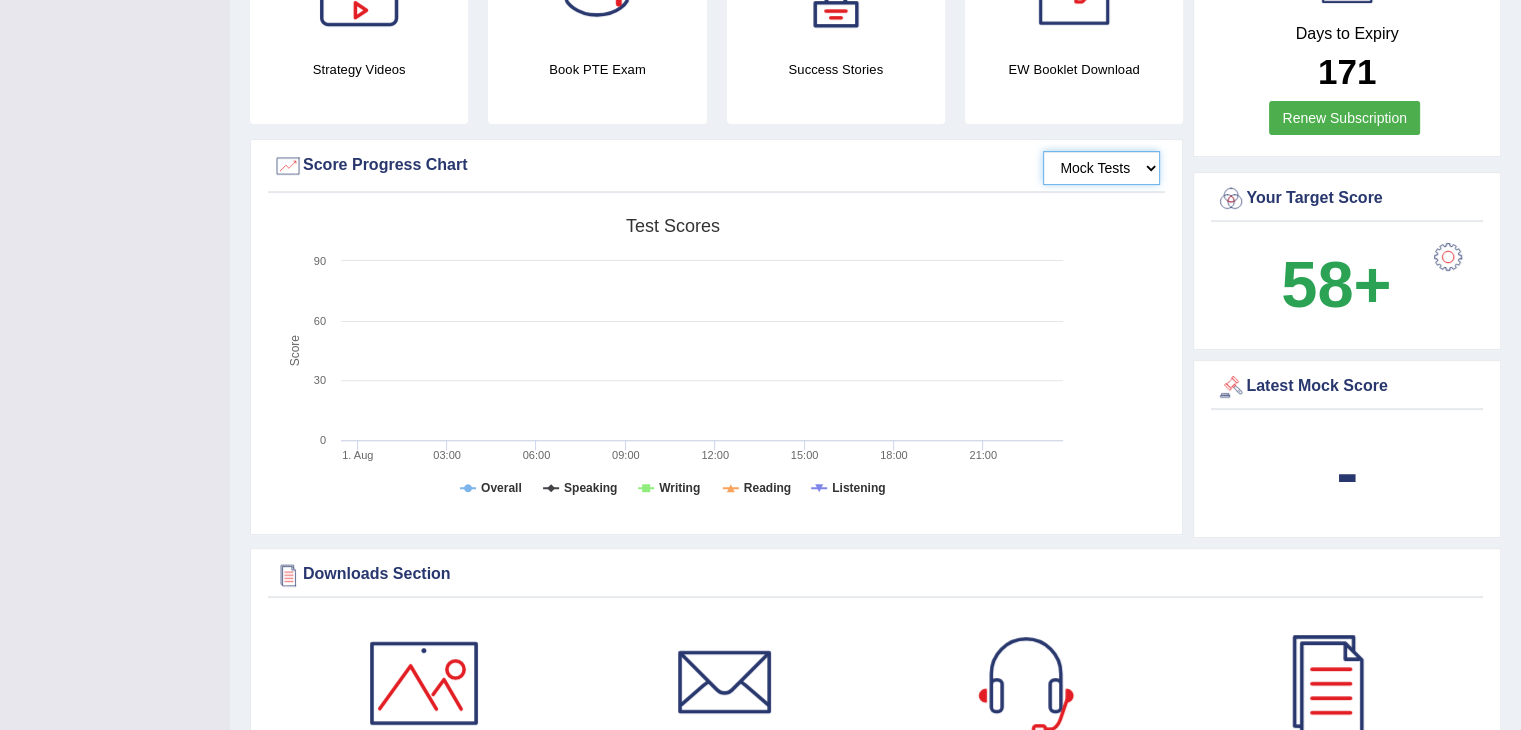 click on "Mock Tests" at bounding box center [1101, 168] 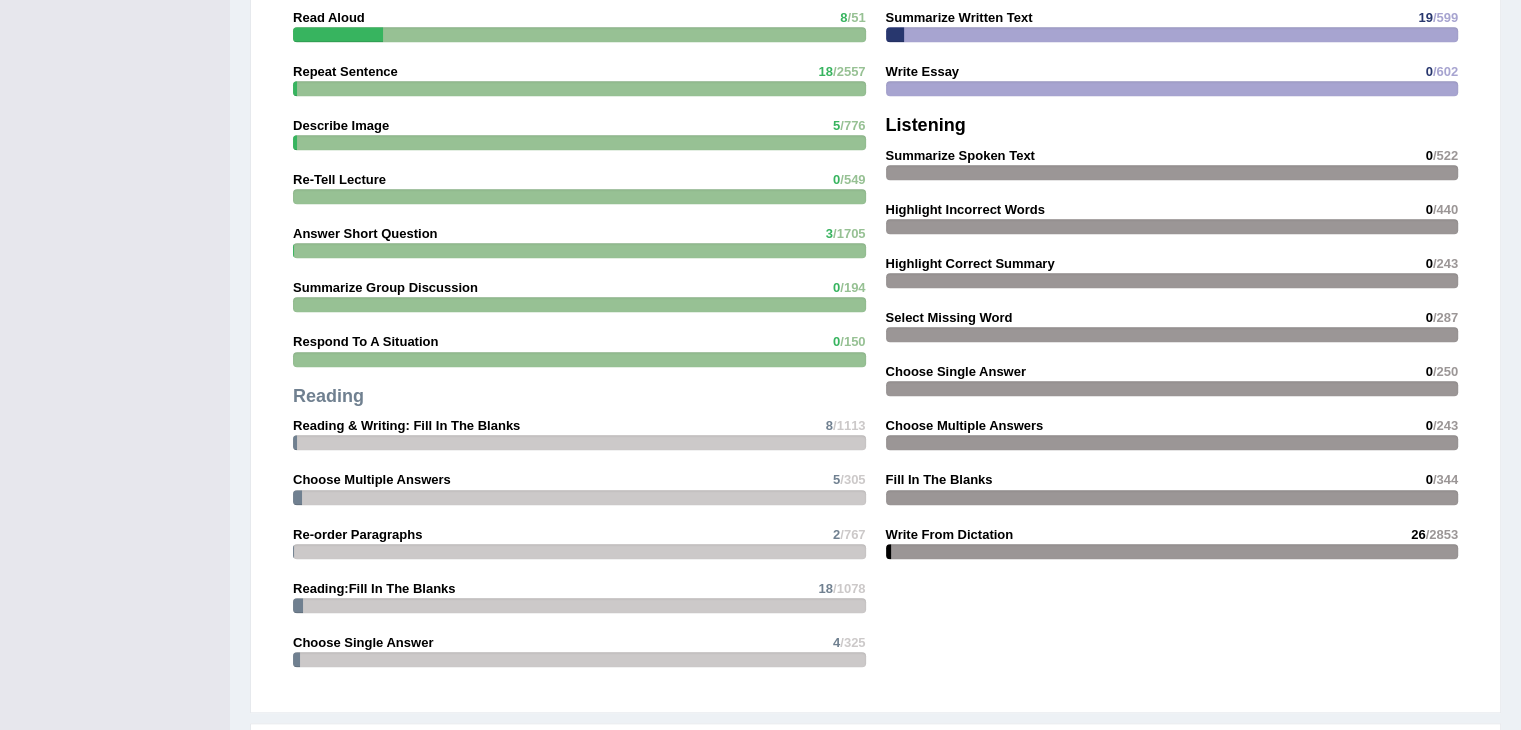 scroll, scrollTop: 2000, scrollLeft: 0, axis: vertical 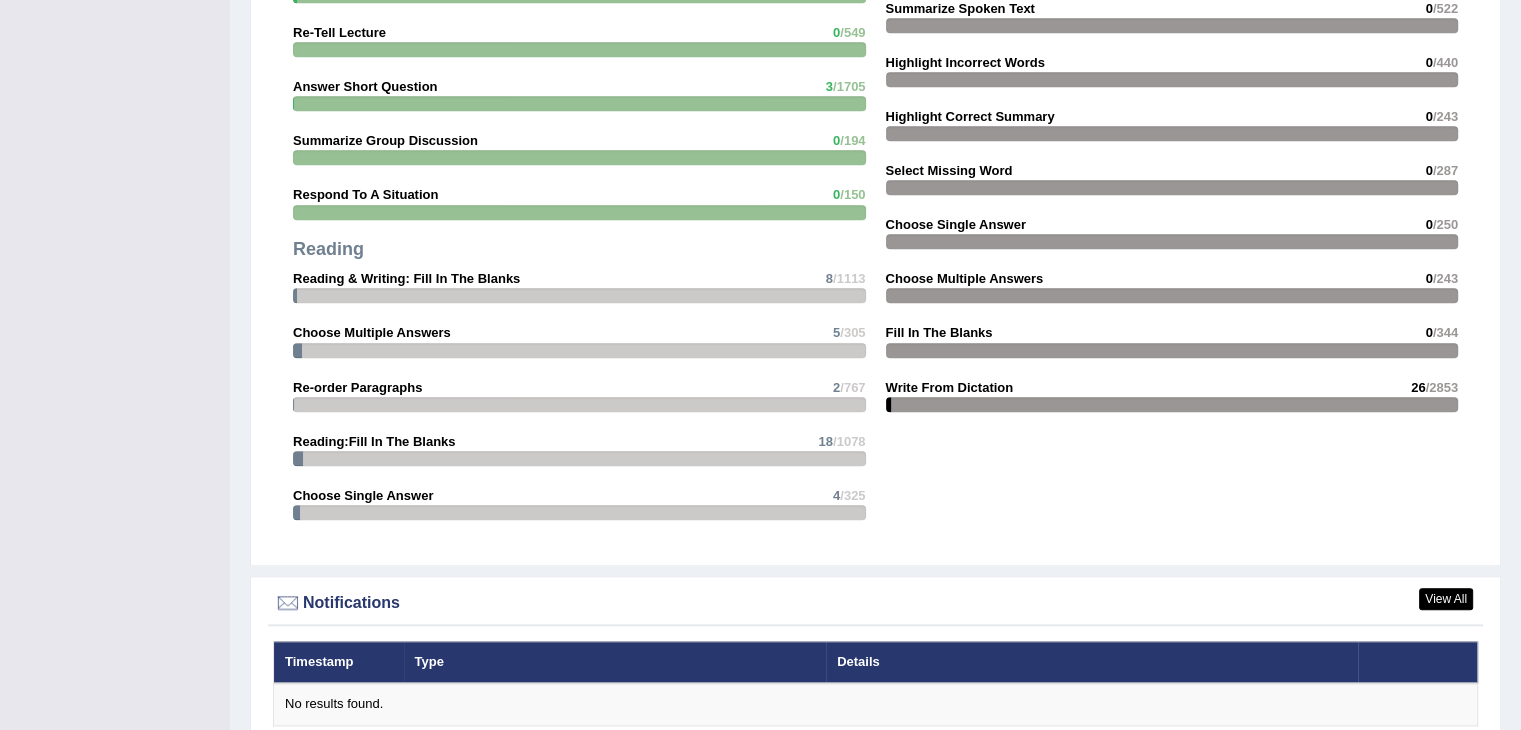 click at bounding box center [579, 295] 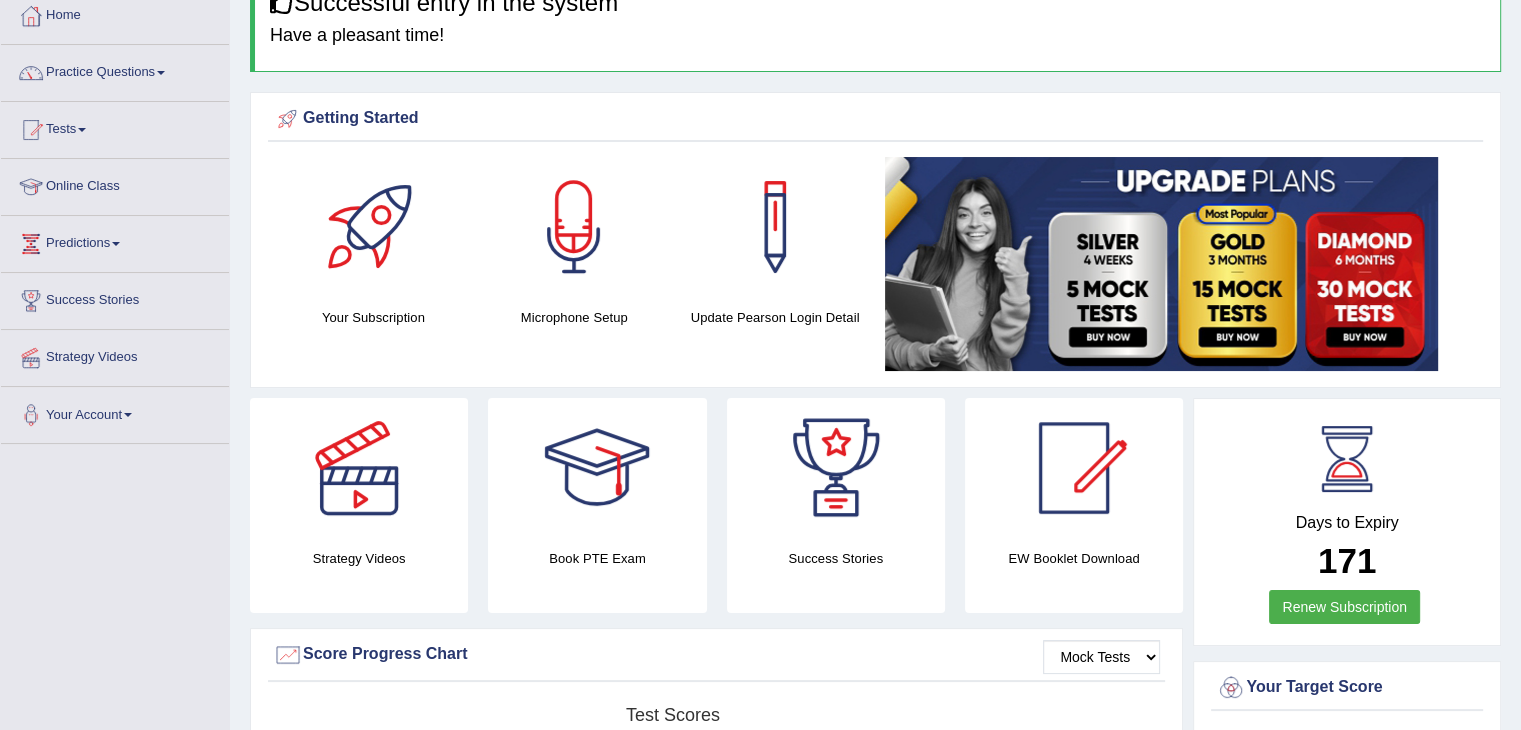 scroll, scrollTop: 0, scrollLeft: 0, axis: both 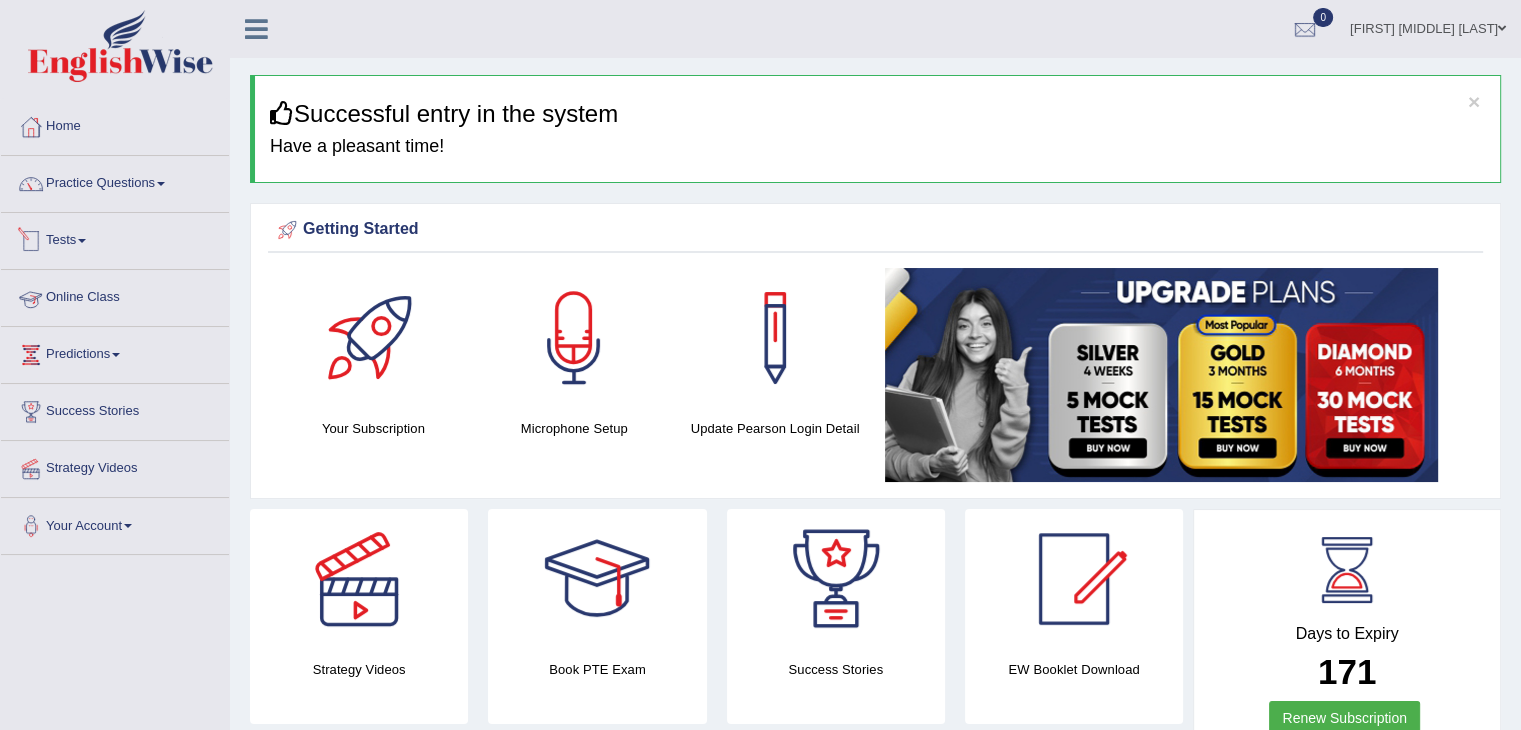 click on "Tests" at bounding box center (115, 238) 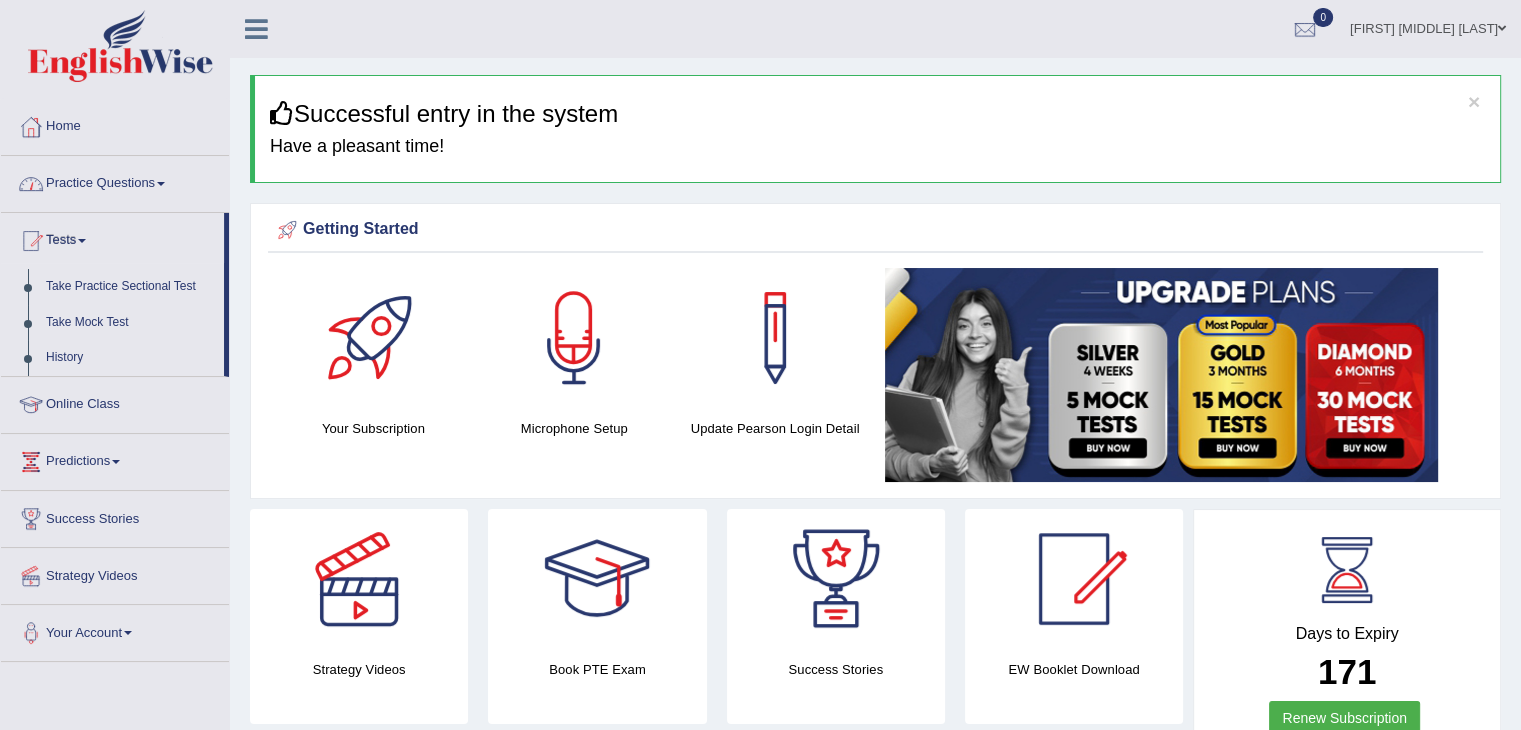 click at bounding box center (161, 184) 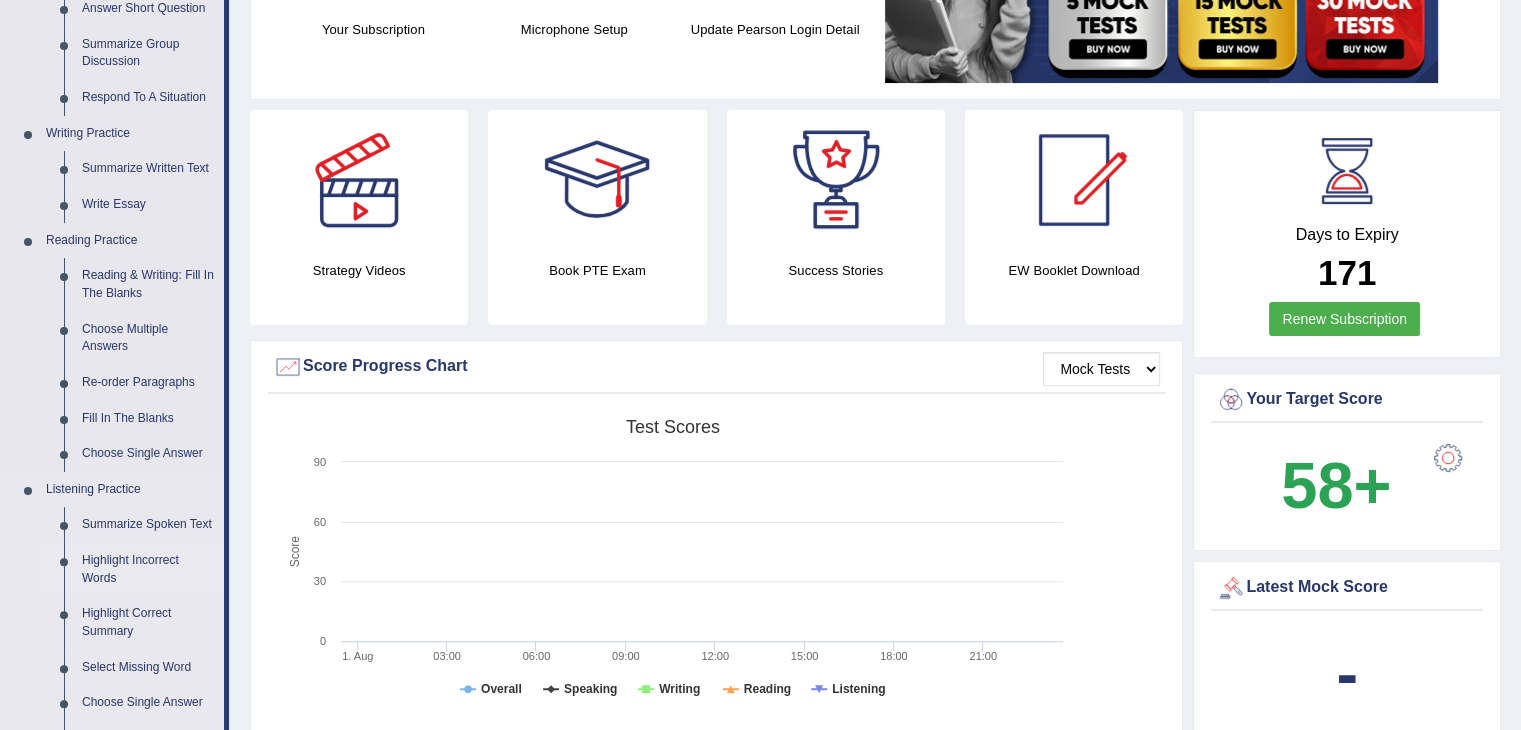 scroll, scrollTop: 400, scrollLeft: 0, axis: vertical 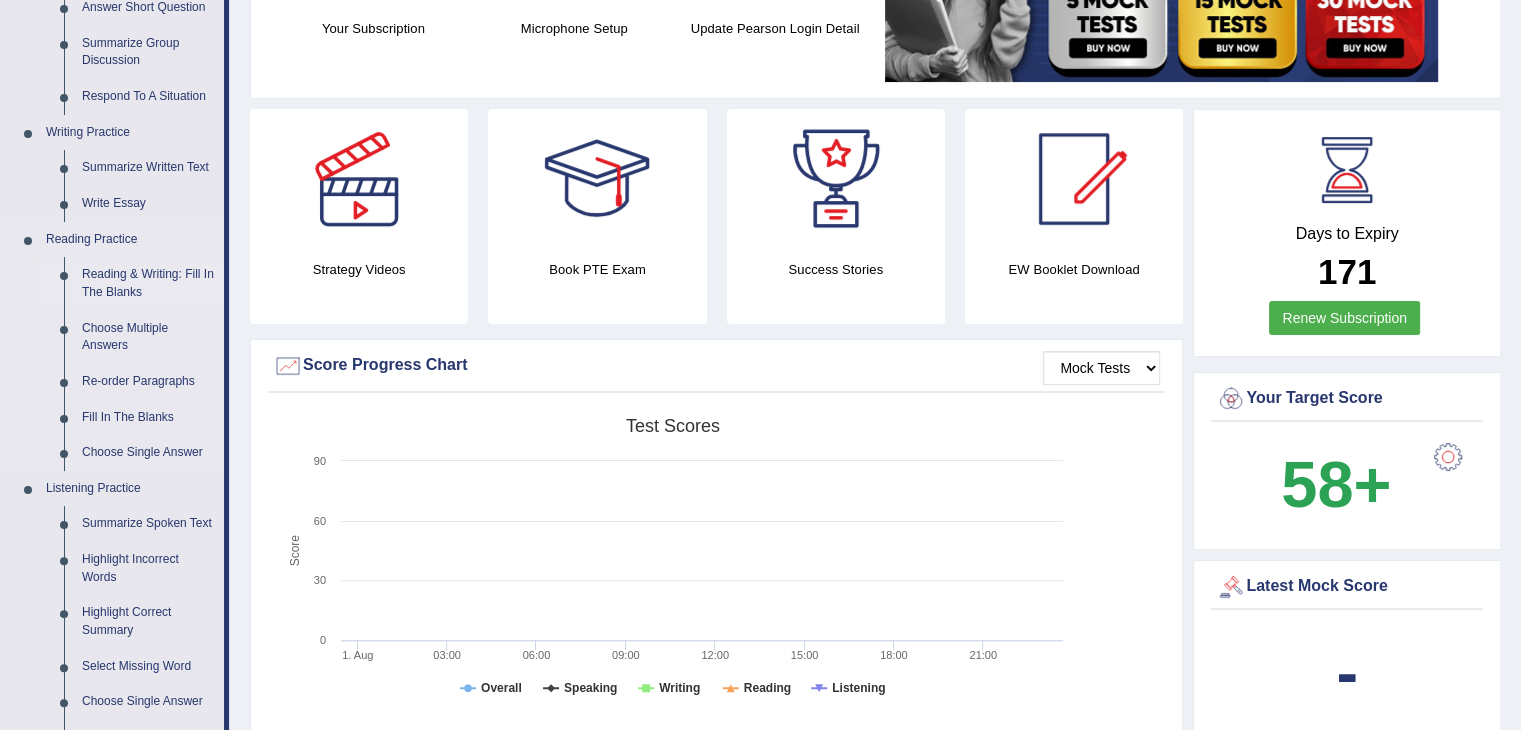 click on "Reading & Writing: Fill In The Blanks" at bounding box center (148, 283) 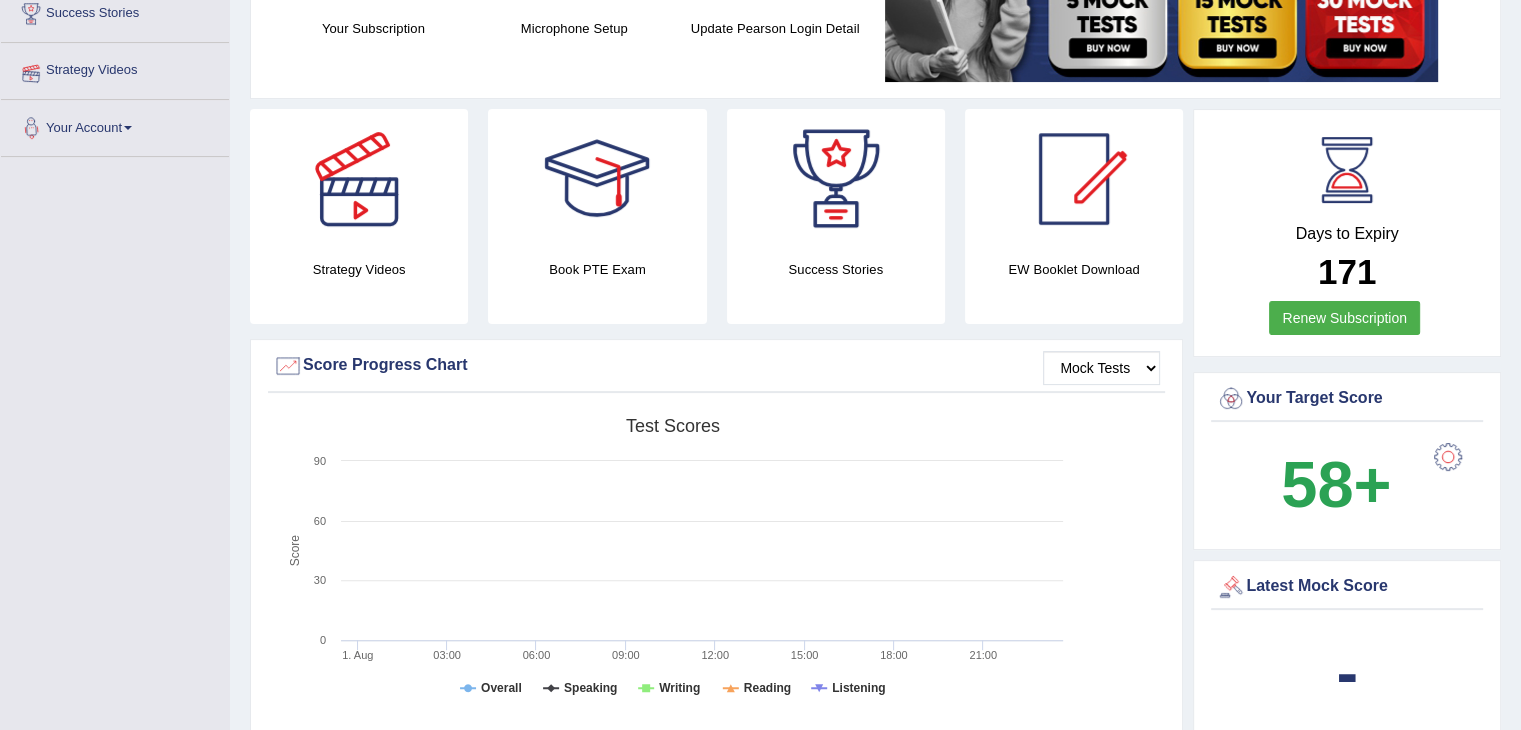 scroll, scrollTop: 512, scrollLeft: 0, axis: vertical 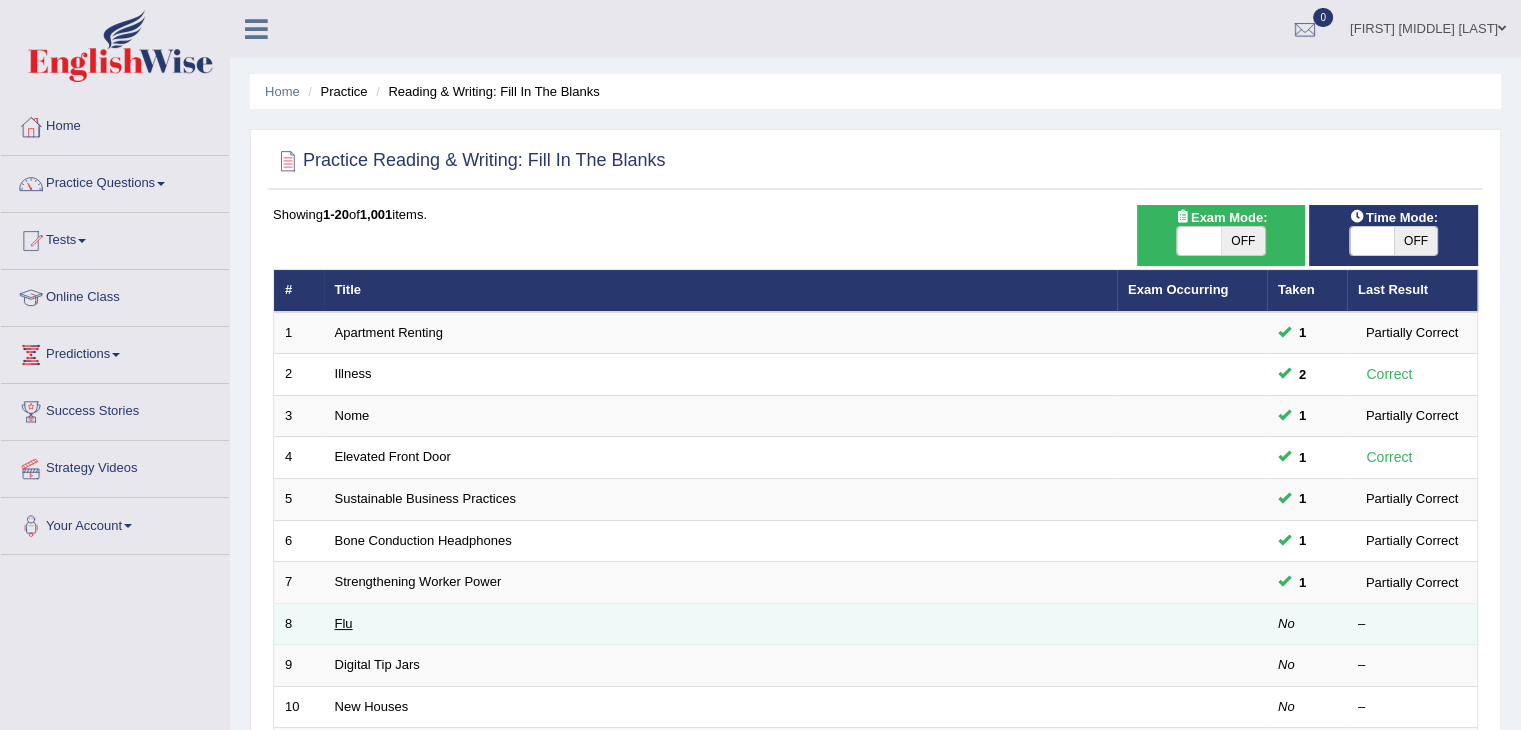 click on "Flu" at bounding box center [344, 623] 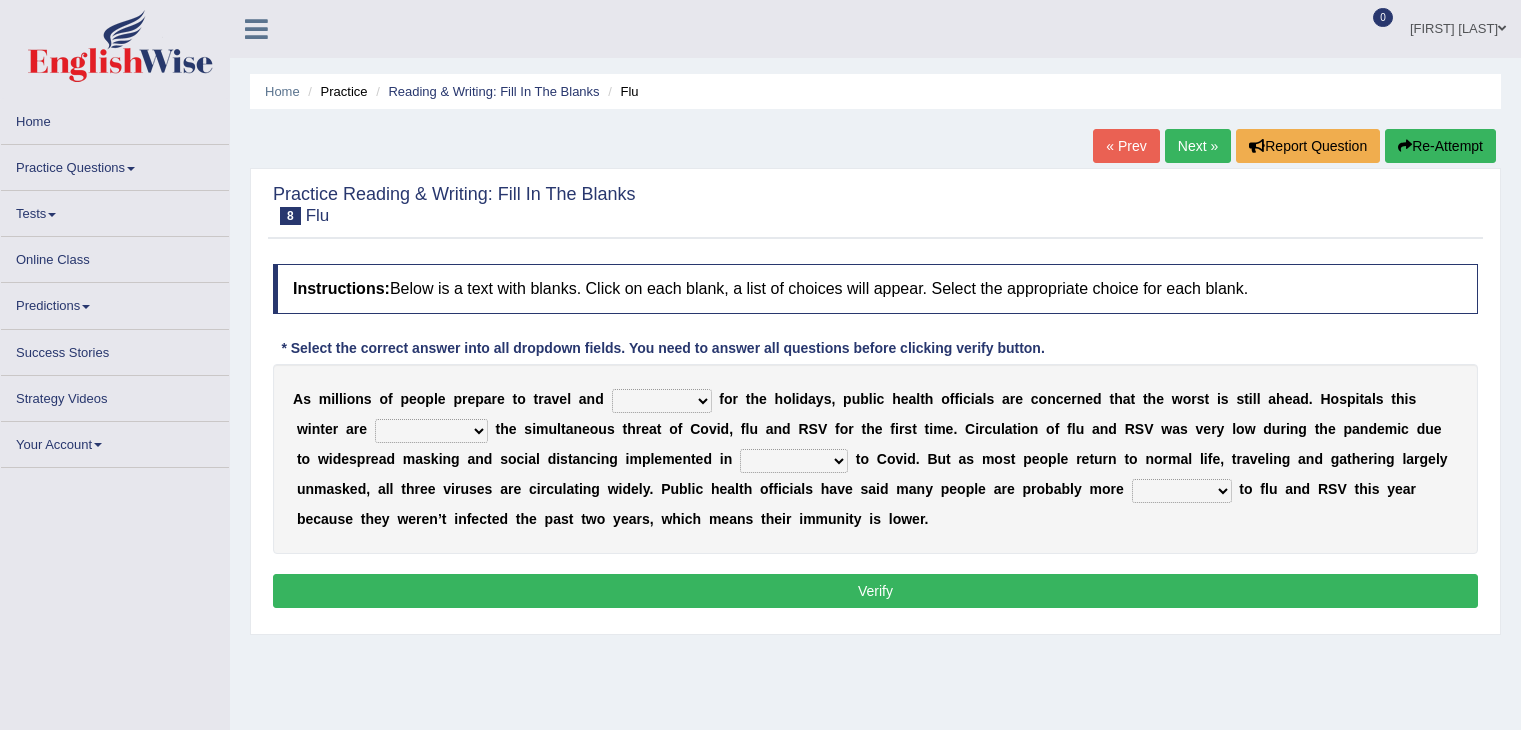 scroll, scrollTop: 0, scrollLeft: 0, axis: both 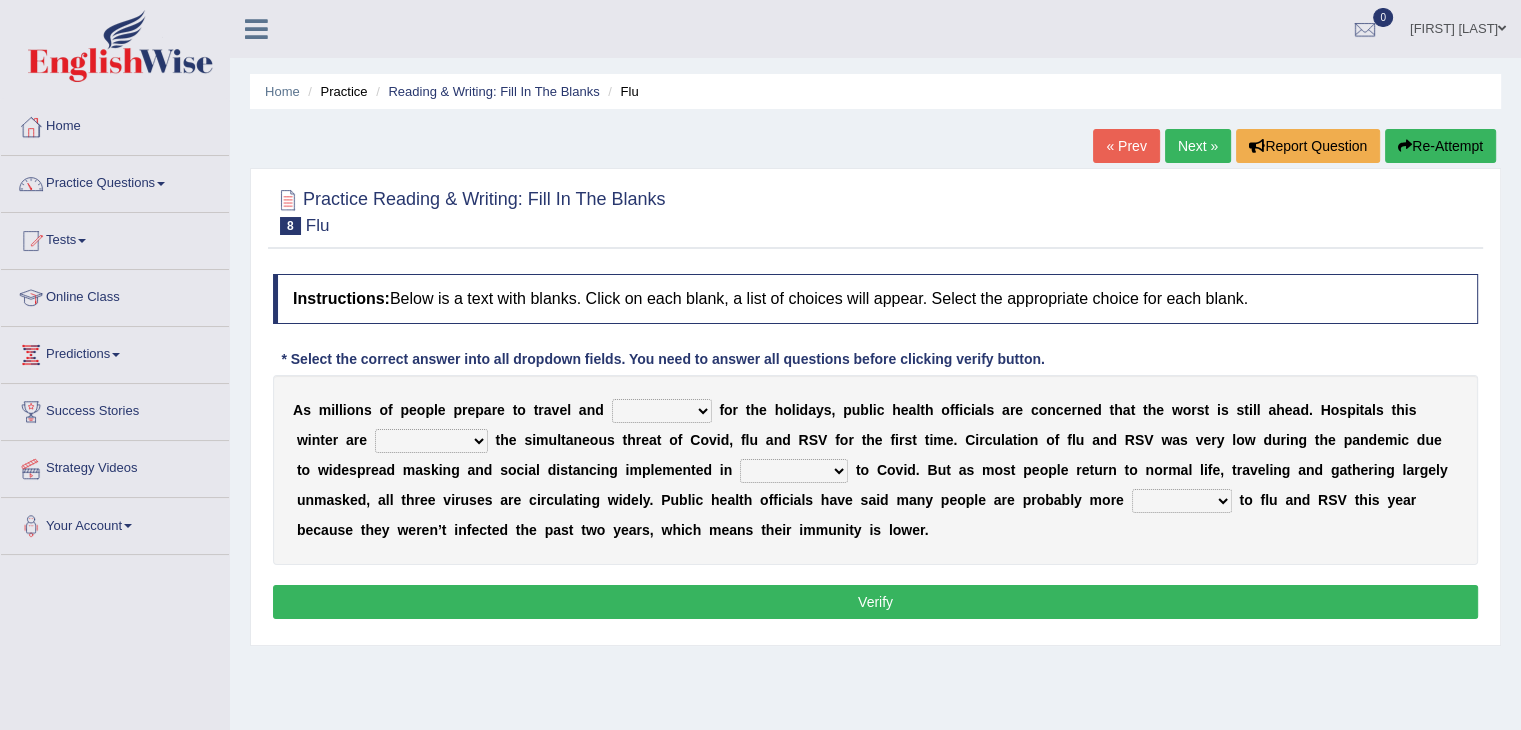 click on "gather hide slumber migrate" at bounding box center [662, 411] 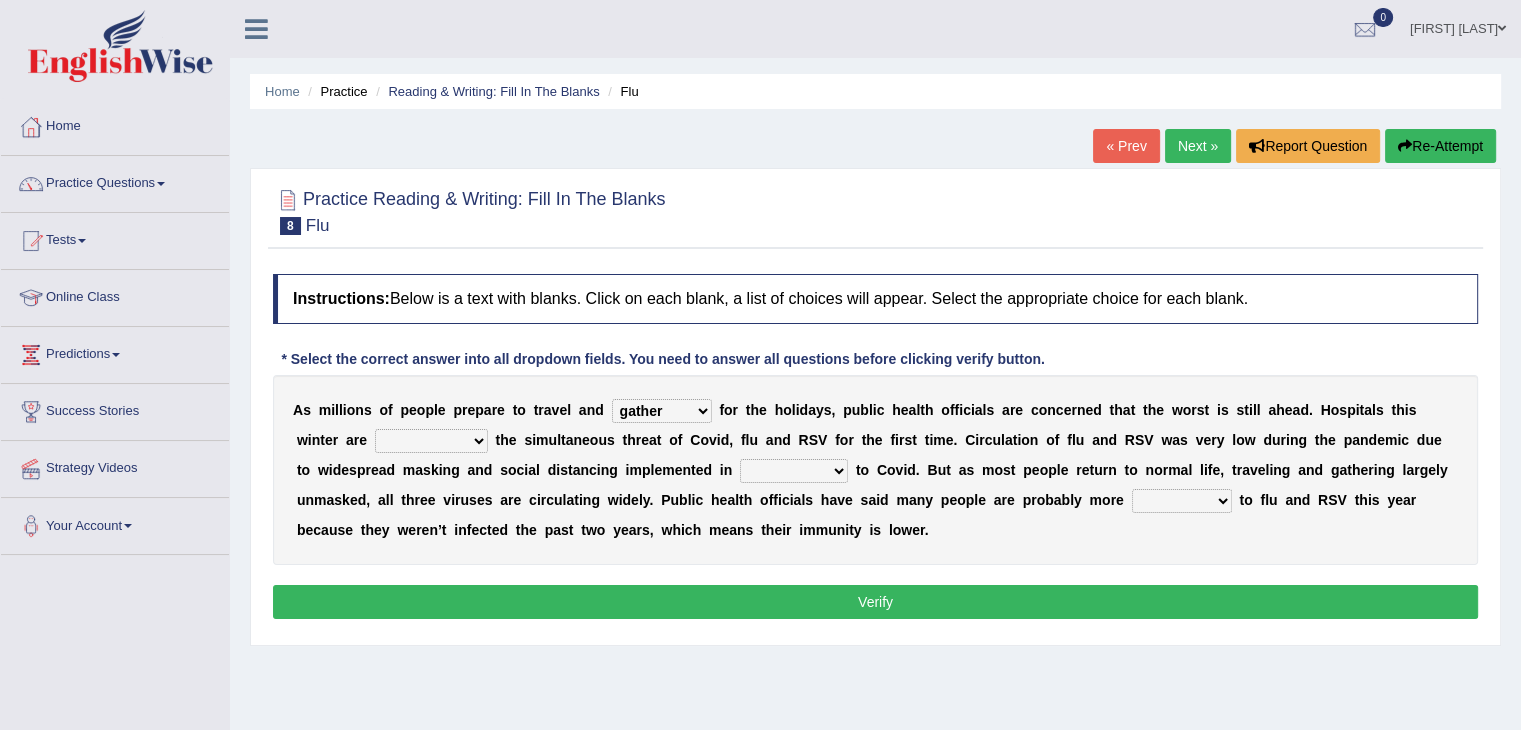 click on "gather hide slumber migrate" at bounding box center (662, 411) 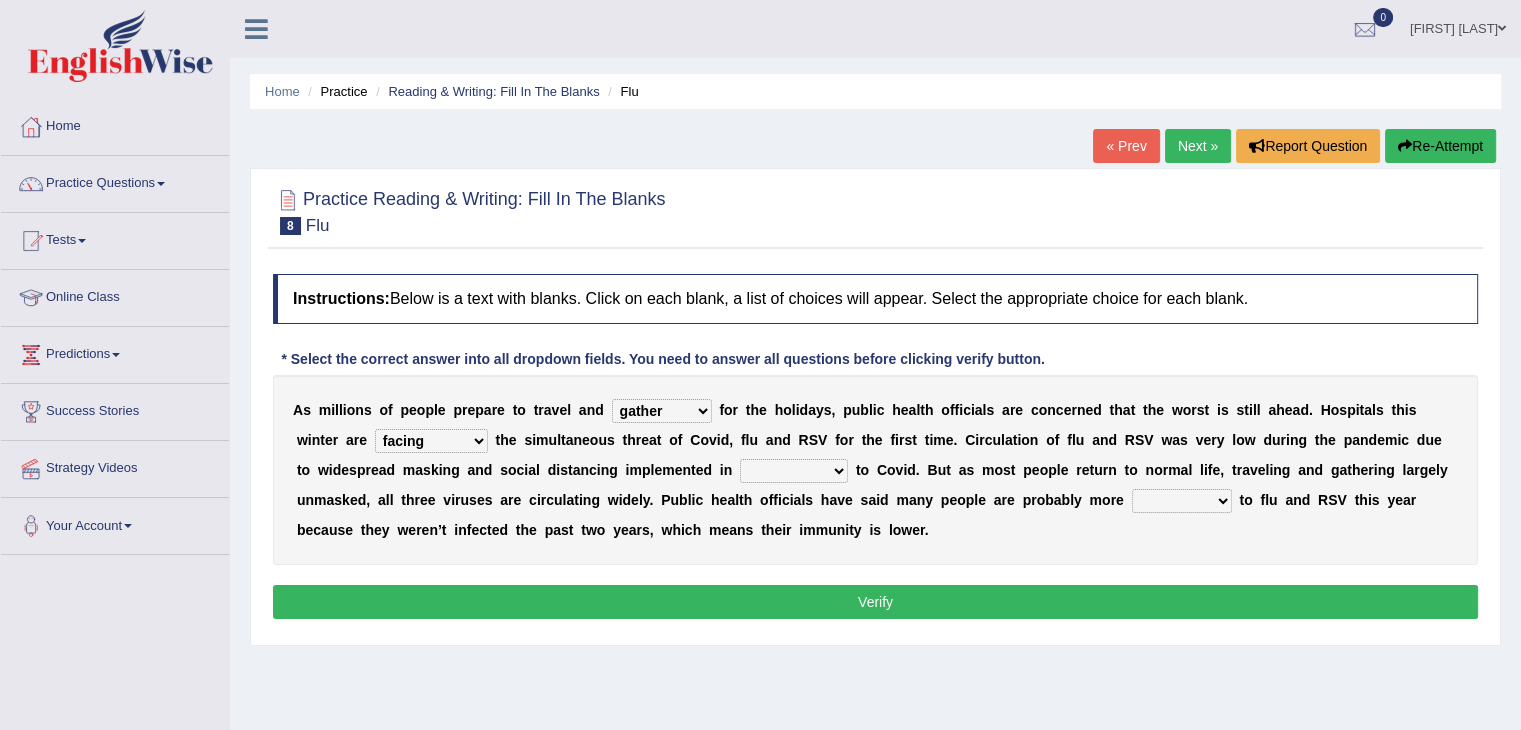 click on "comparison response place order" at bounding box center [794, 471] 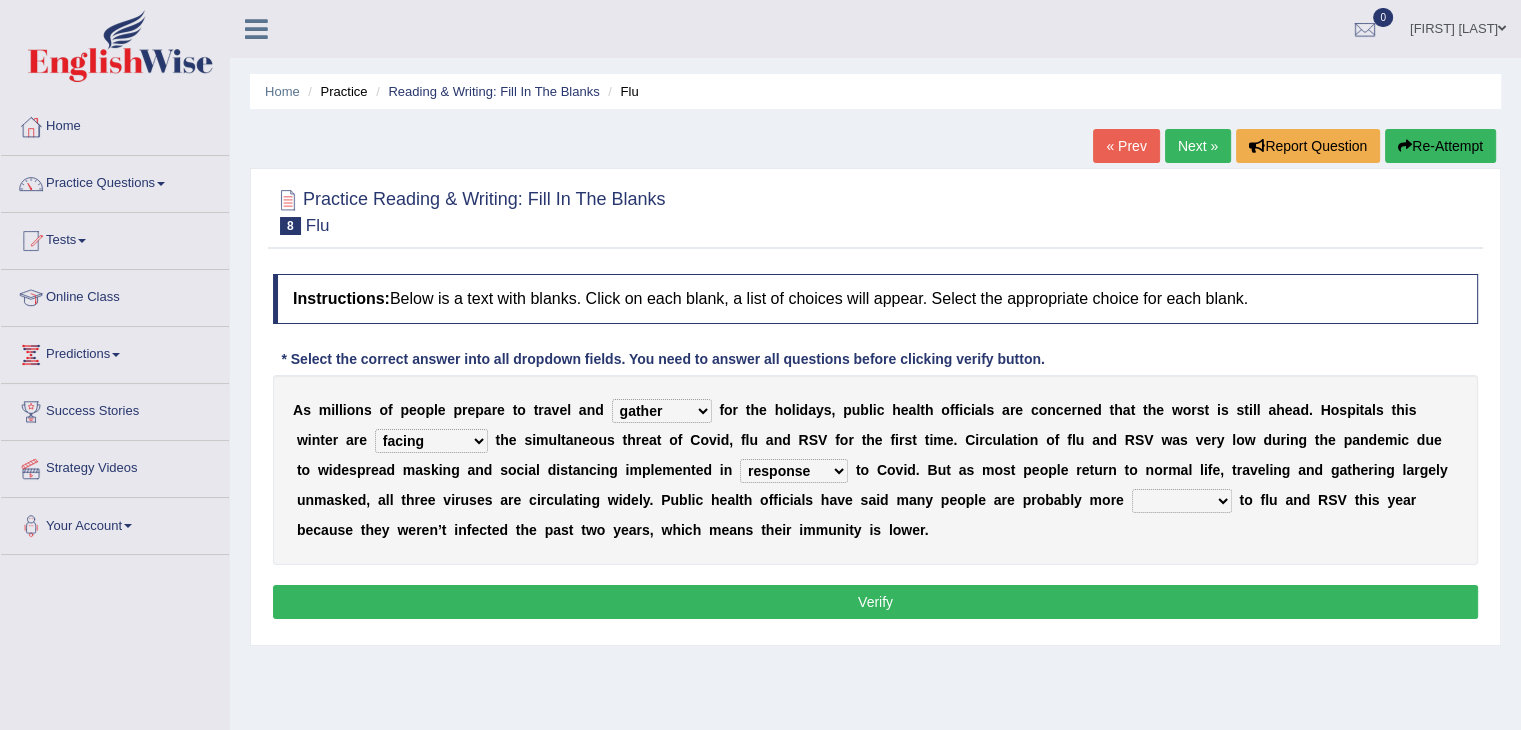 click on "attainable sensible vulnerable accessible" at bounding box center (1182, 501) 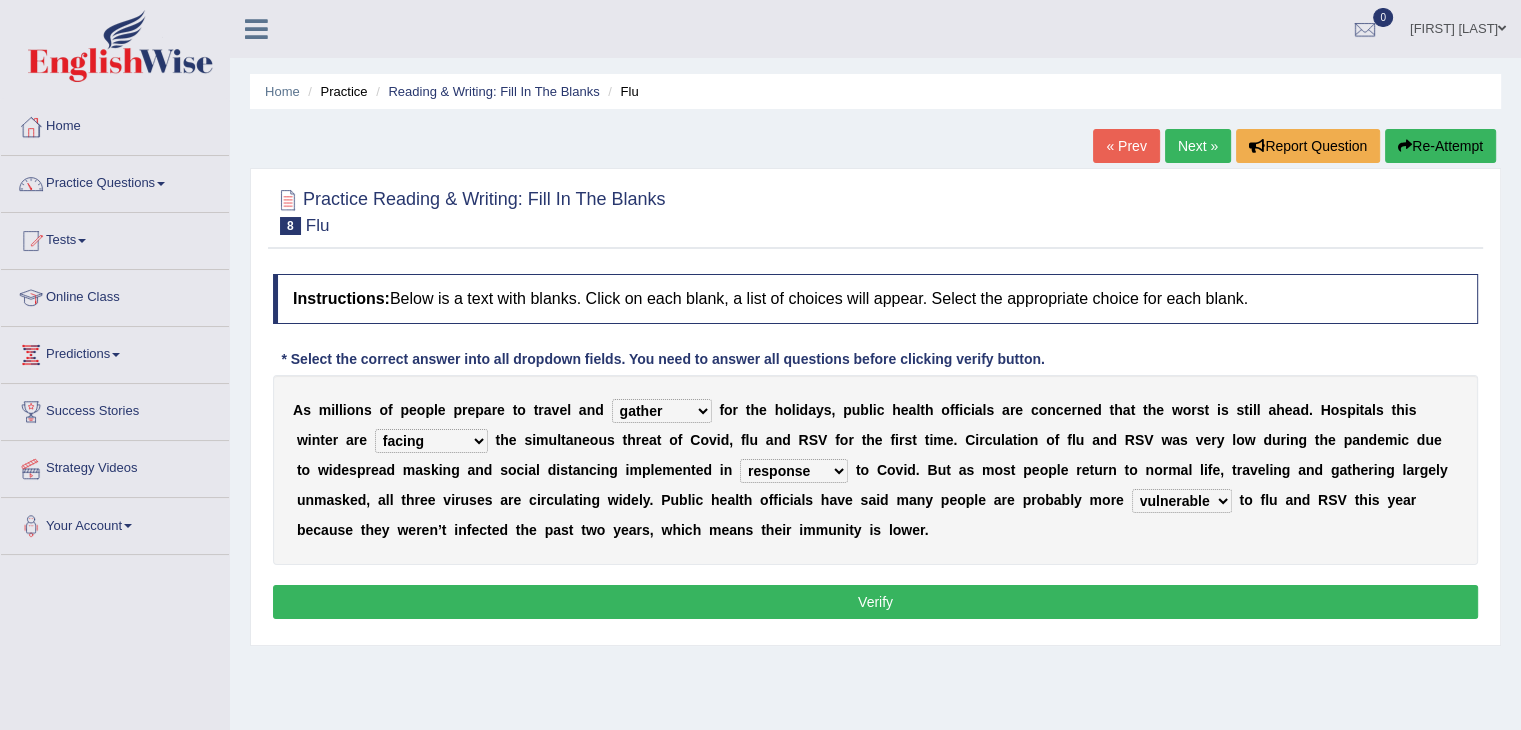 click on "Verify" at bounding box center [875, 602] 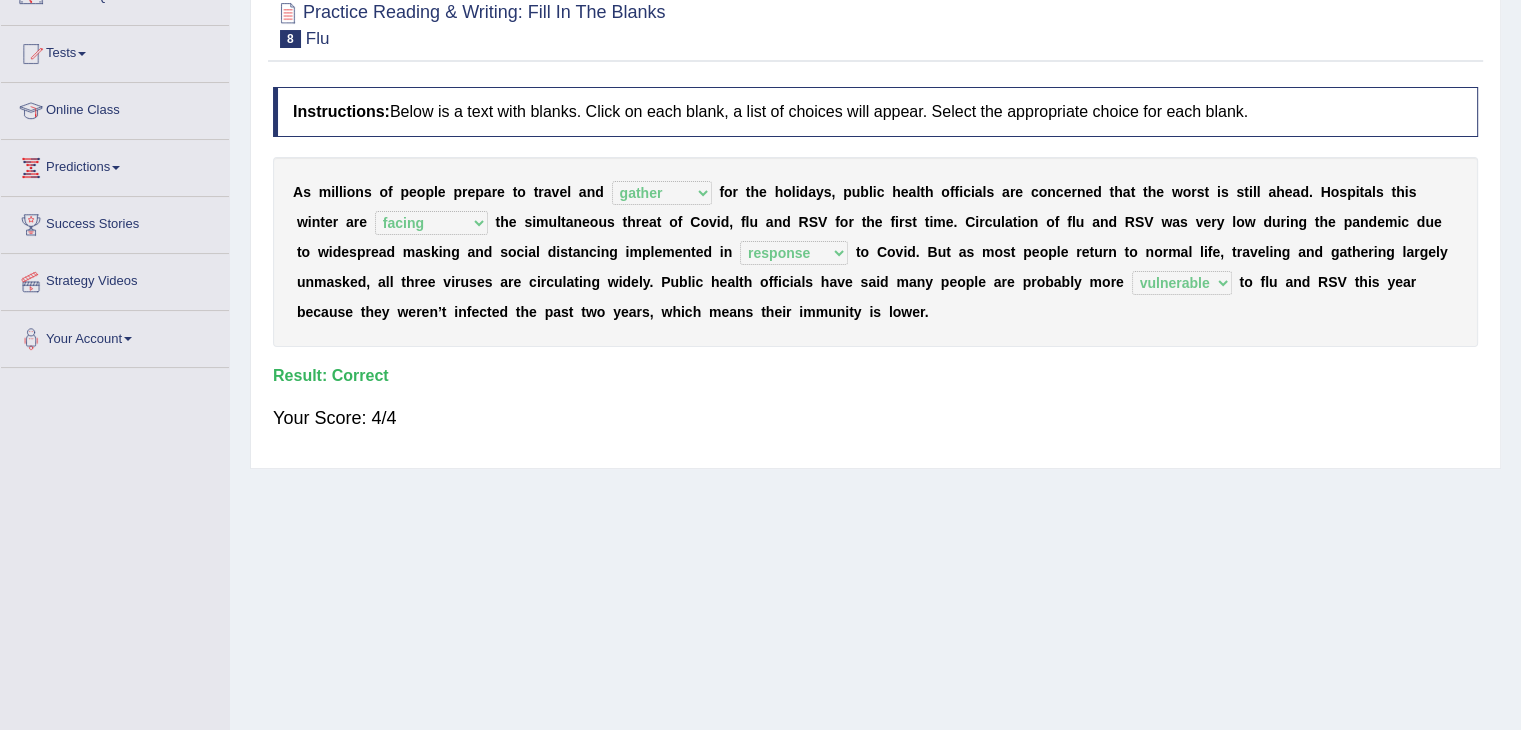 scroll, scrollTop: 0, scrollLeft: 0, axis: both 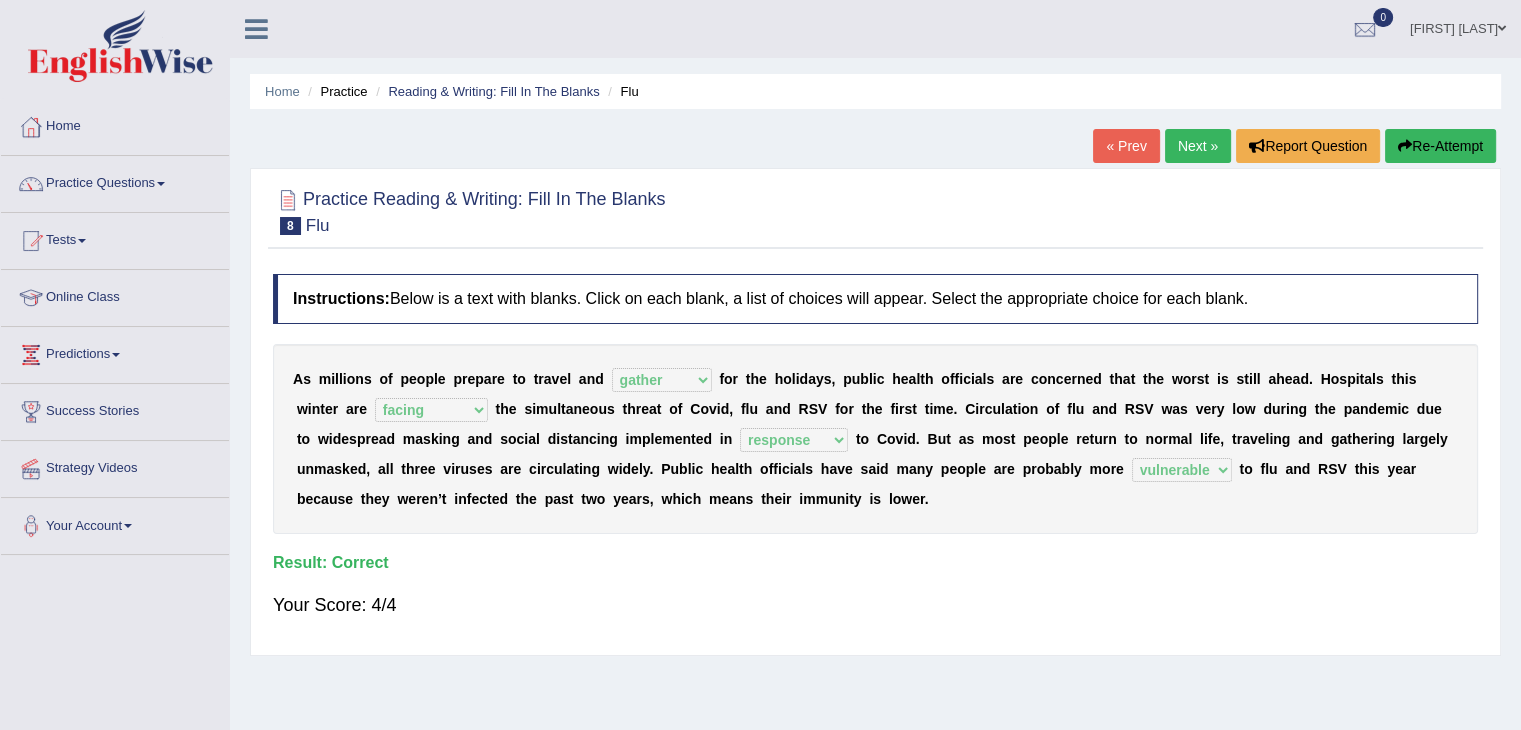 click on "Next »" at bounding box center (1198, 146) 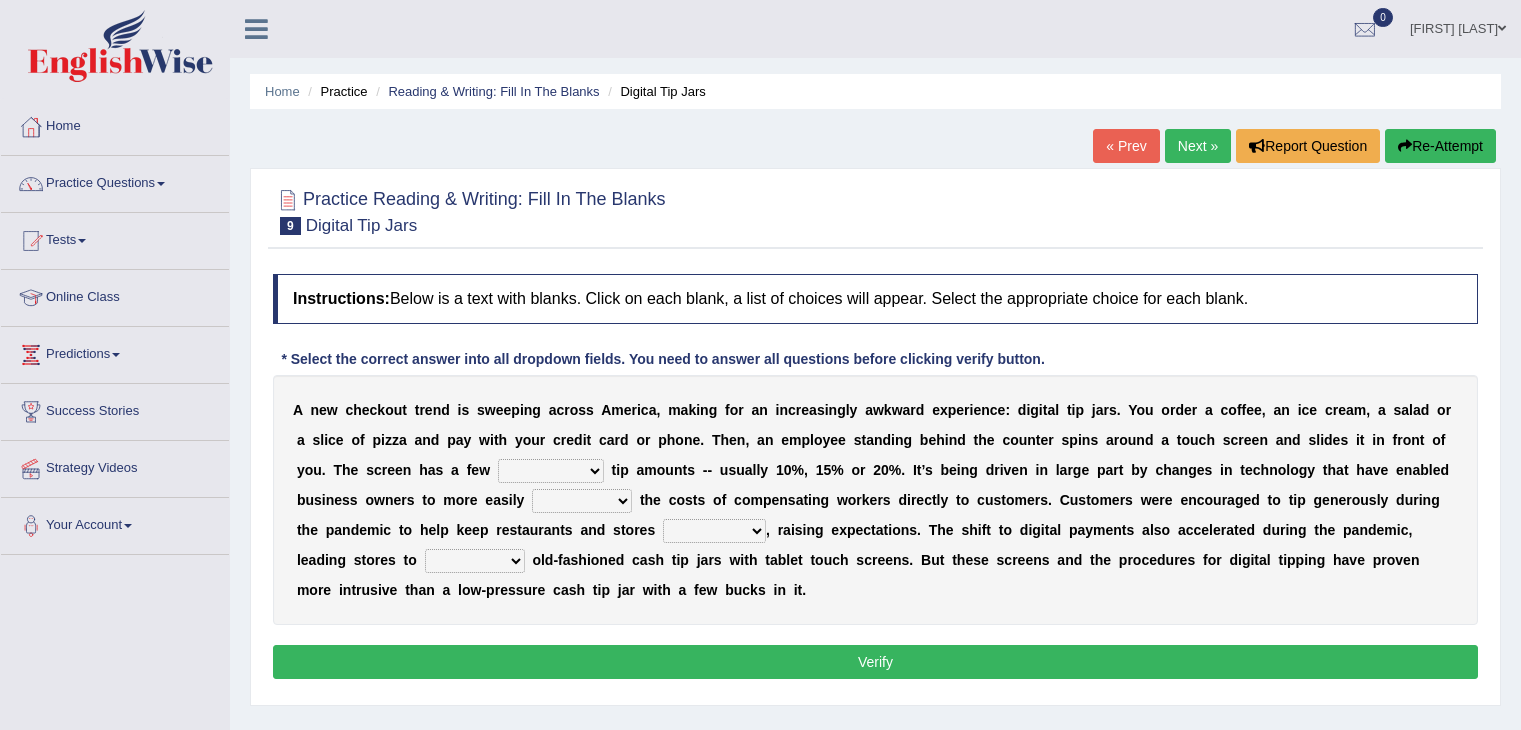 scroll, scrollTop: 0, scrollLeft: 0, axis: both 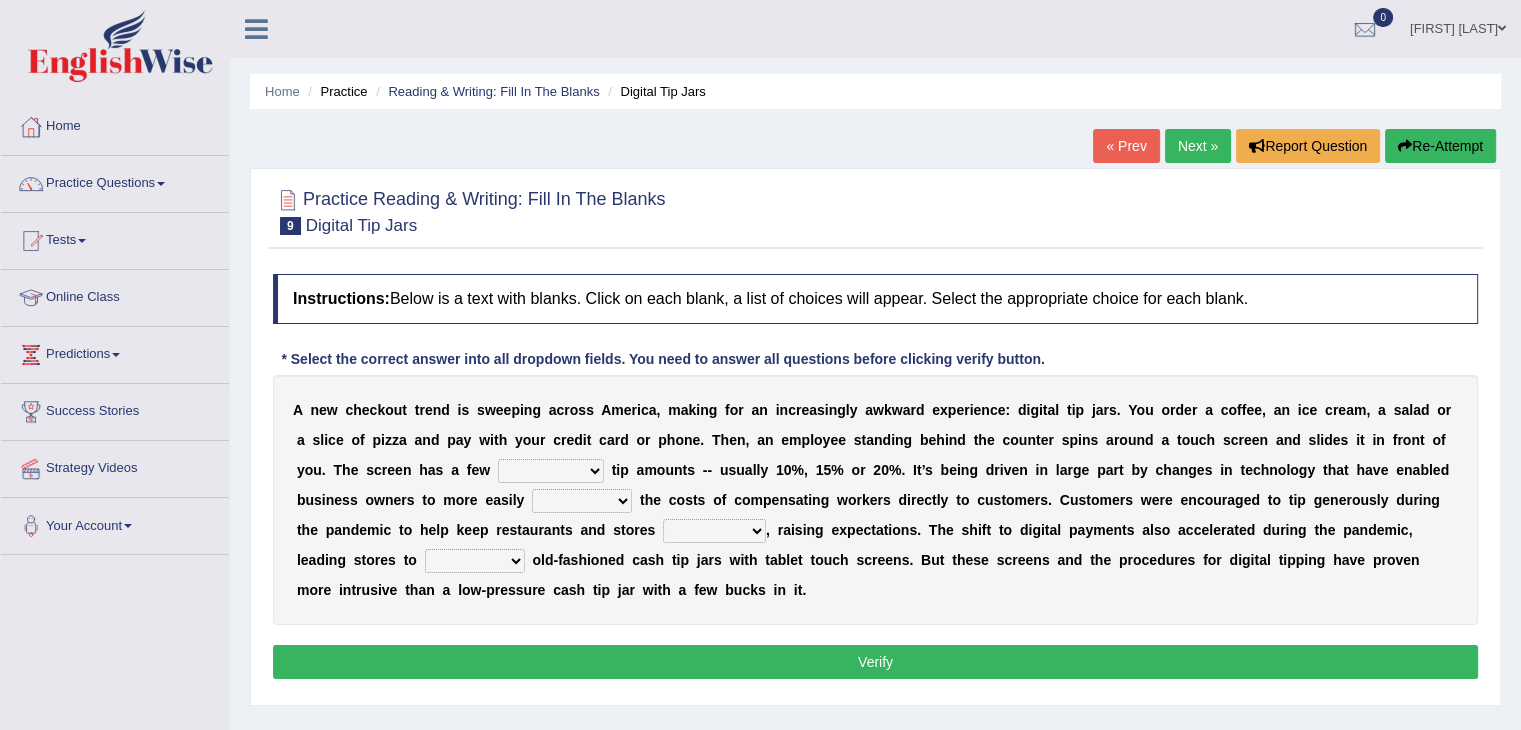 click on "suggested combined exceptional rigorous" at bounding box center [551, 471] 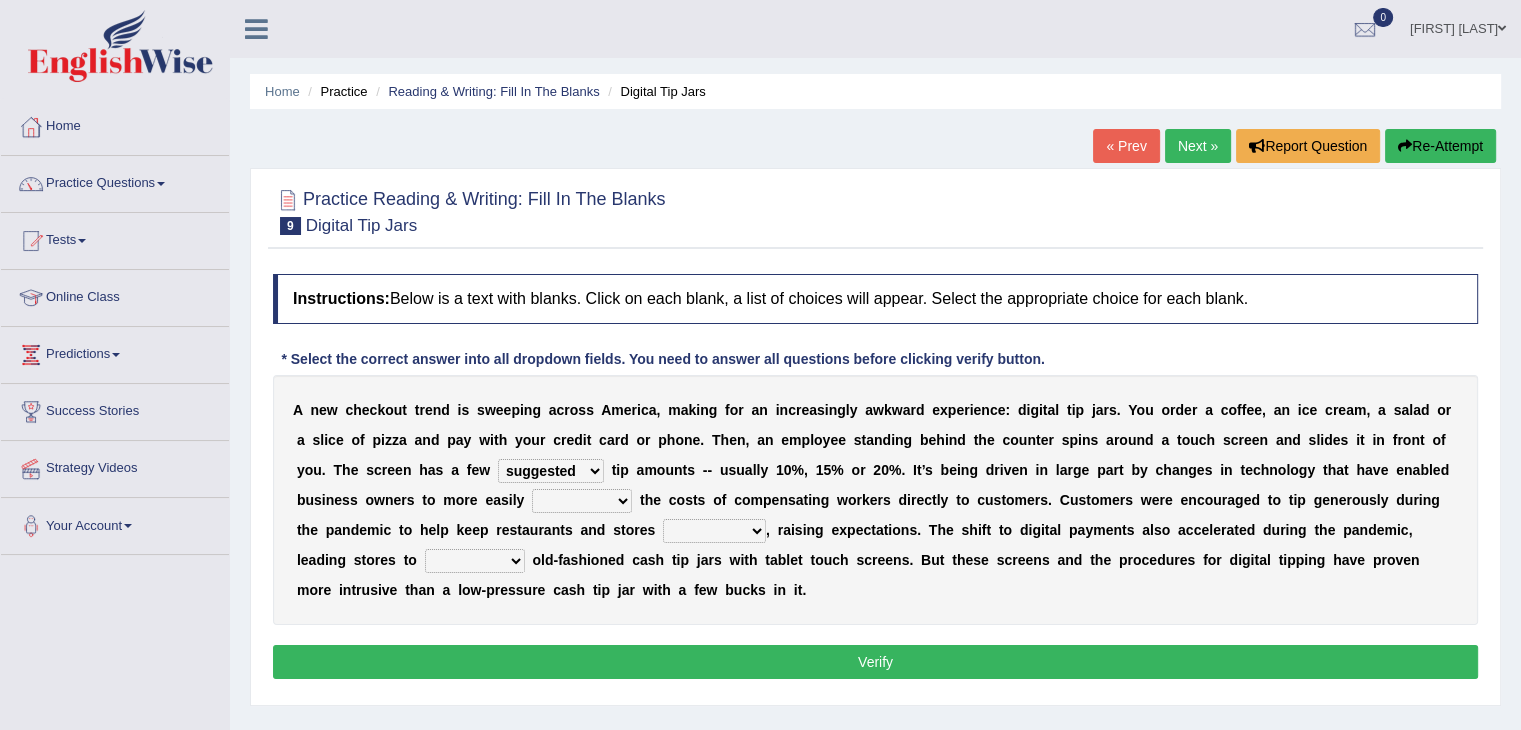 click on "abide covet diverge shift" at bounding box center [582, 501] 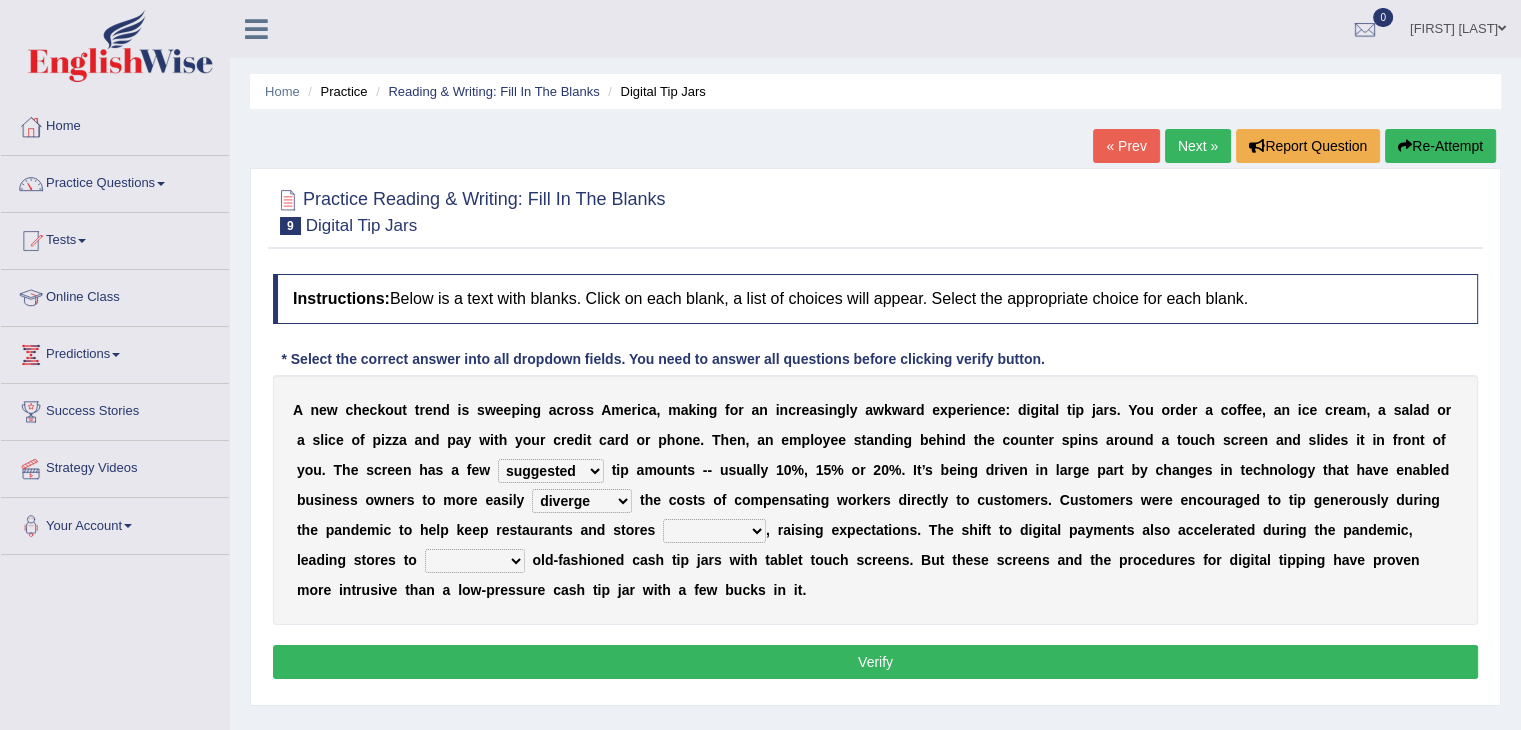 click on "abide covet diverge shift" at bounding box center (582, 501) 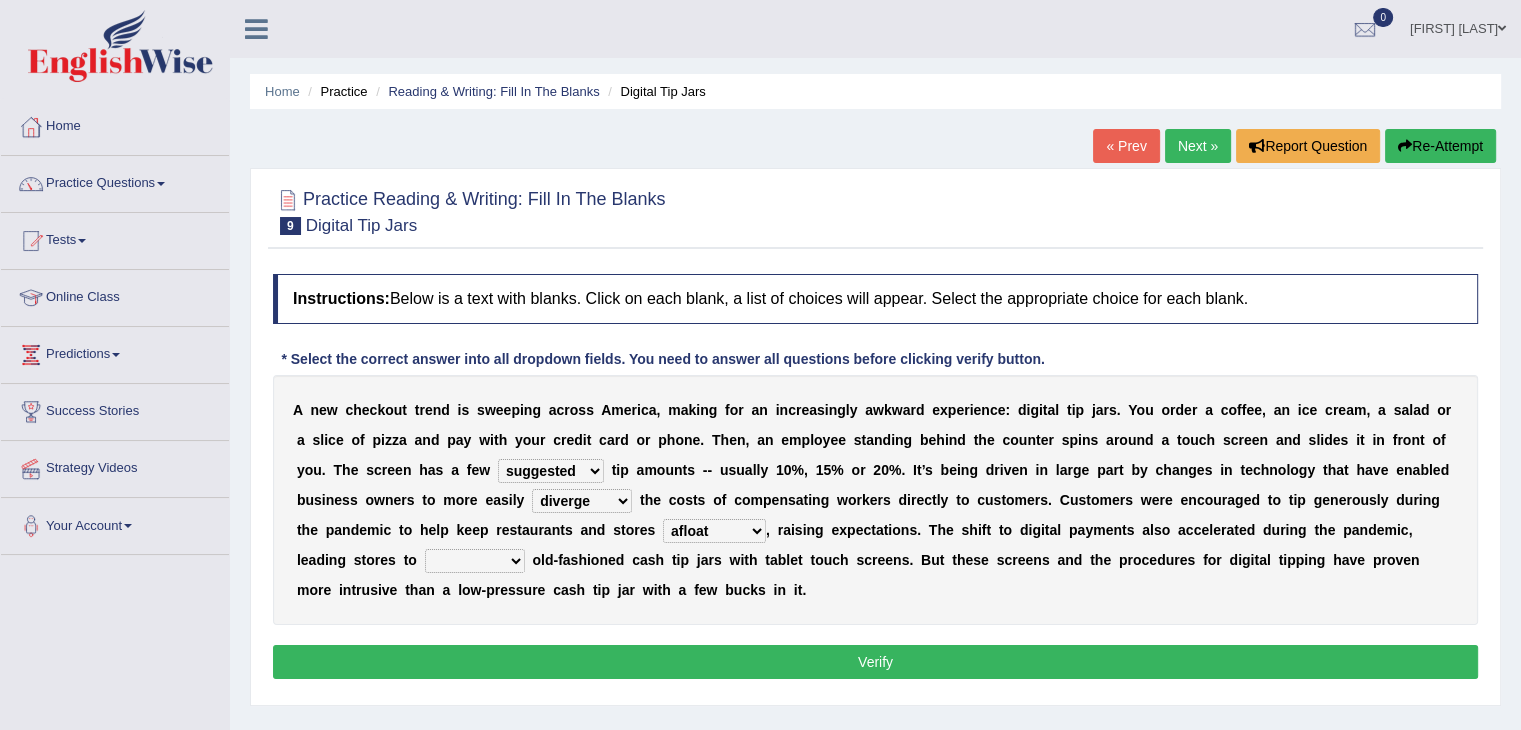 click on "replace exchange occupy retrieve" at bounding box center [475, 561] 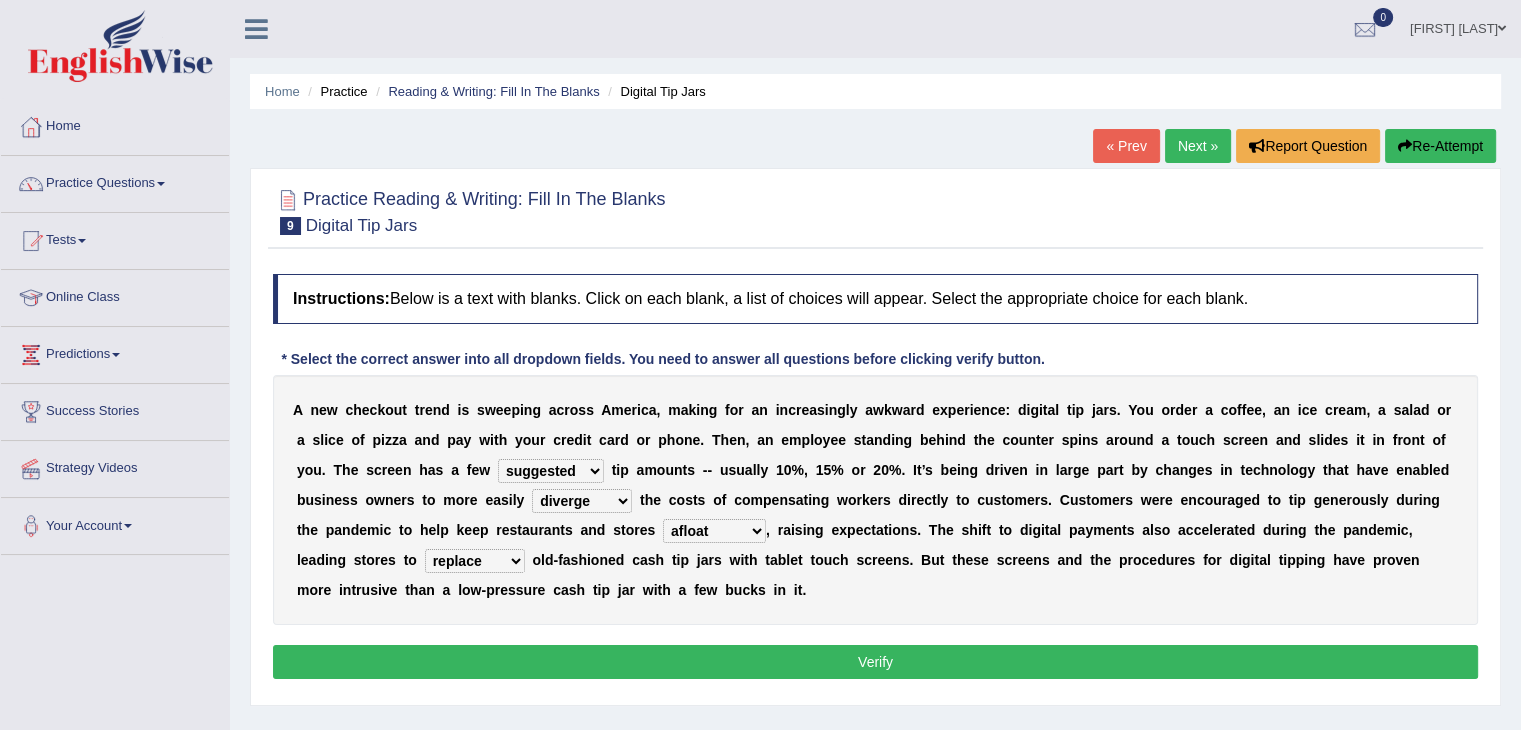 click on "Verify" at bounding box center [875, 662] 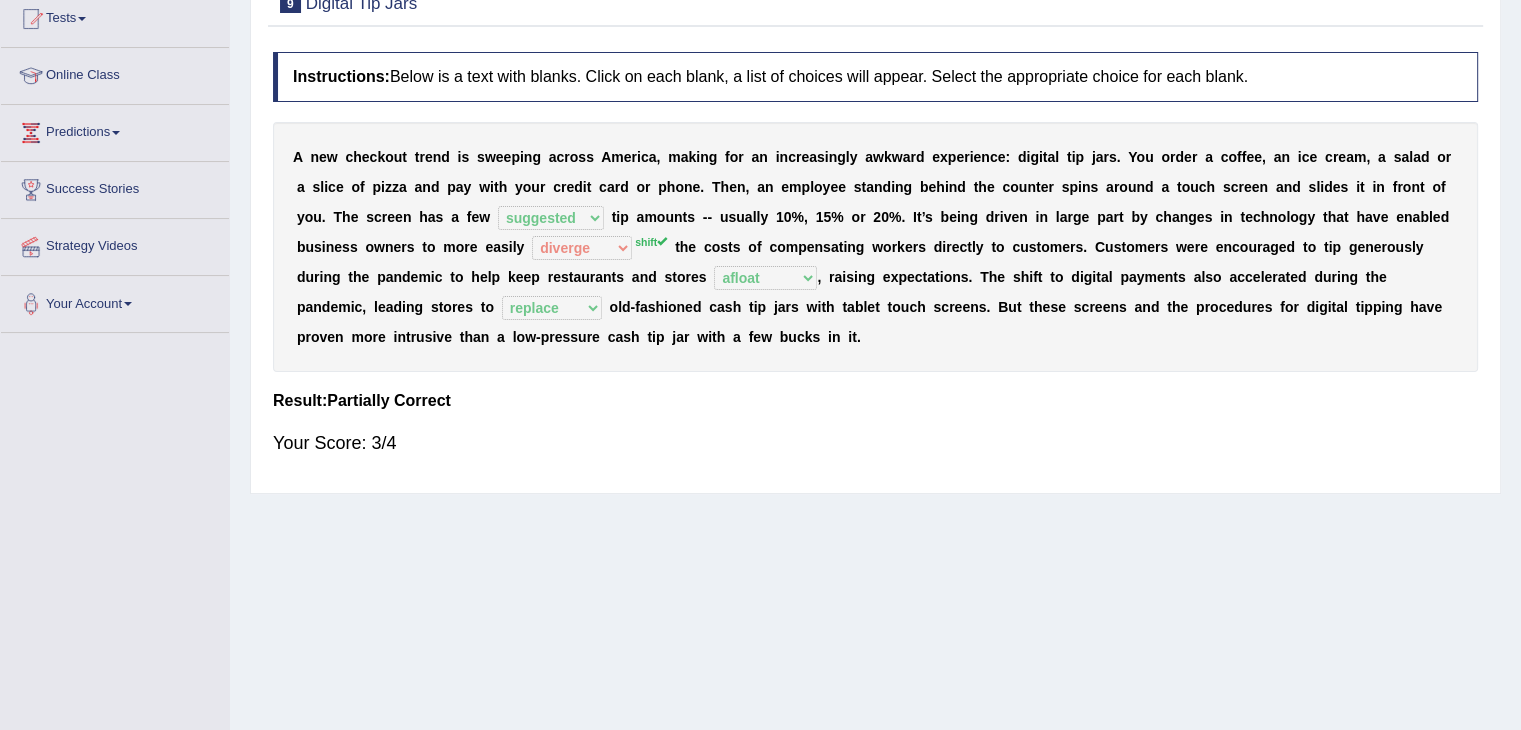 scroll, scrollTop: 0, scrollLeft: 0, axis: both 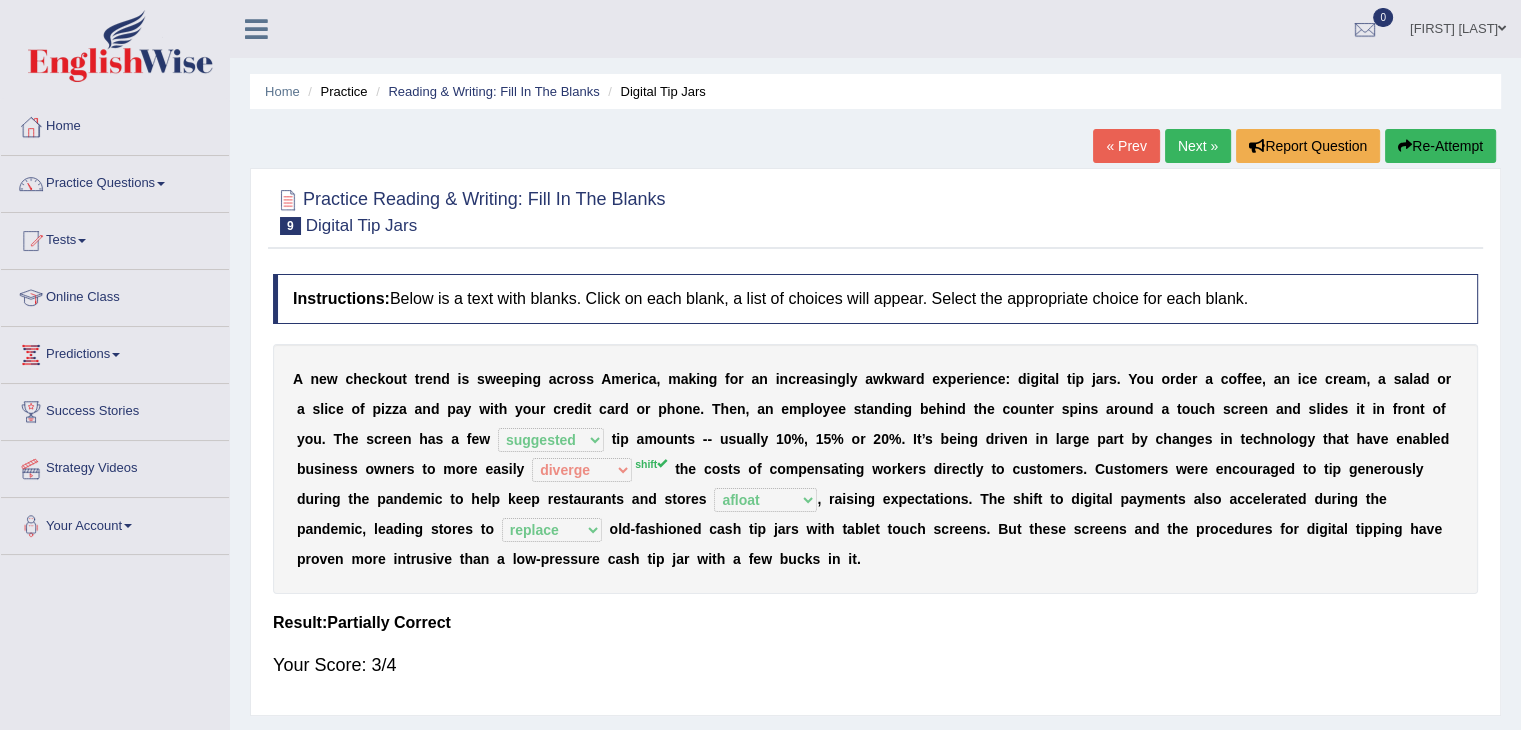 click on "Next »" at bounding box center (1198, 146) 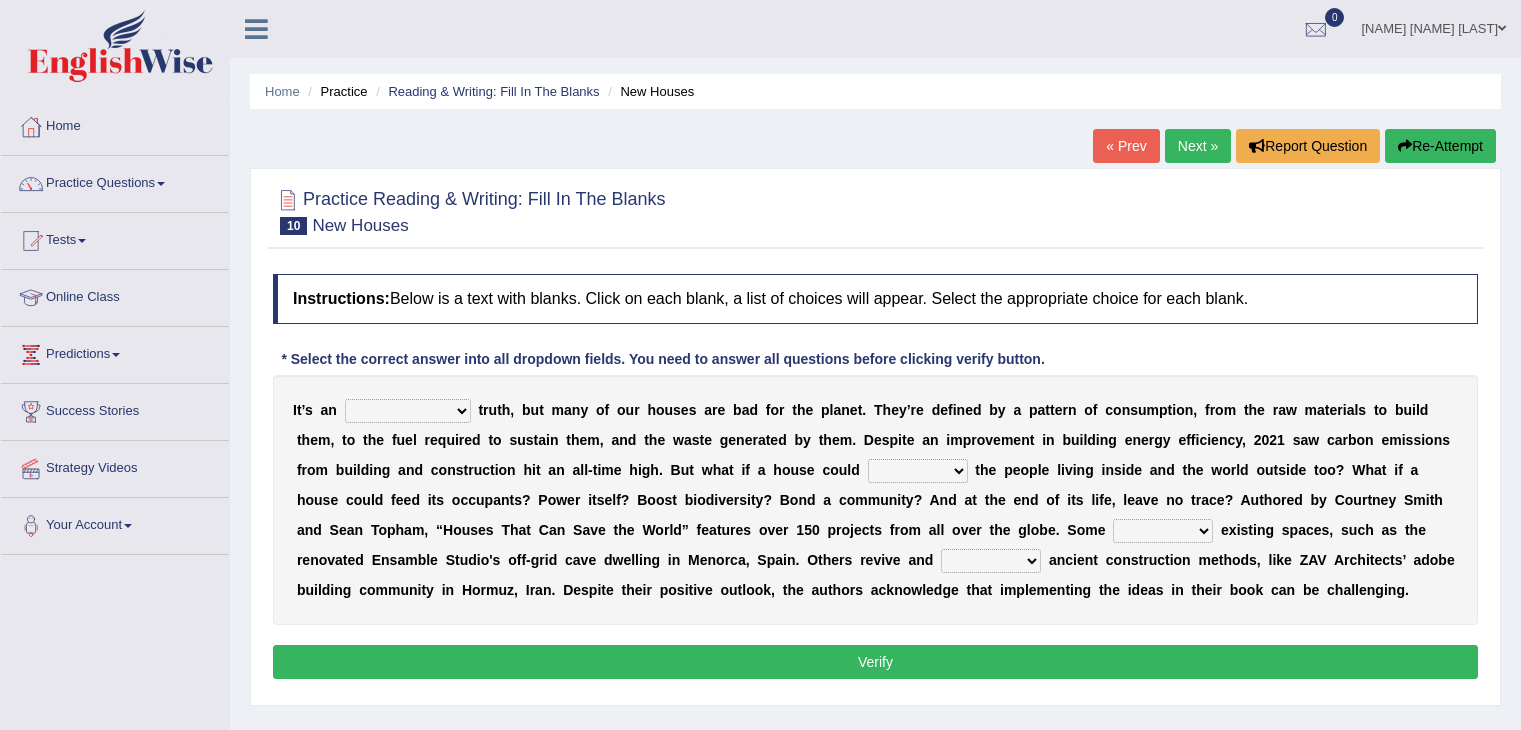 scroll, scrollTop: 0, scrollLeft: 0, axis: both 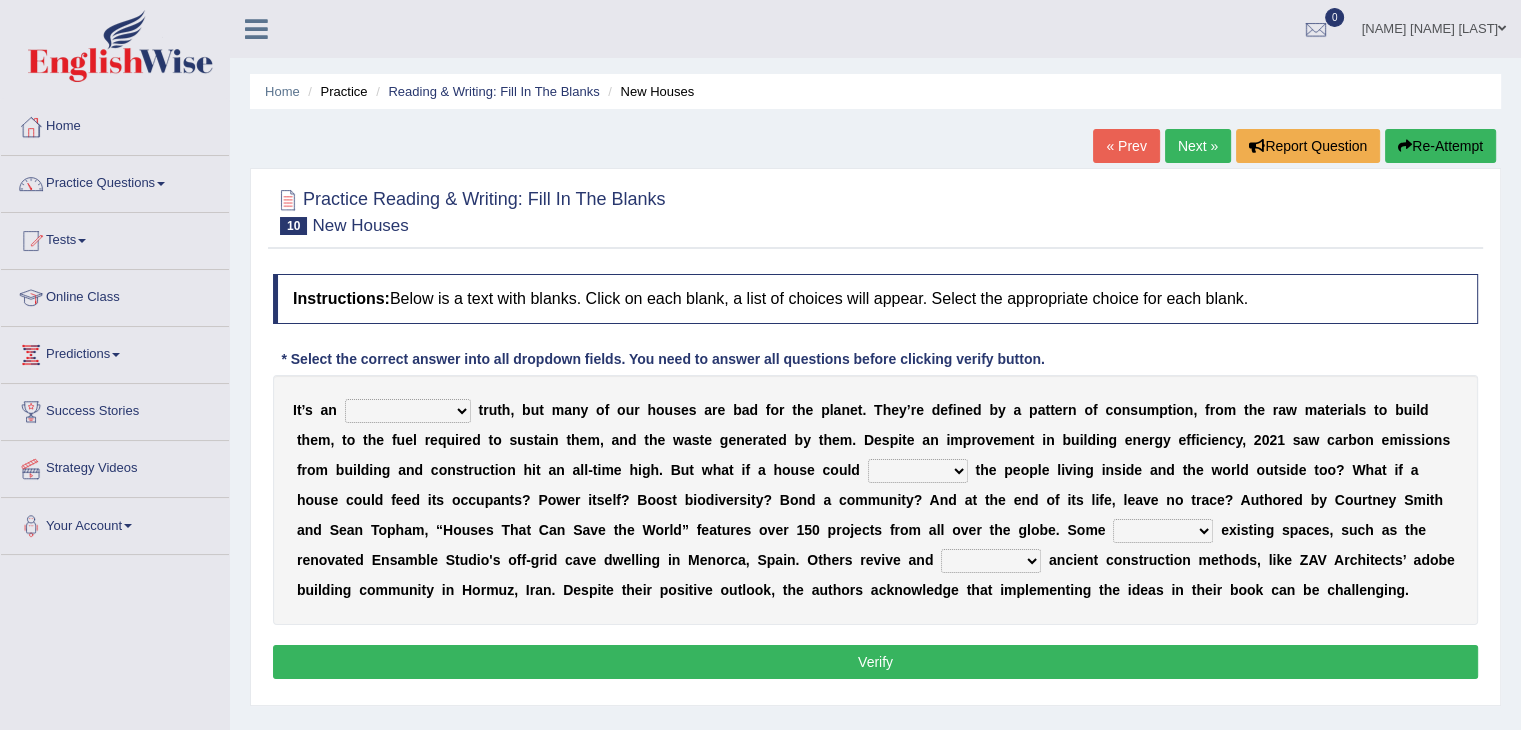 click on "unrivaled unstable uncomfortable uncapped" at bounding box center [408, 411] 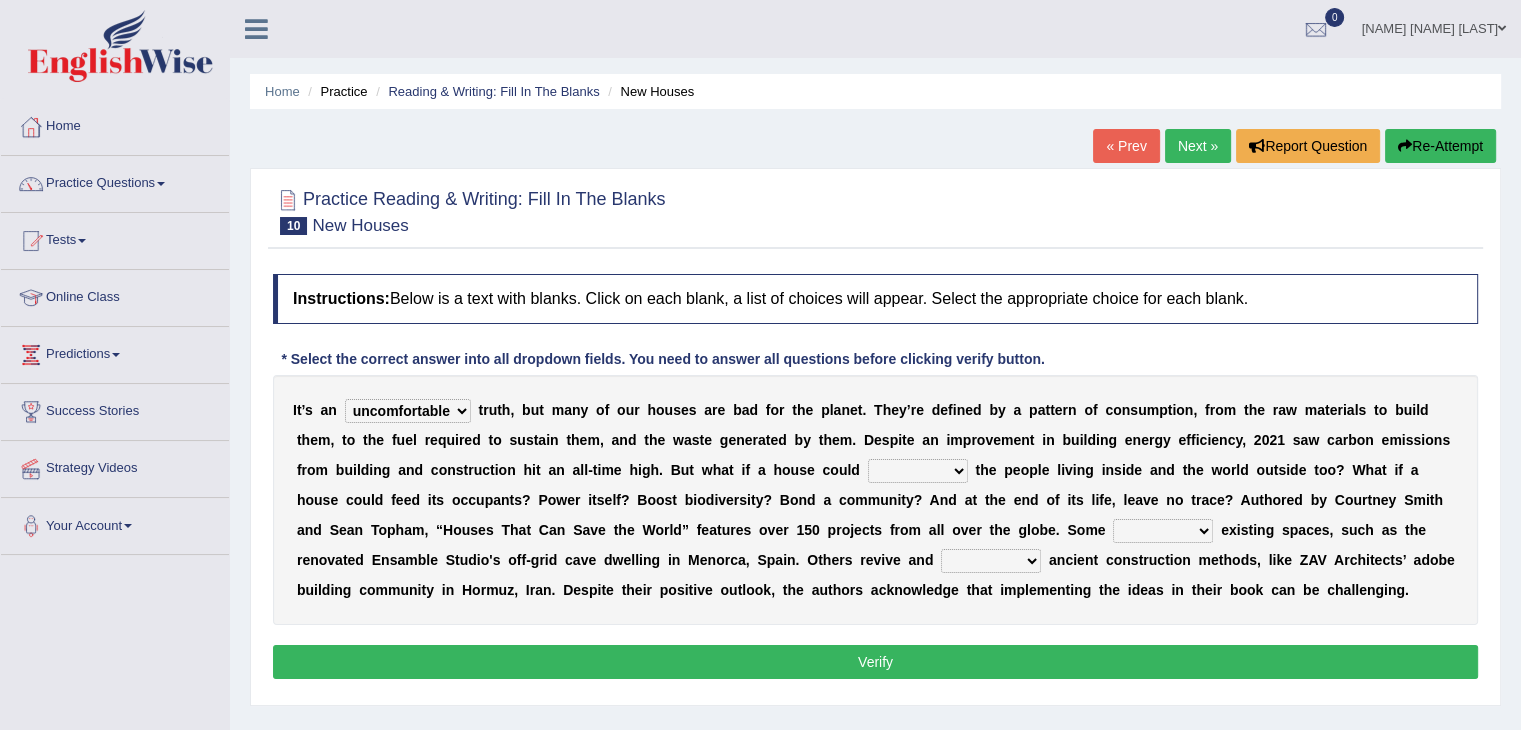click on "survive mimic dominate nurture" at bounding box center (918, 471) 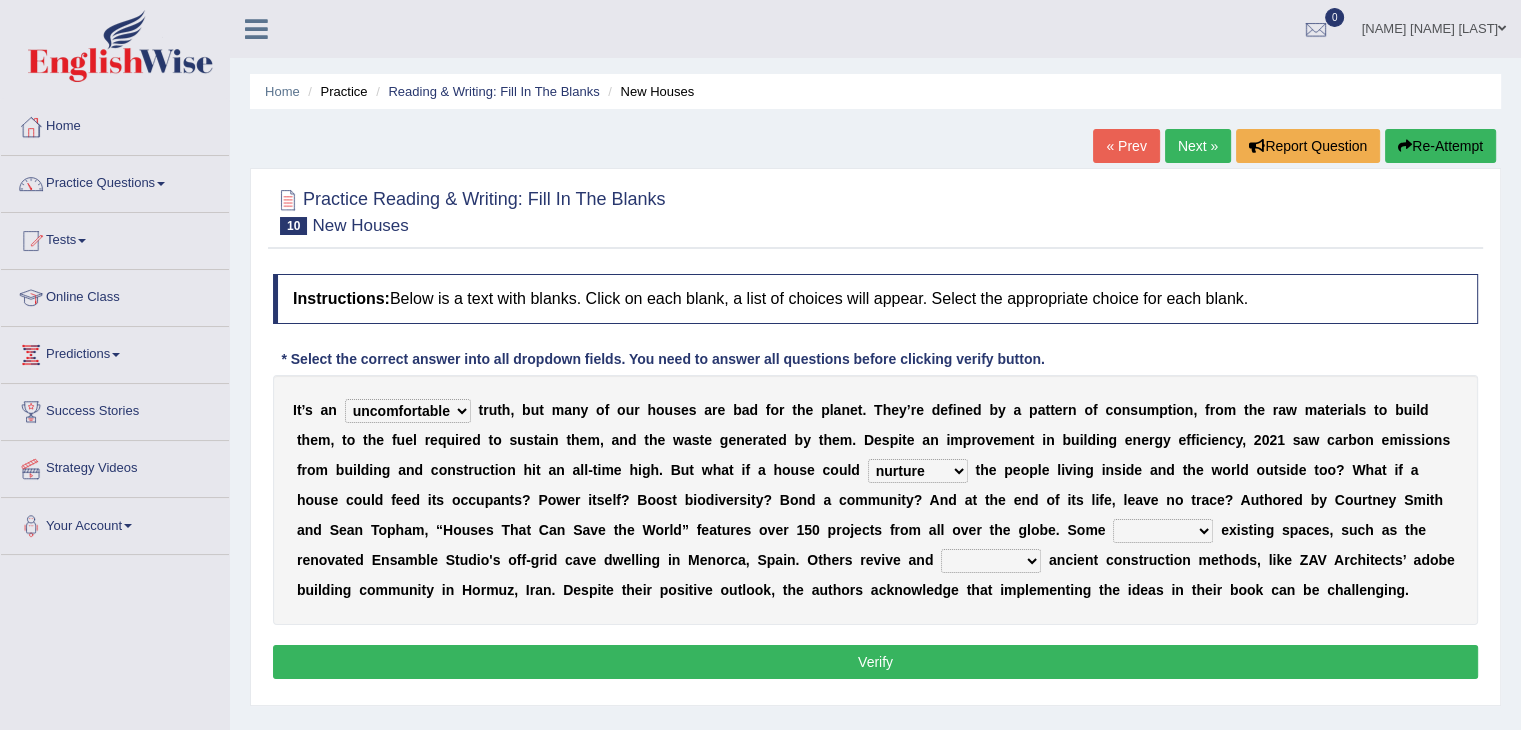 click on "delve automate repurpose reckon" at bounding box center (1163, 531) 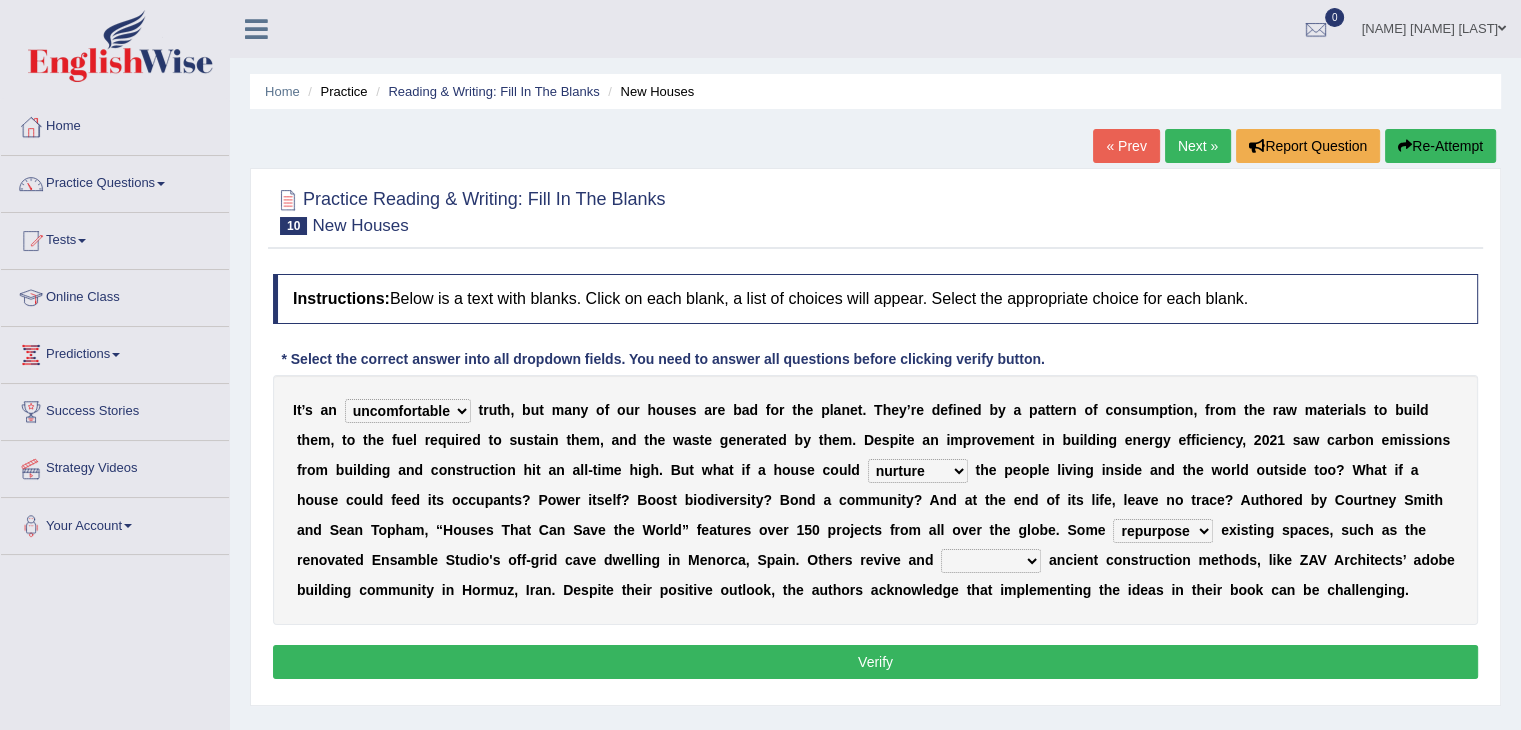 click on "produce relate update change" at bounding box center (991, 561) 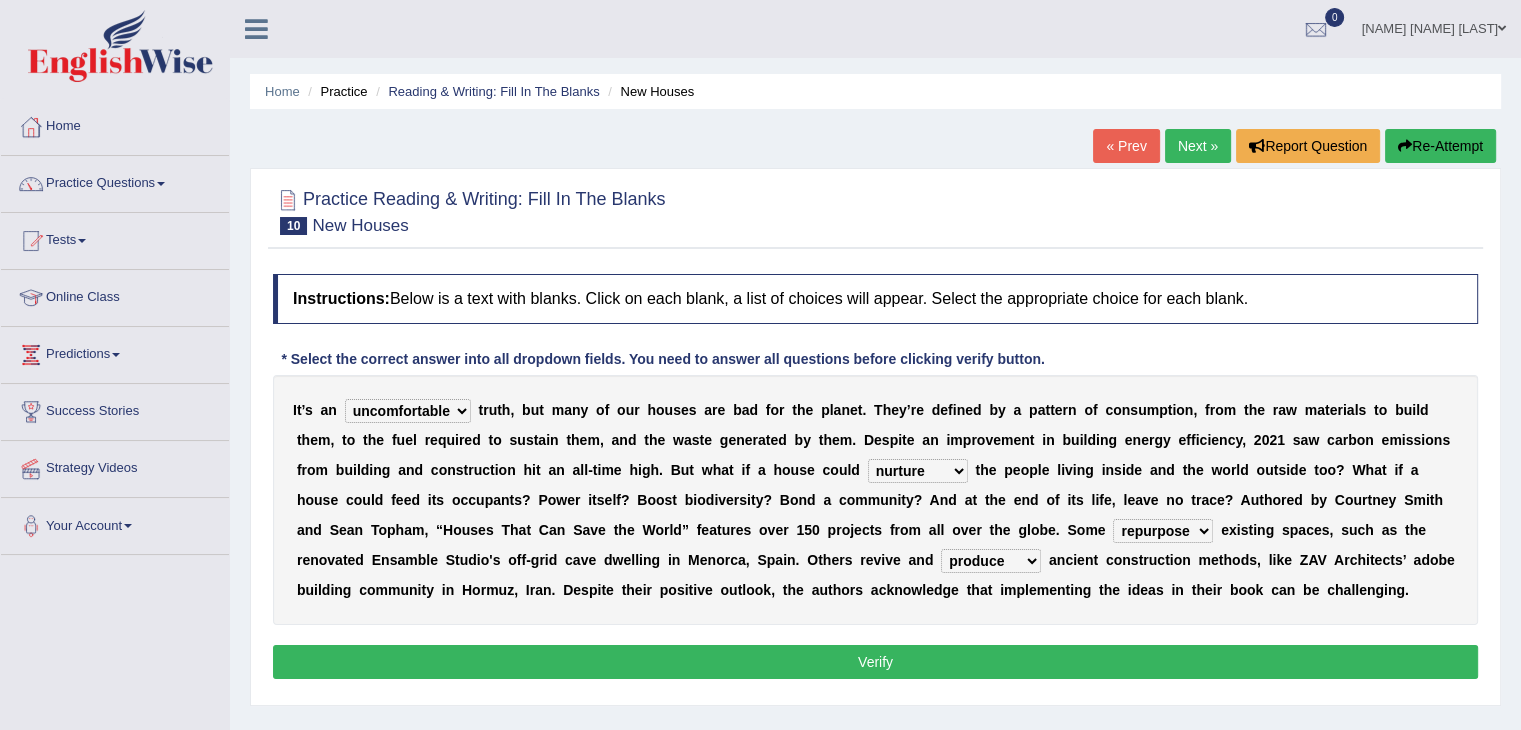 click on "Verify" at bounding box center [875, 662] 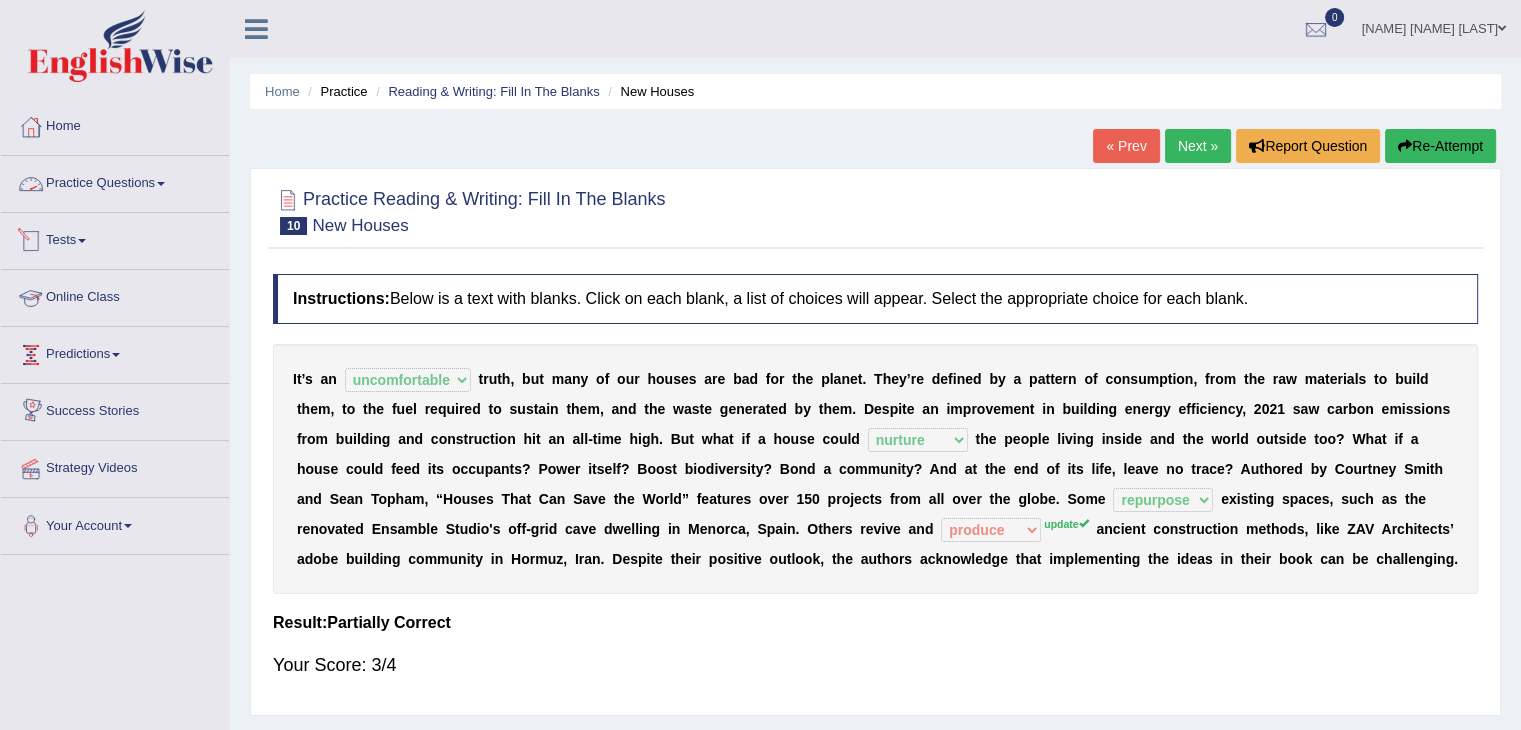 click on "Practice Questions" at bounding box center (115, 181) 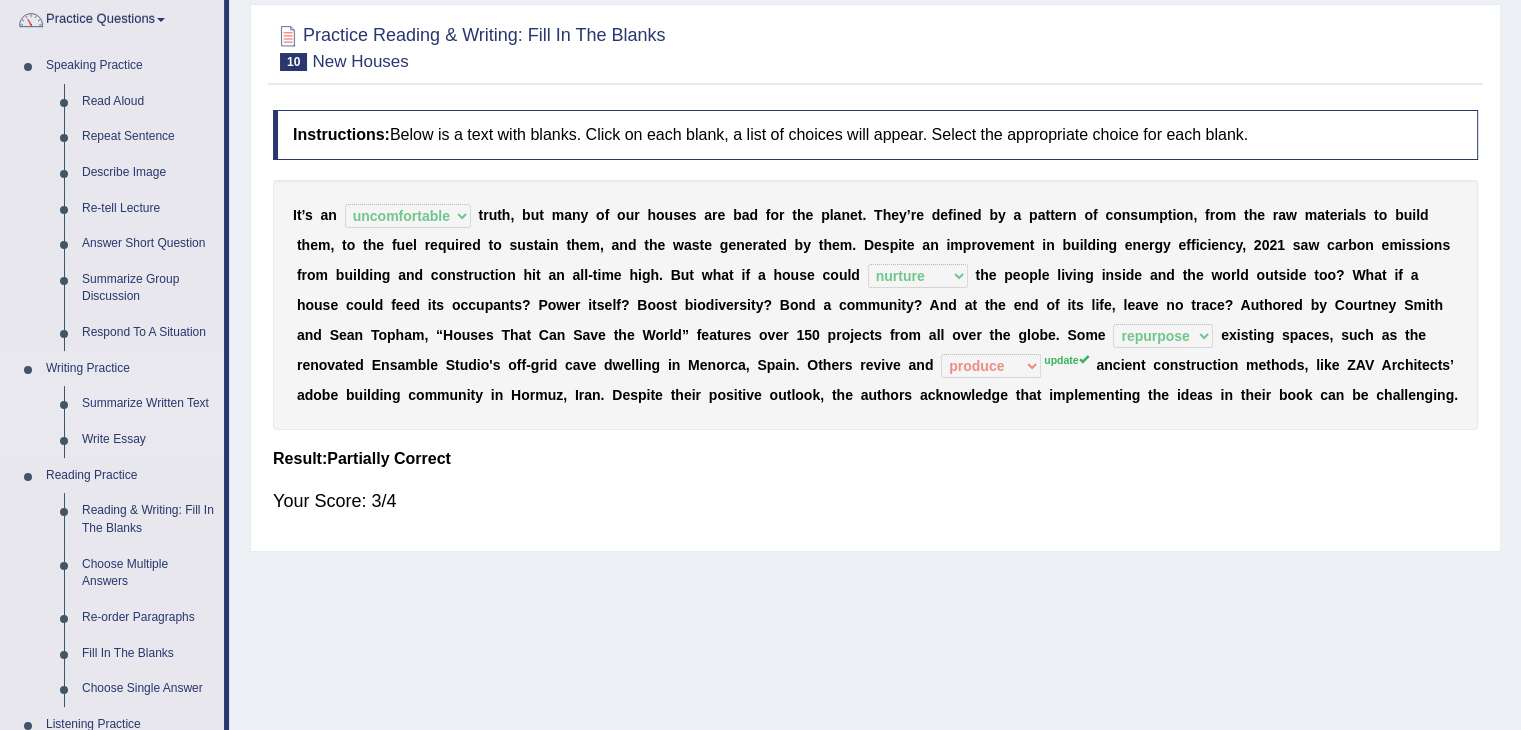 scroll, scrollTop: 200, scrollLeft: 0, axis: vertical 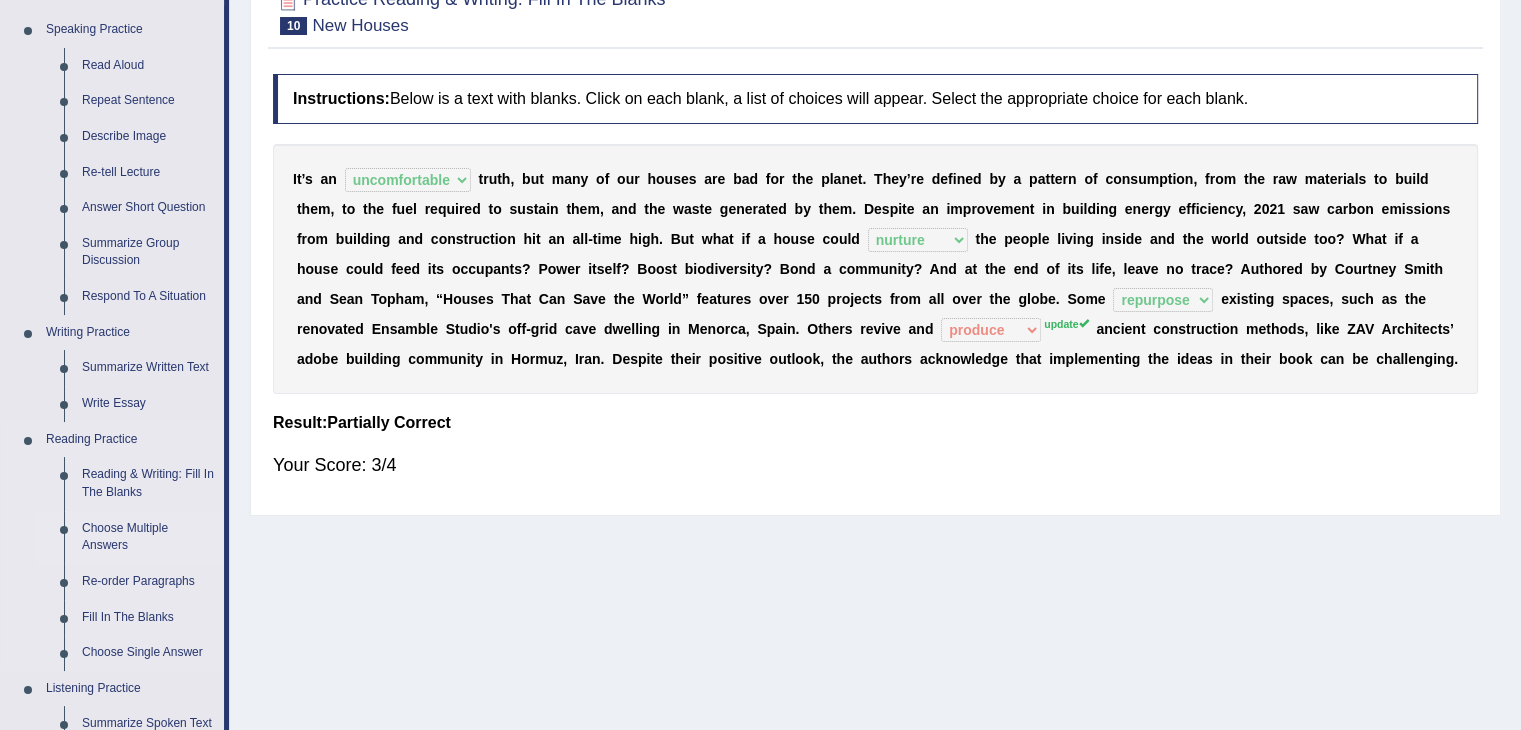 click on "Choose Multiple Answers" at bounding box center [148, 537] 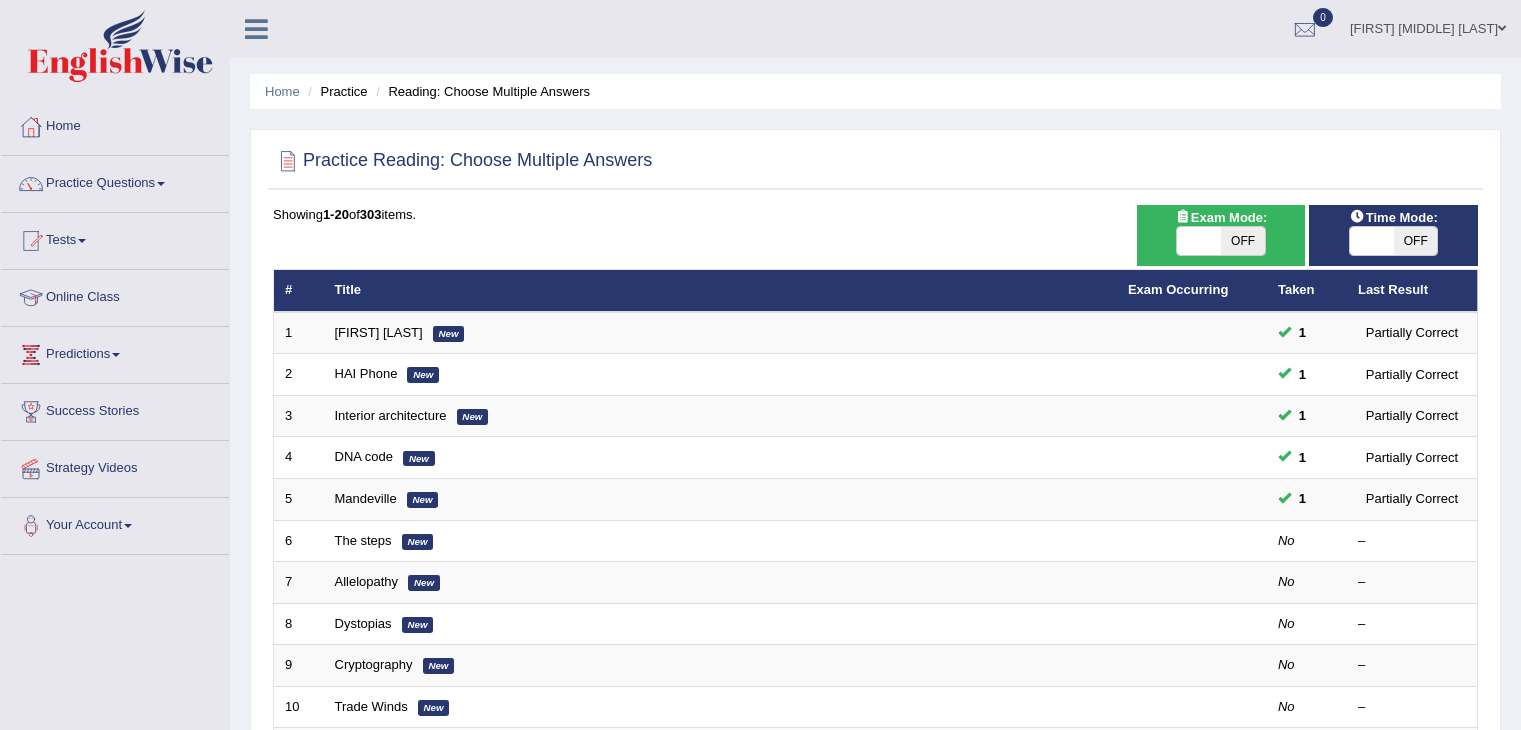 scroll, scrollTop: 0, scrollLeft: 0, axis: both 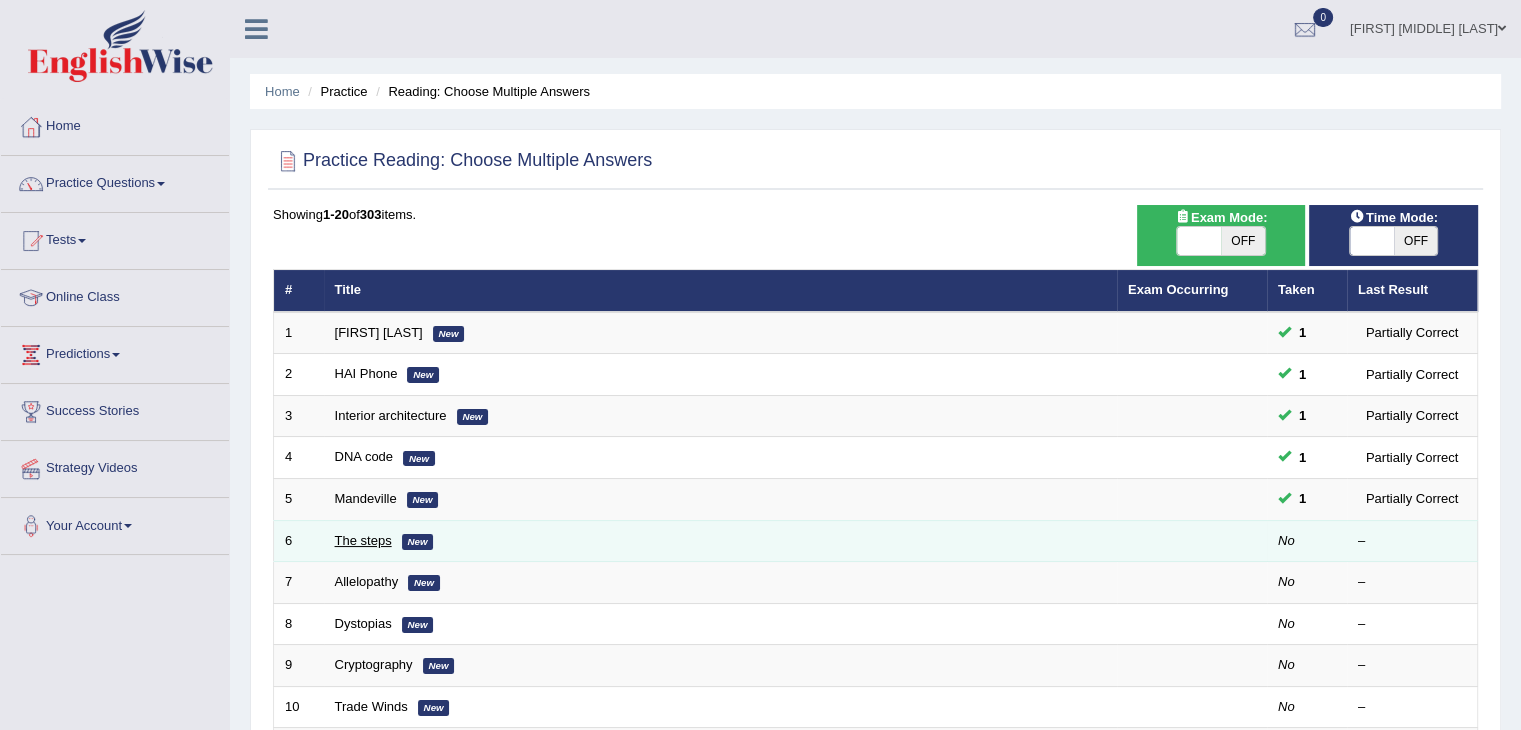 click on "The steps" at bounding box center [363, 540] 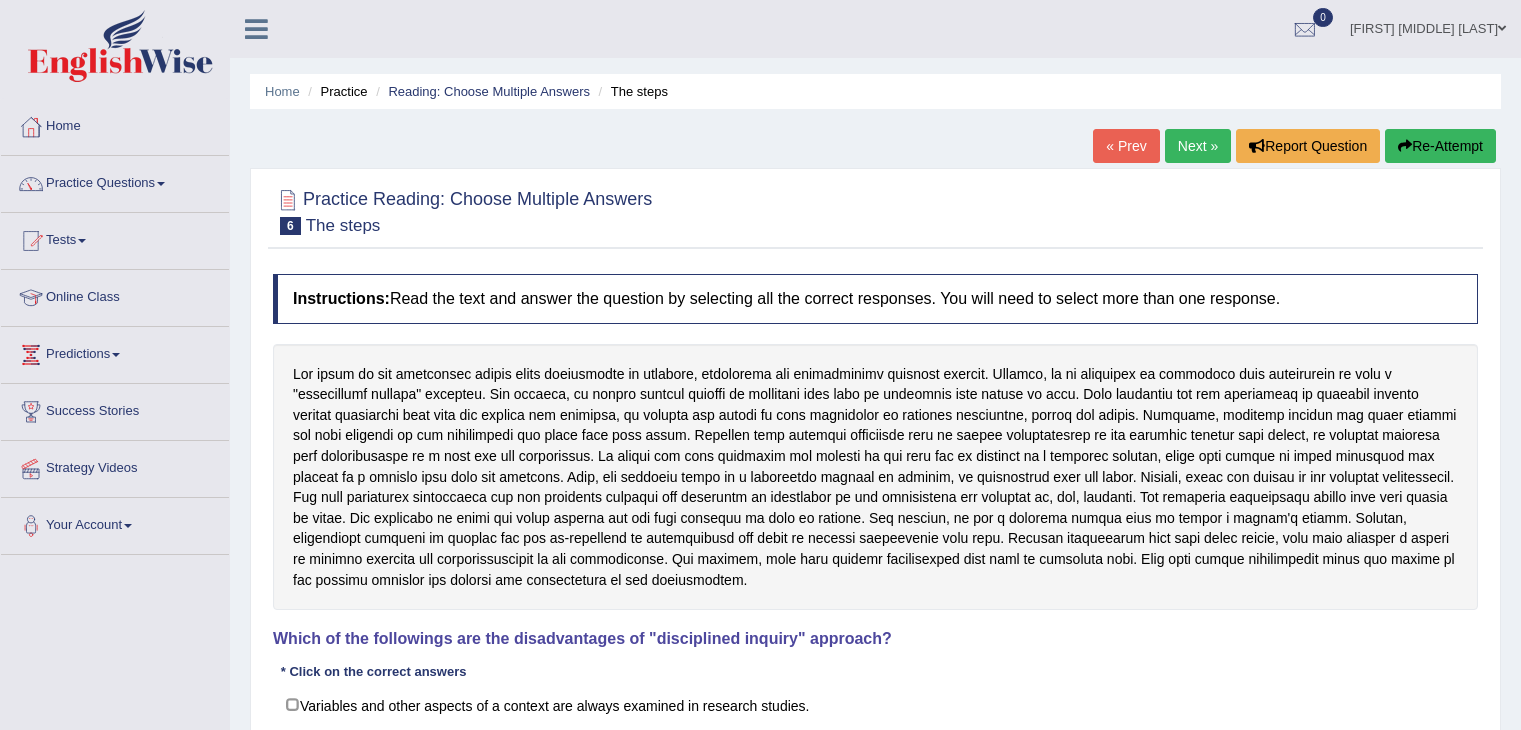 scroll, scrollTop: 0, scrollLeft: 0, axis: both 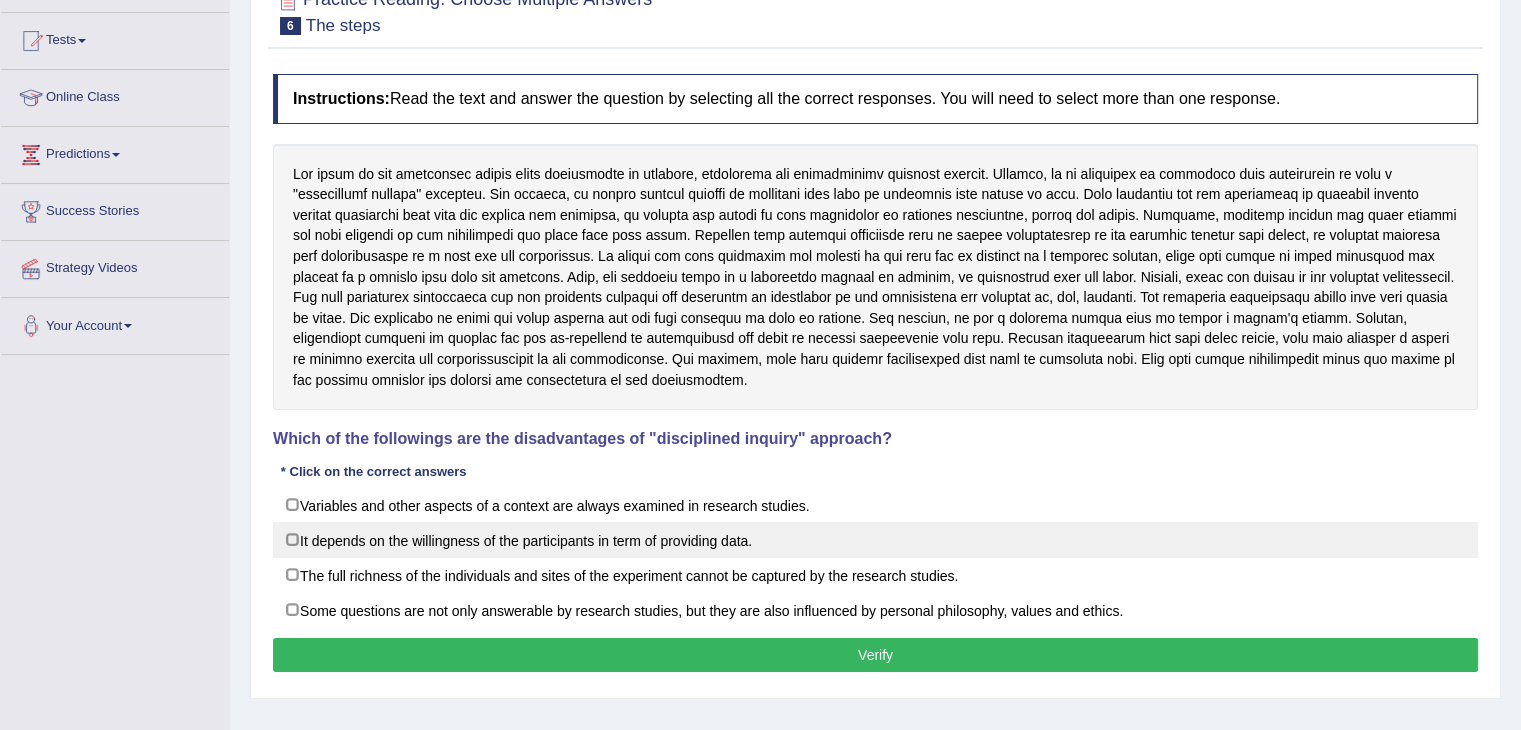 click on "It depends on the willingness of the participants in term of providing data." at bounding box center (875, 540) 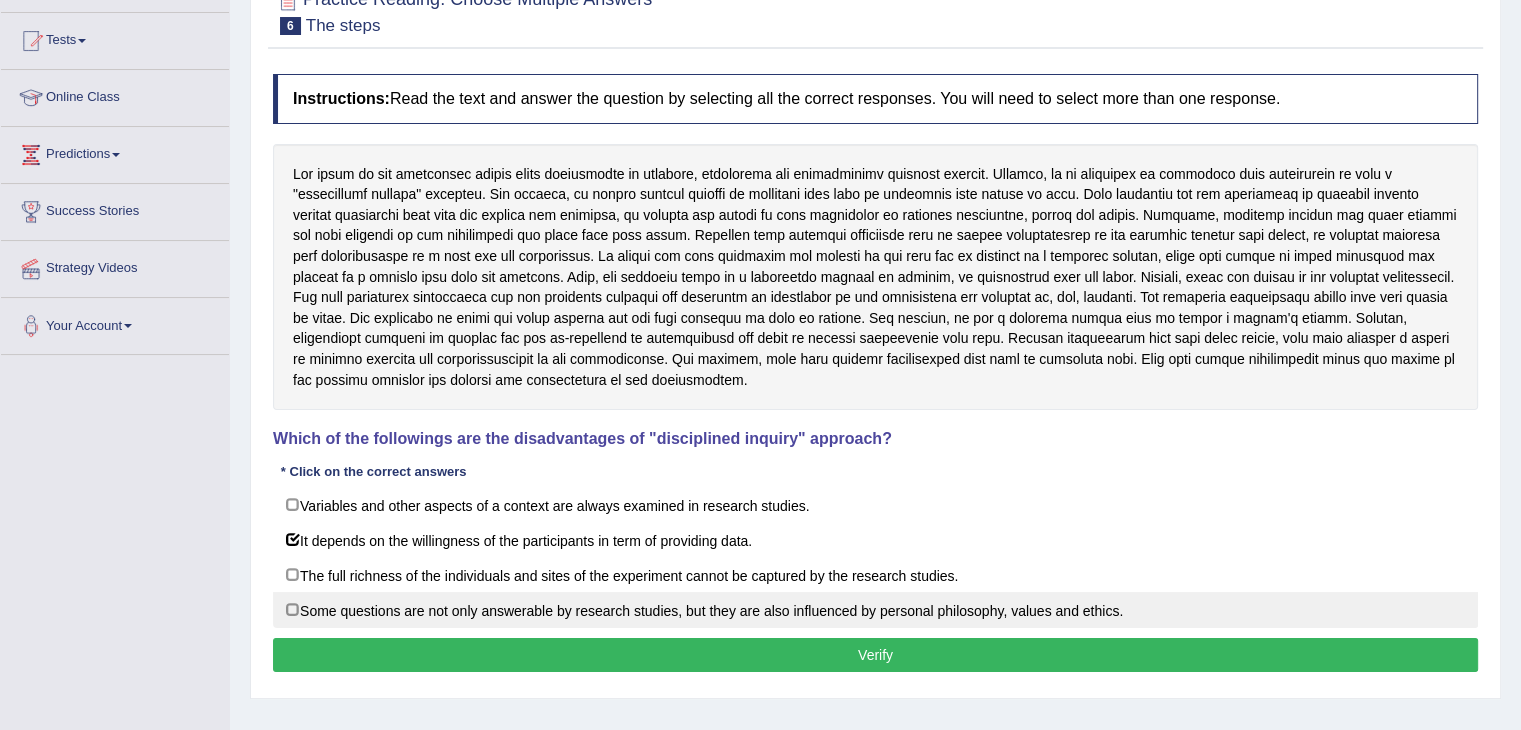 click on "Some questions are not only answerable by research studies, but they are also influenced by personal philosophy, values and ethics." at bounding box center (875, 610) 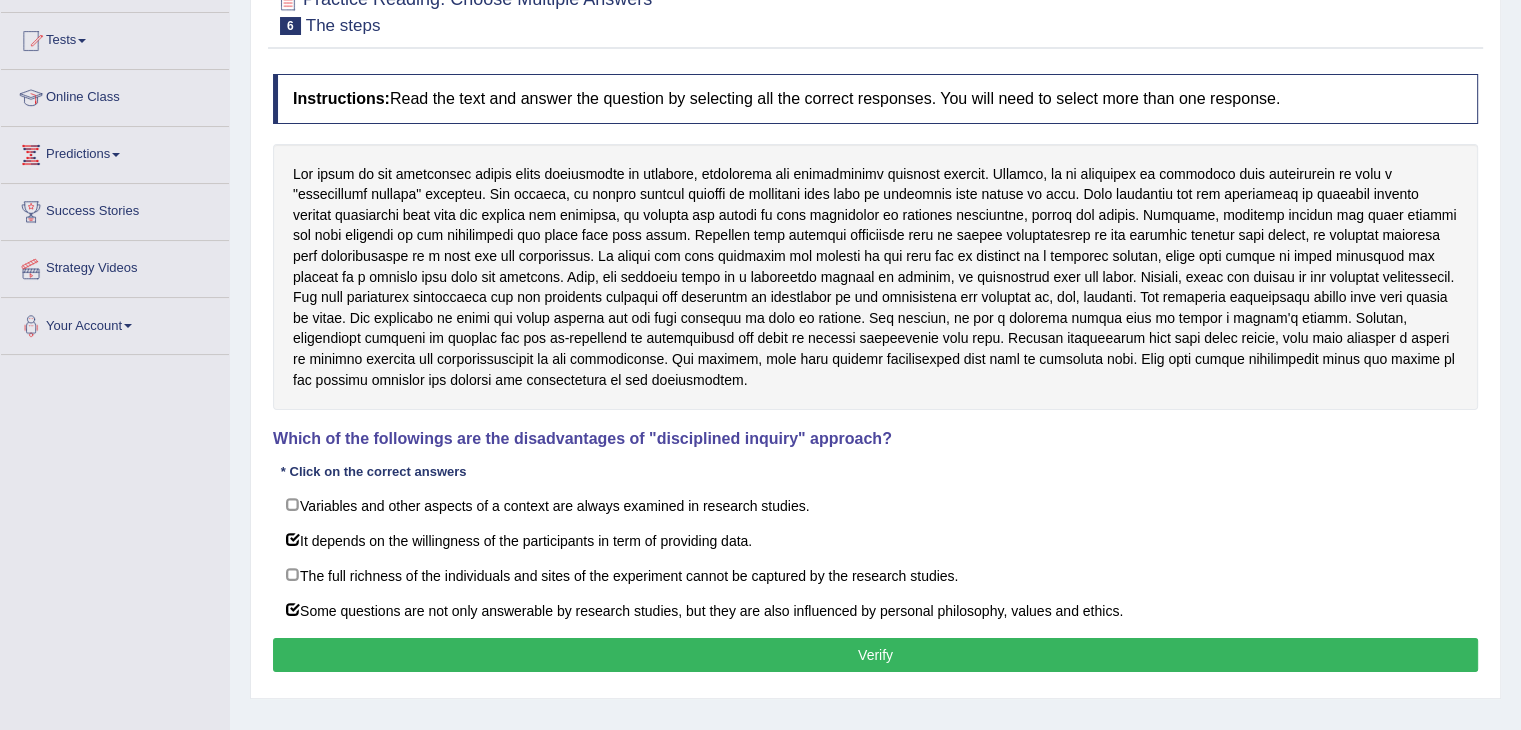 click on "Verify" at bounding box center (875, 655) 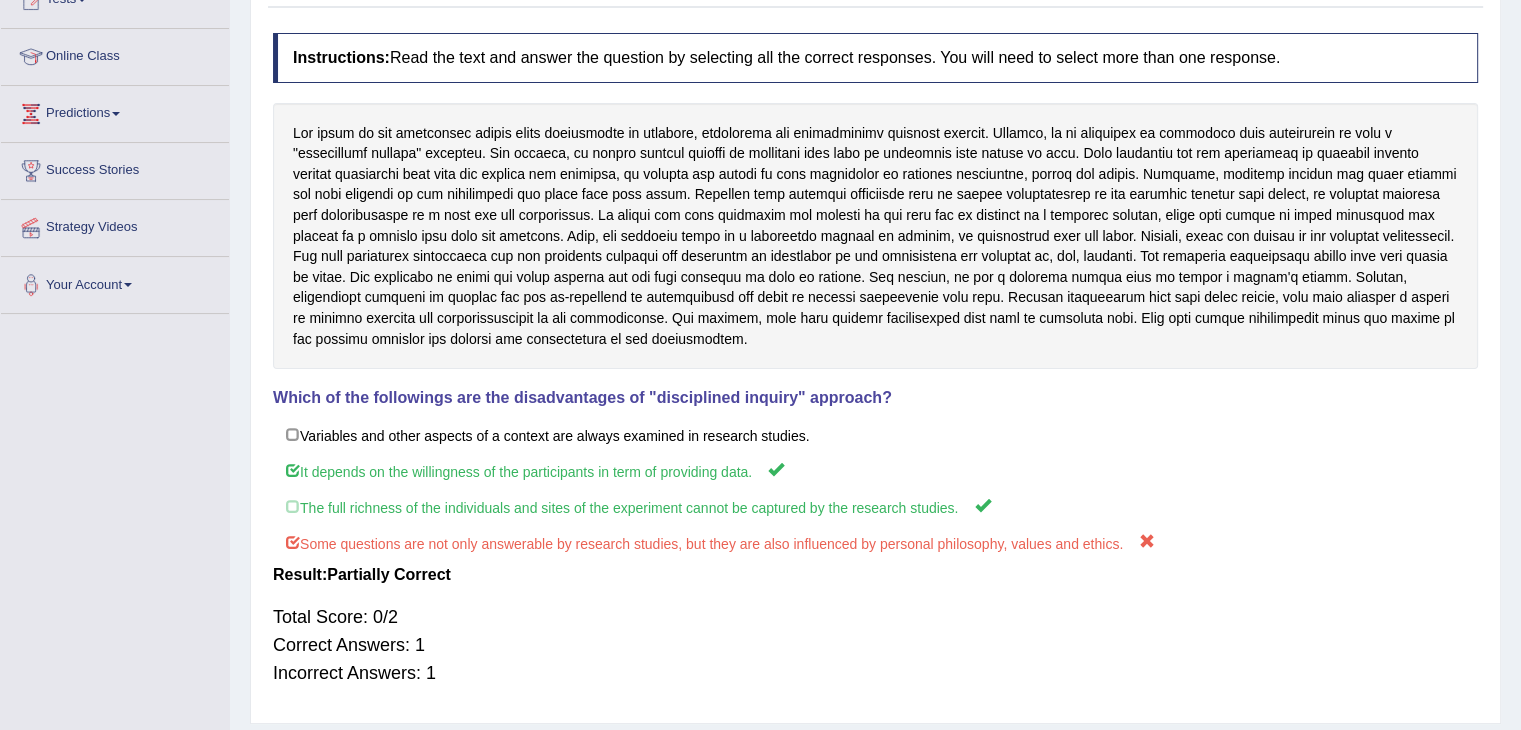 scroll, scrollTop: 120, scrollLeft: 0, axis: vertical 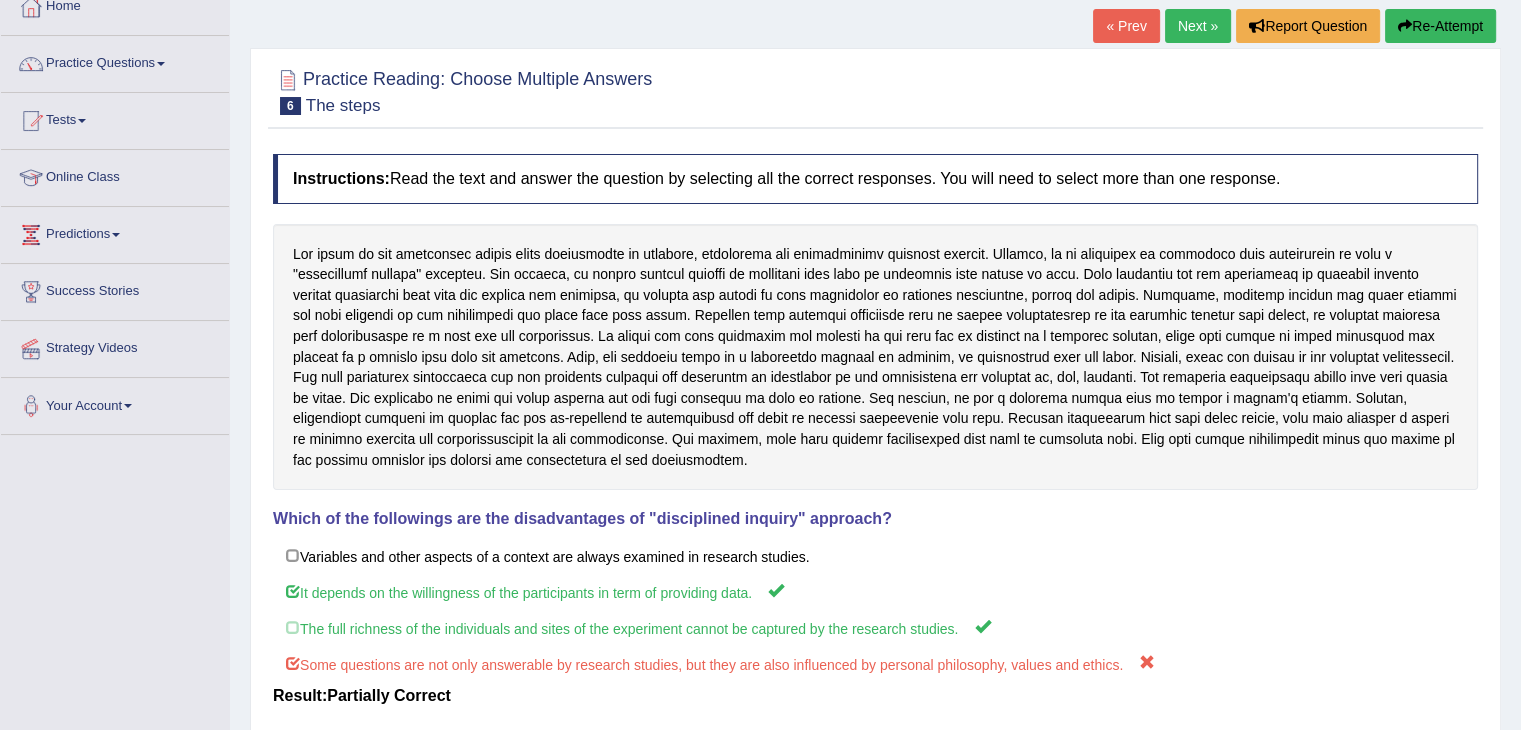 click on "Next »" at bounding box center [1198, 26] 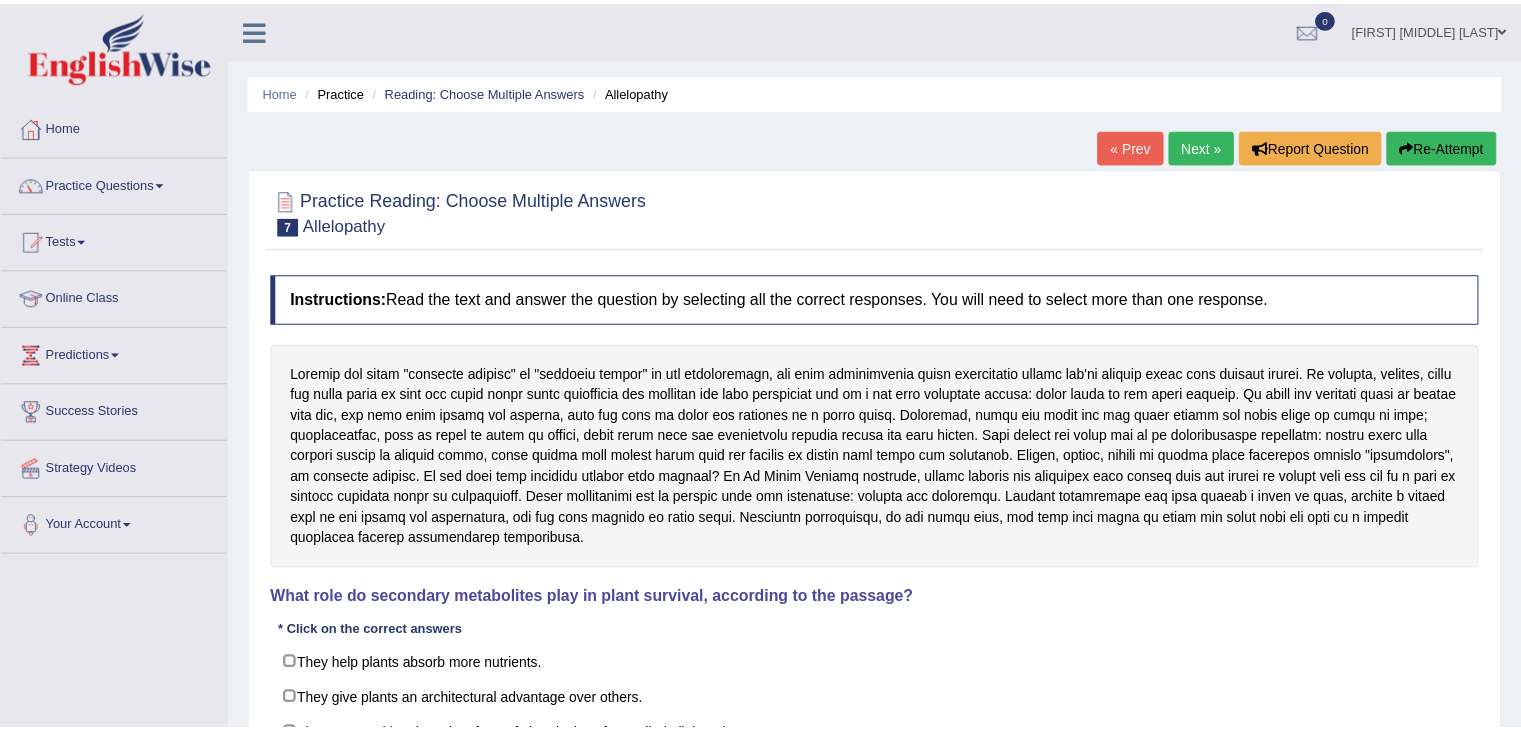 scroll, scrollTop: 0, scrollLeft: 0, axis: both 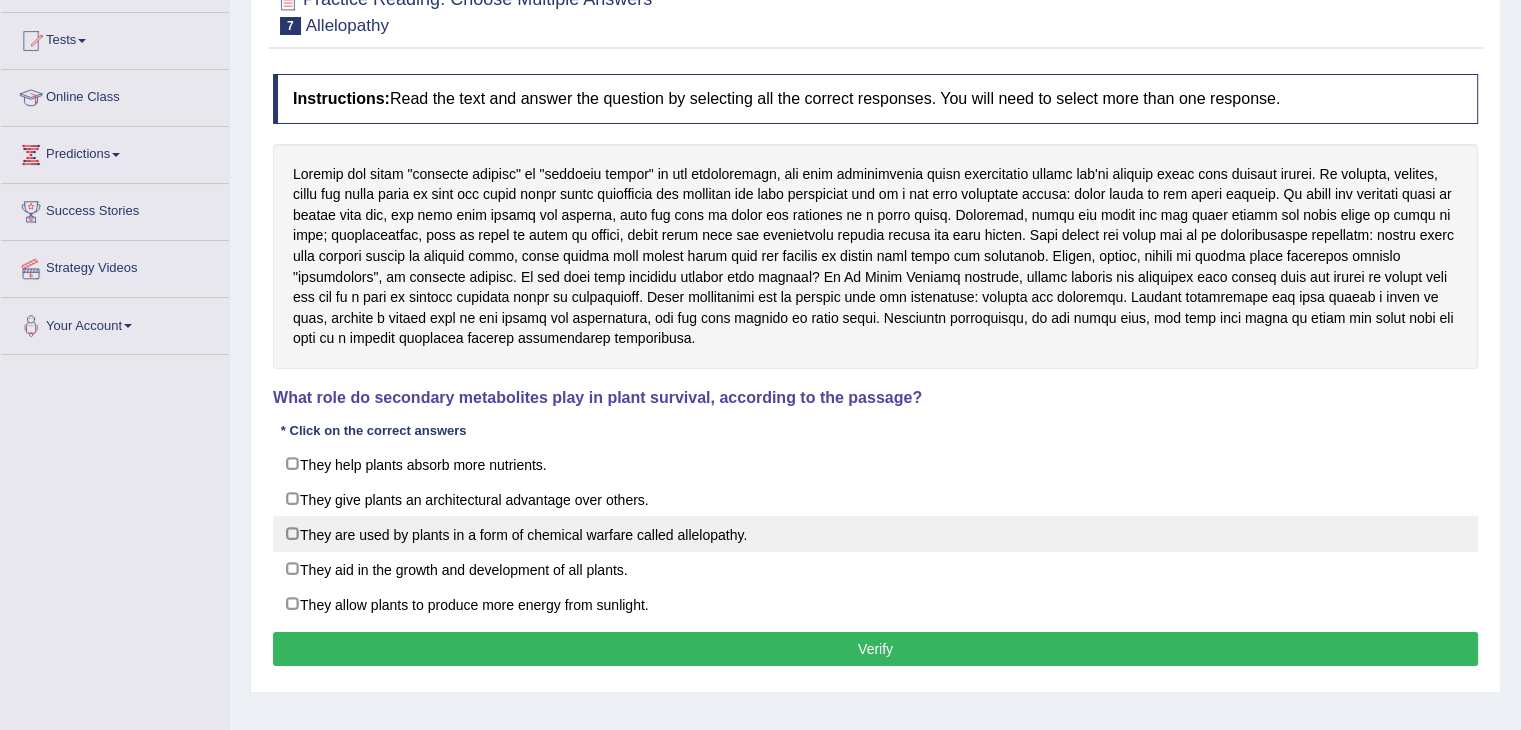 click on "They are used by plants in a form of chemical warfare called allelopathy." at bounding box center (875, 534) 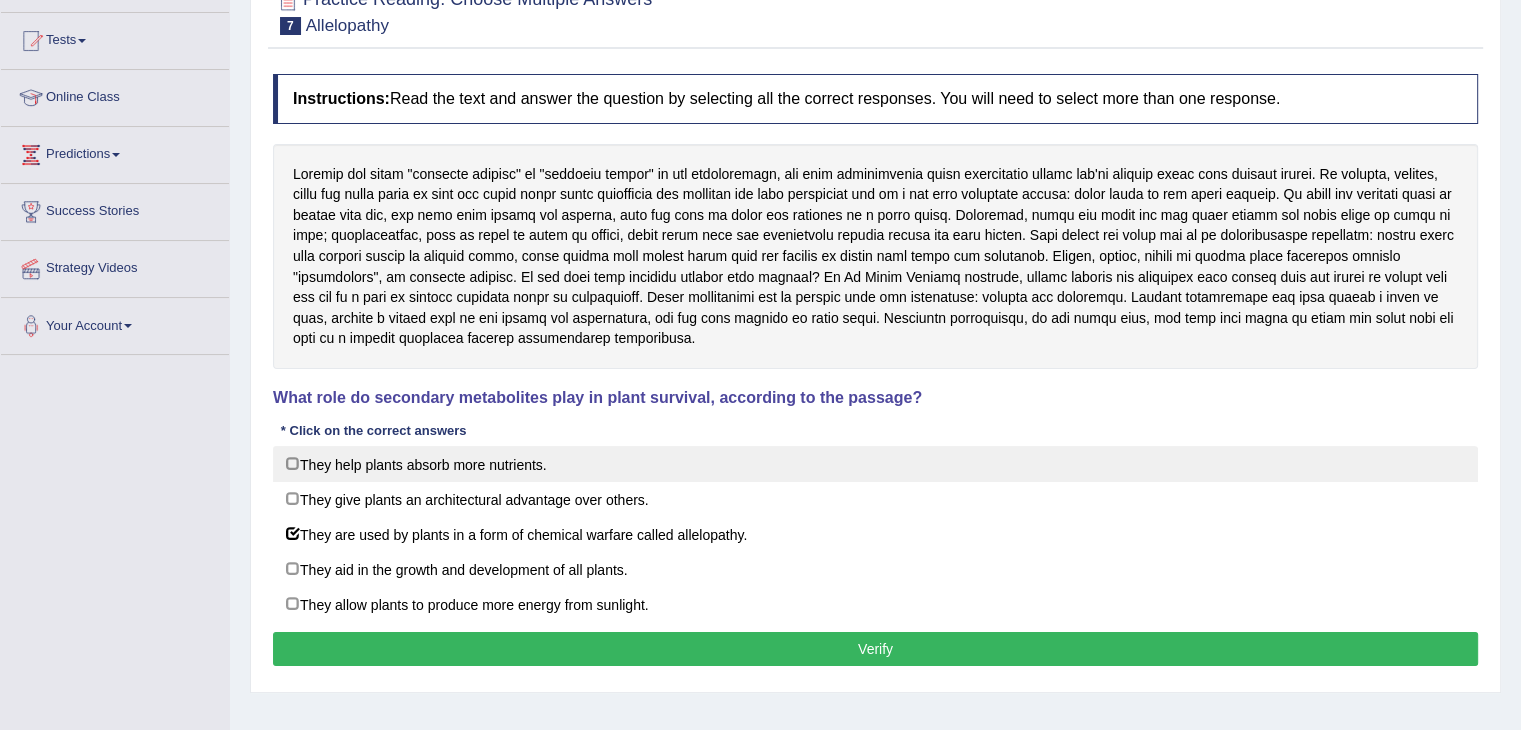 click on "They help plants absorb more nutrients." at bounding box center [875, 464] 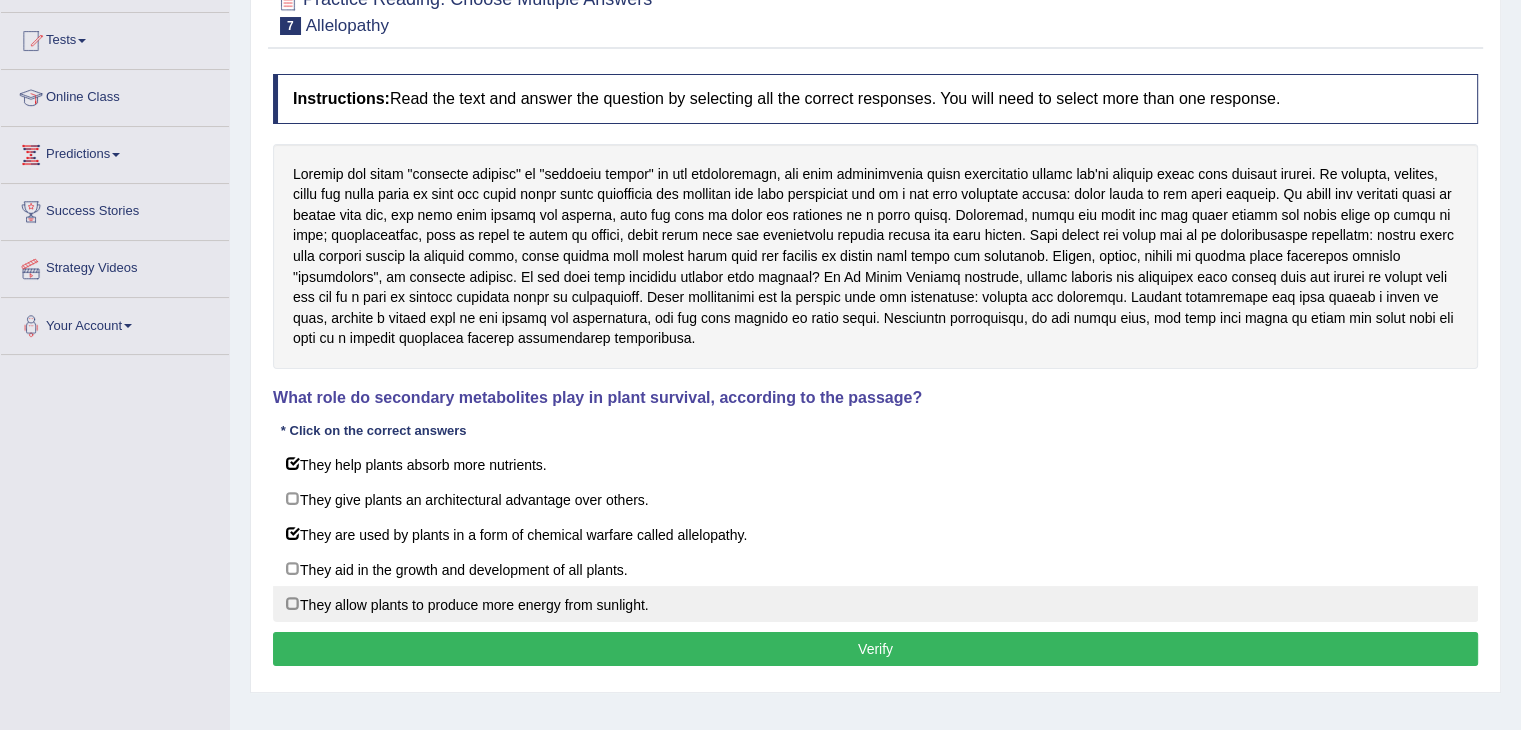 click on "They allow plants to produce more energy from sunlight." at bounding box center [875, 604] 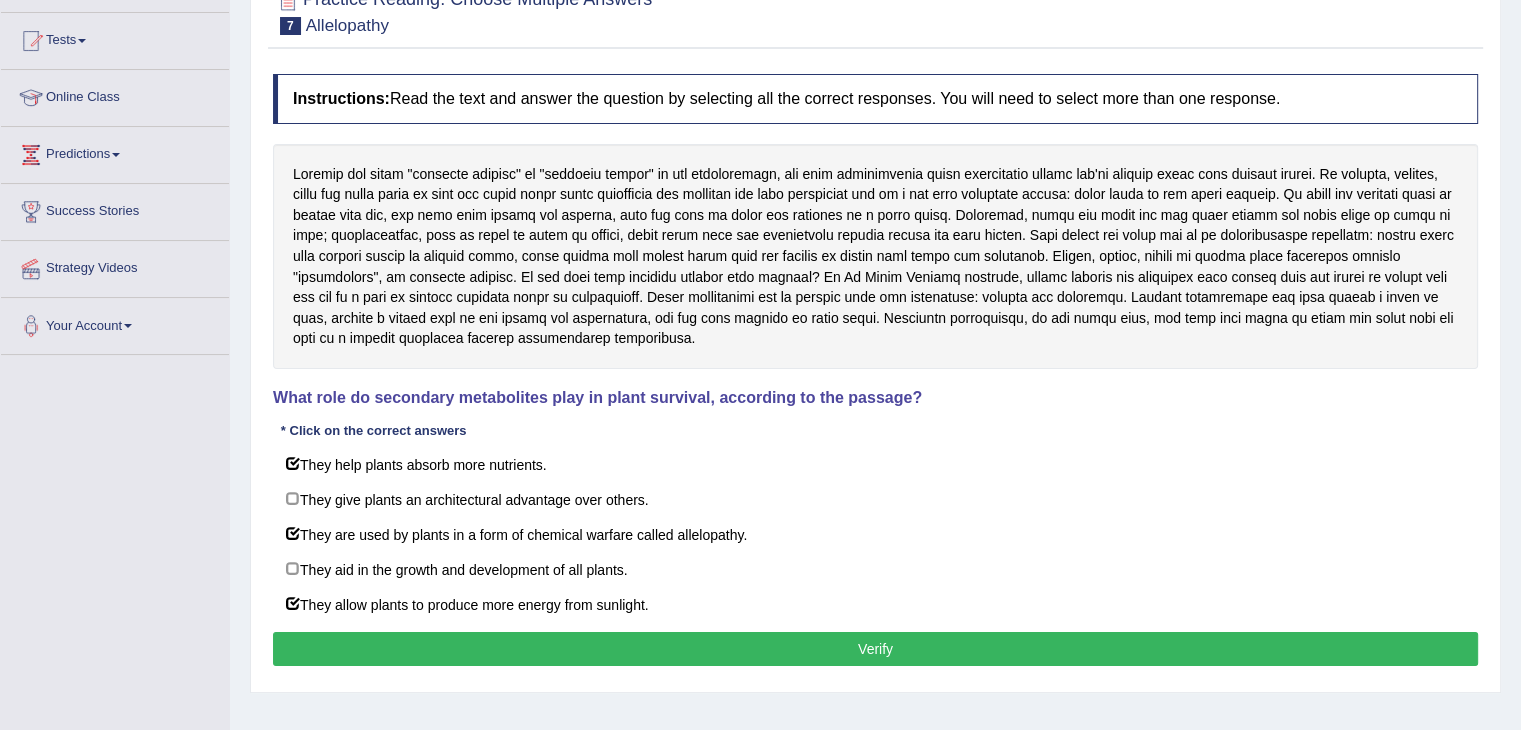click on "Verify" at bounding box center (875, 649) 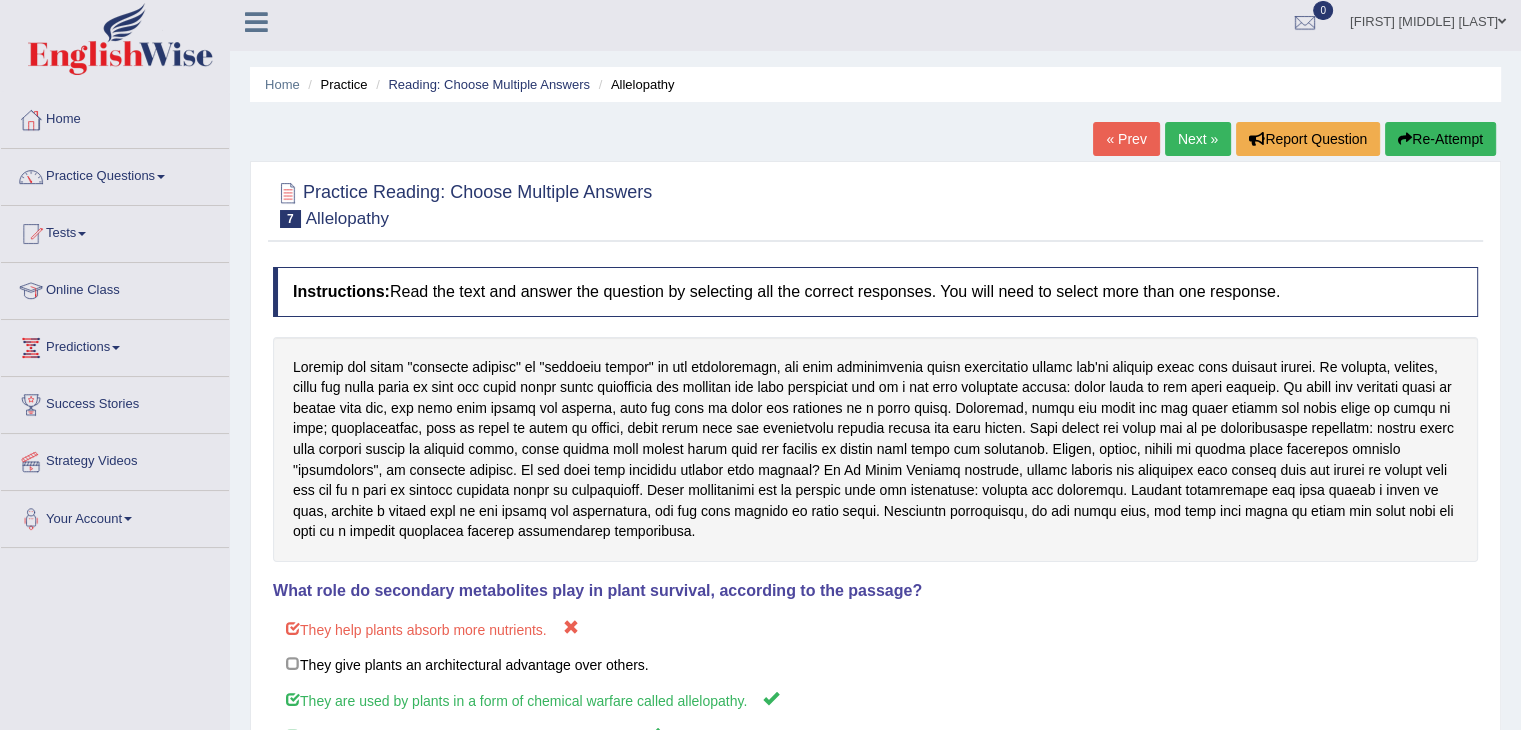 scroll, scrollTop: 0, scrollLeft: 0, axis: both 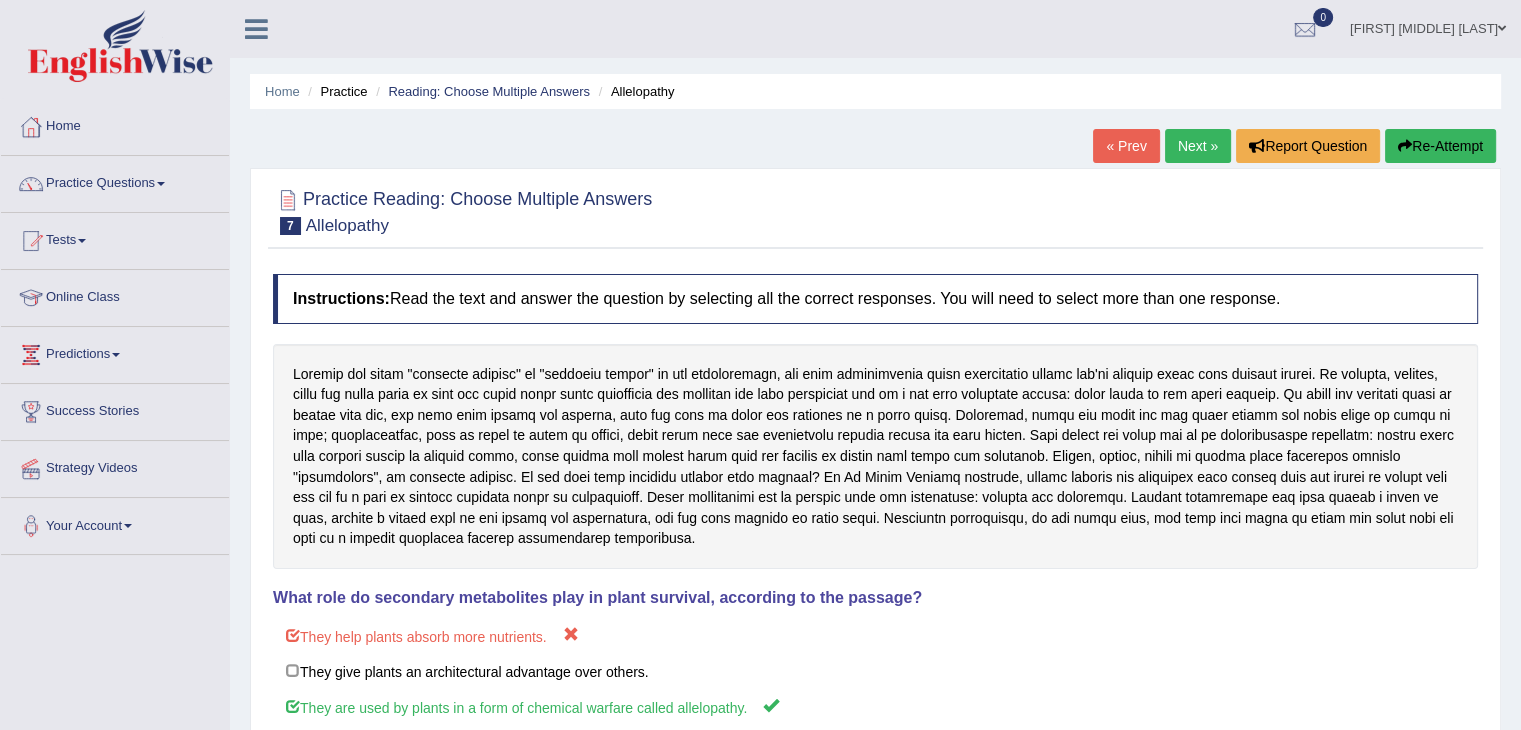 click on "Next »" at bounding box center (1198, 146) 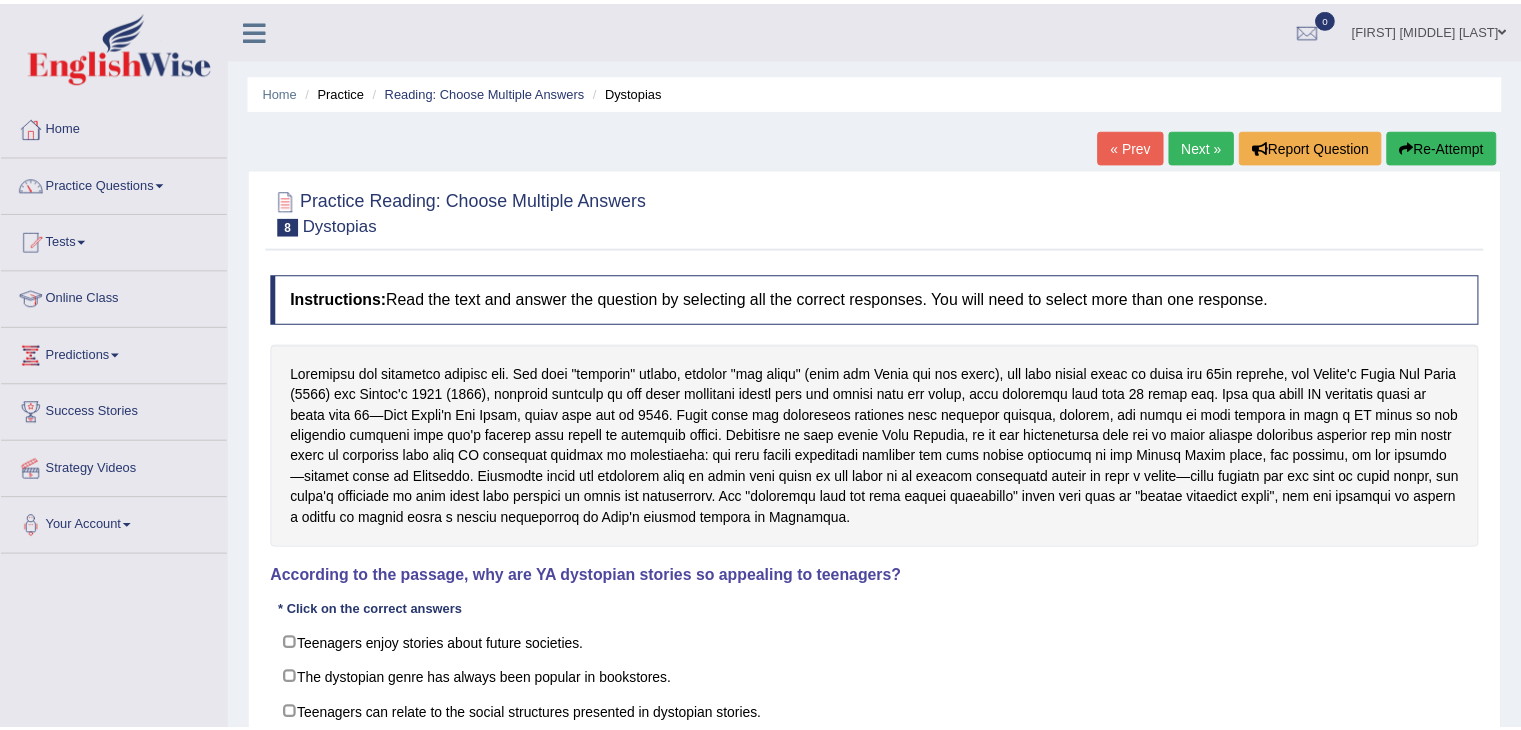 scroll, scrollTop: 0, scrollLeft: 0, axis: both 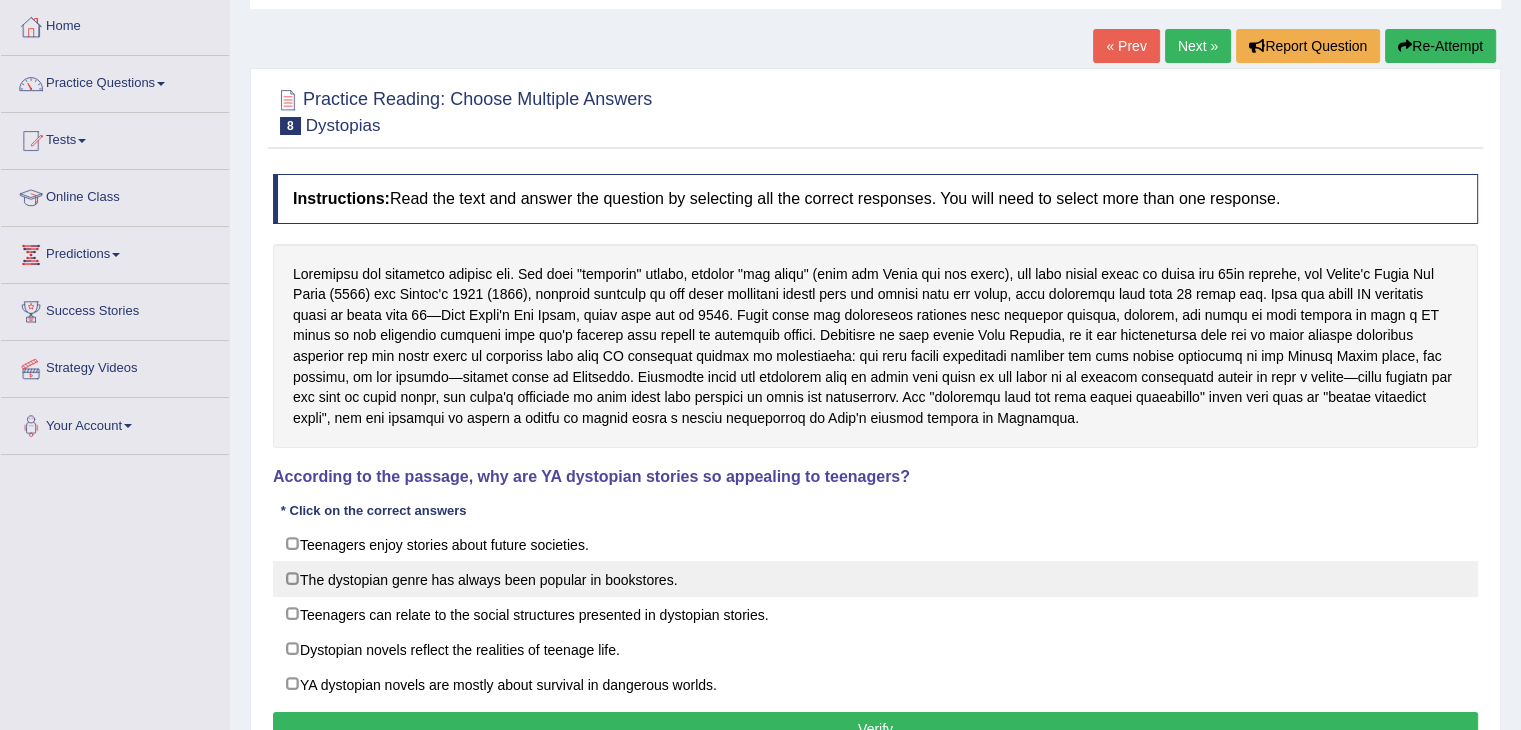 click on "The dystopian genre has always been popular in bookstores." at bounding box center [875, 579] 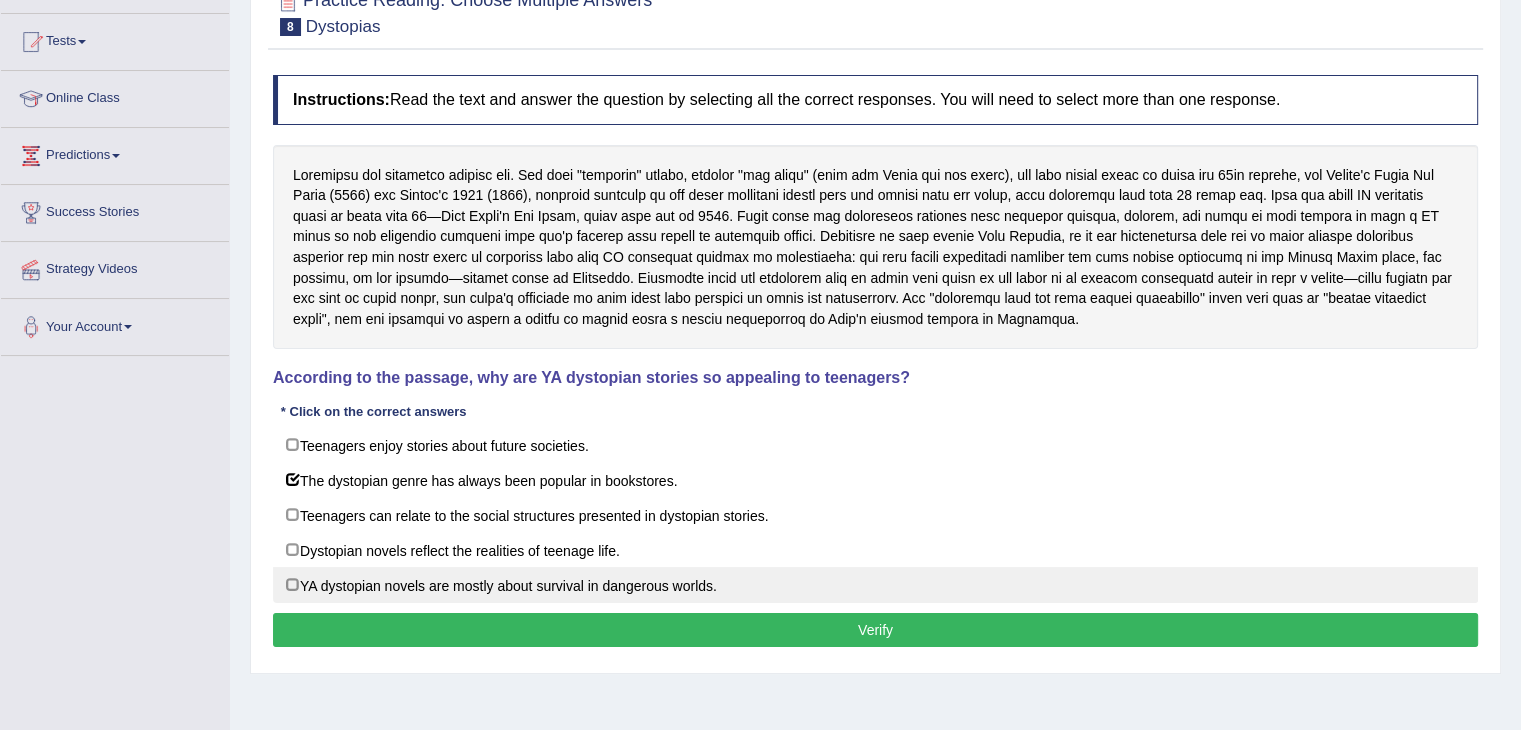scroll, scrollTop: 200, scrollLeft: 0, axis: vertical 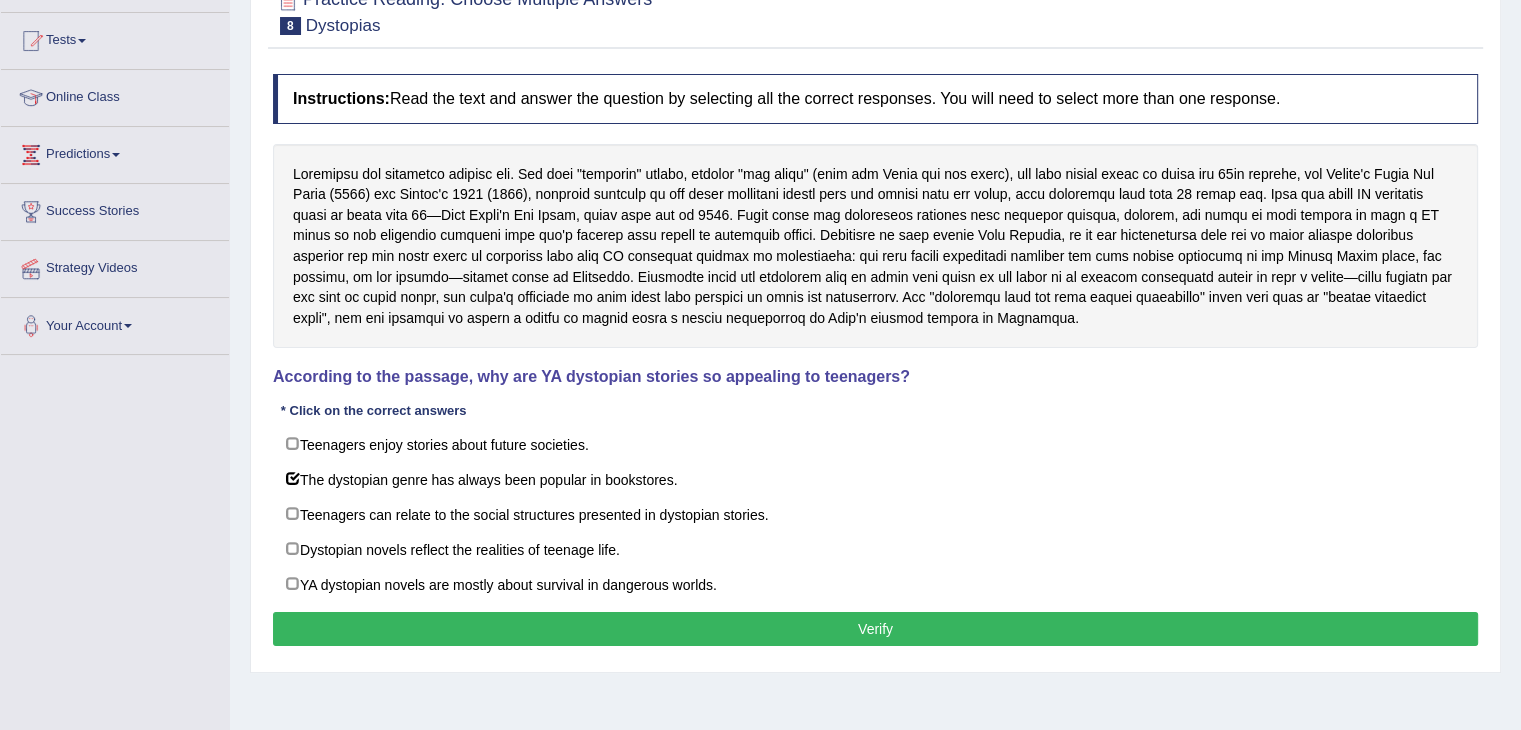 click on "Verify" at bounding box center (875, 629) 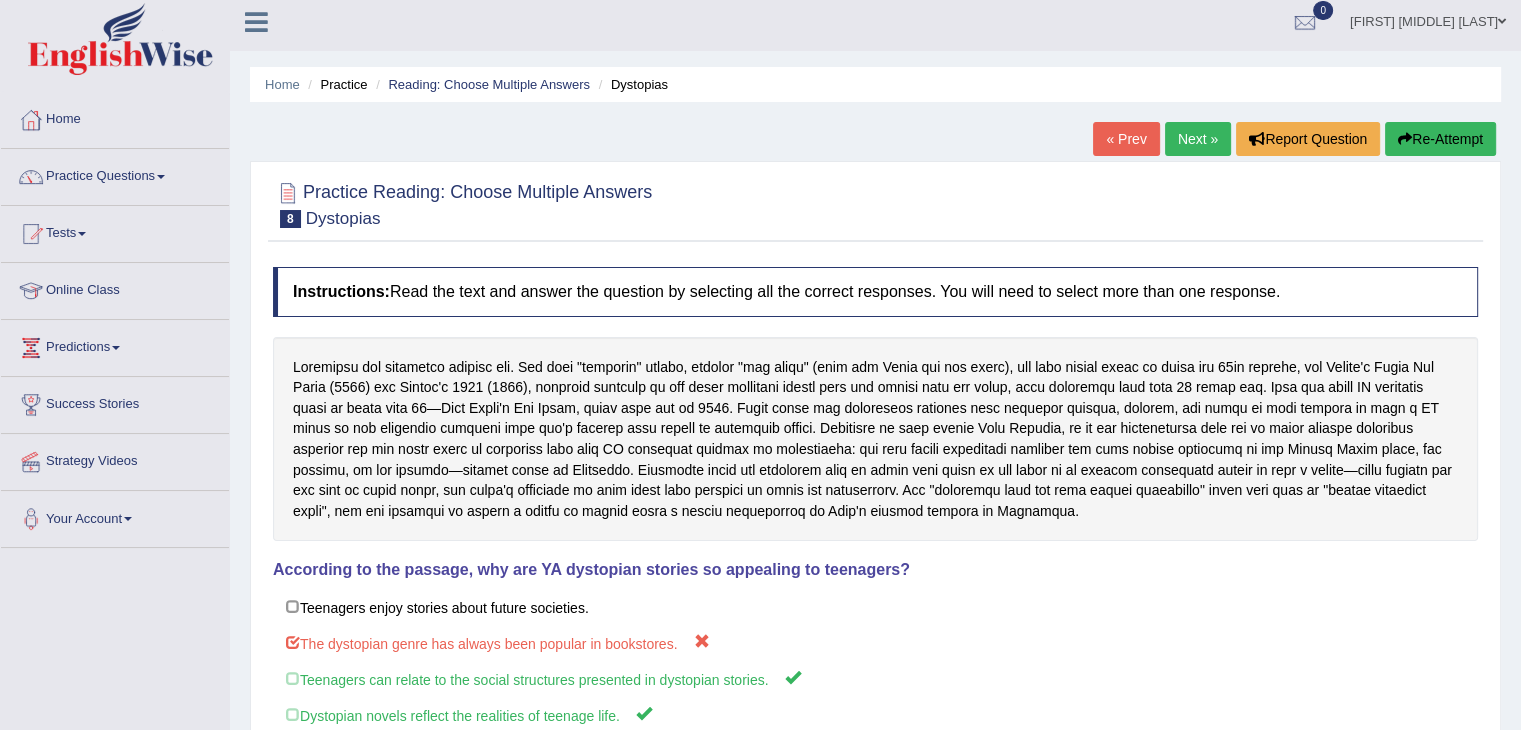 scroll, scrollTop: 0, scrollLeft: 0, axis: both 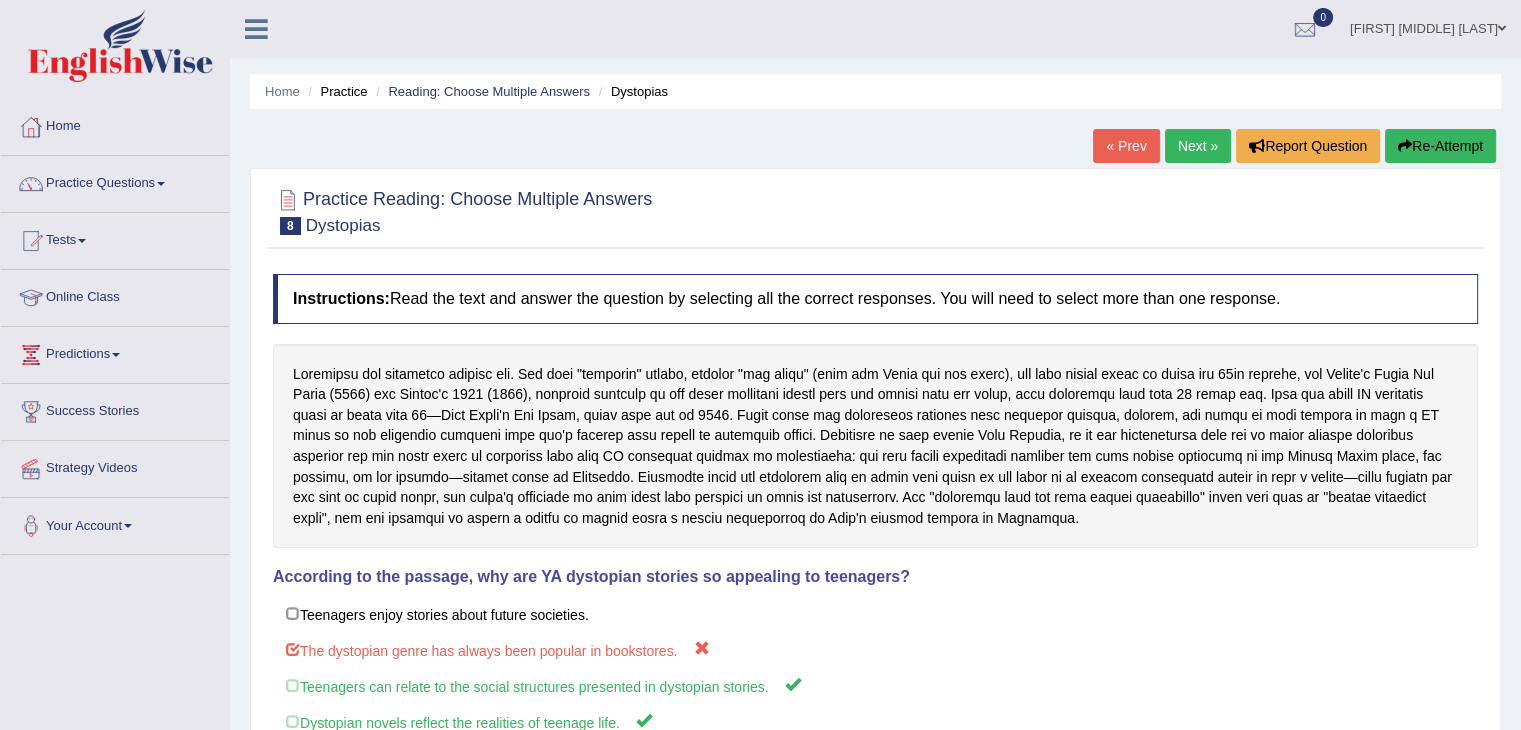 click on "Next »" at bounding box center [1198, 146] 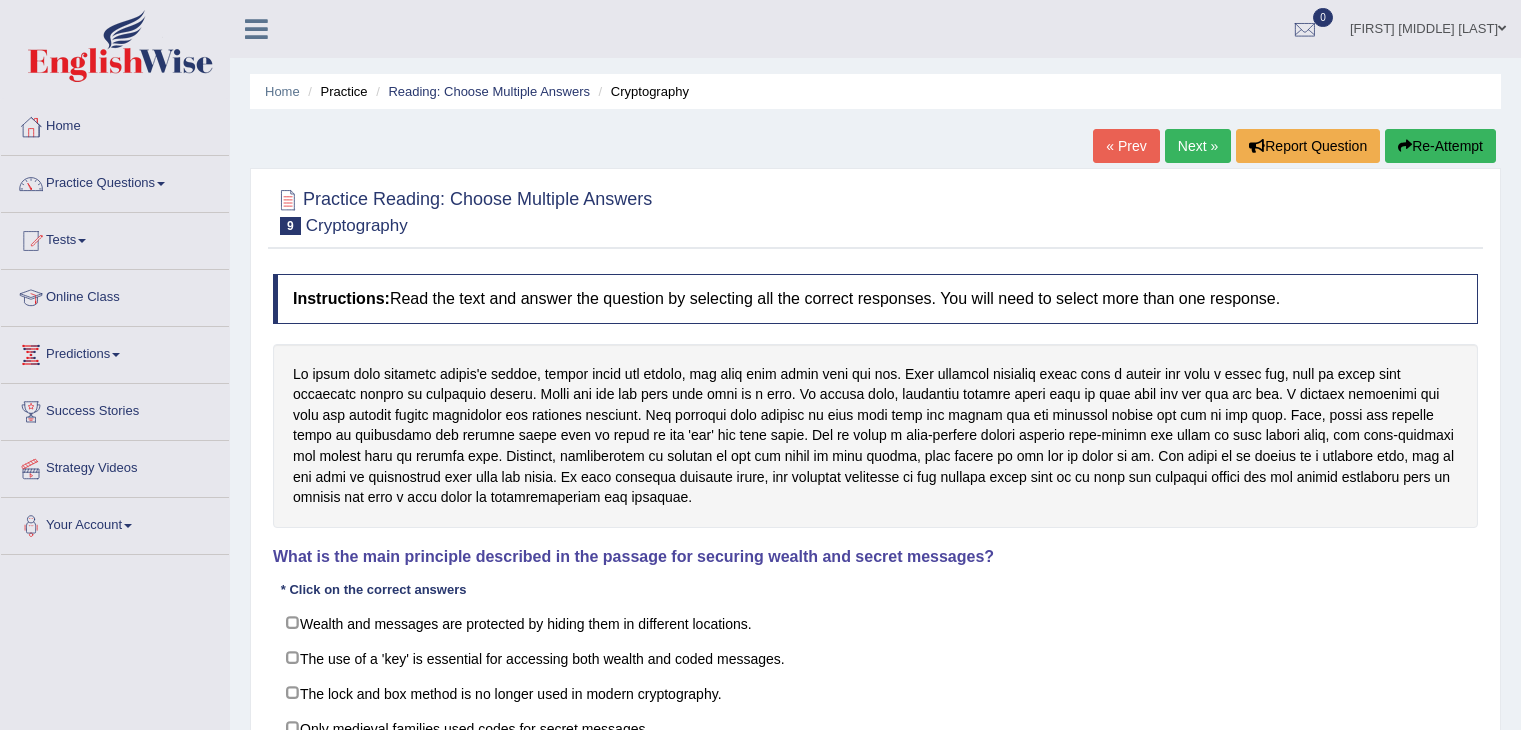 scroll, scrollTop: 0, scrollLeft: 0, axis: both 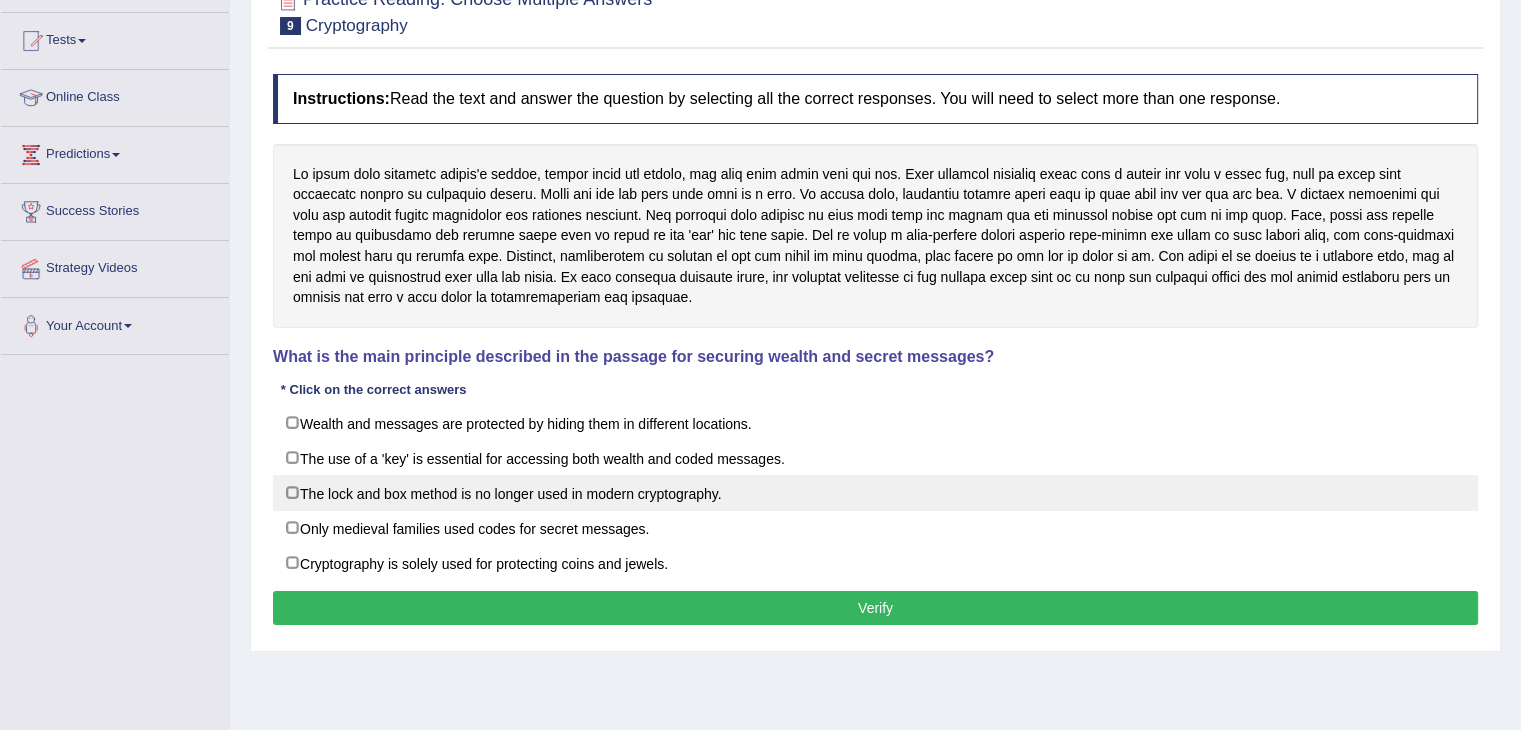 click on "The lock and box method is no longer used in modern cryptography." at bounding box center [875, 493] 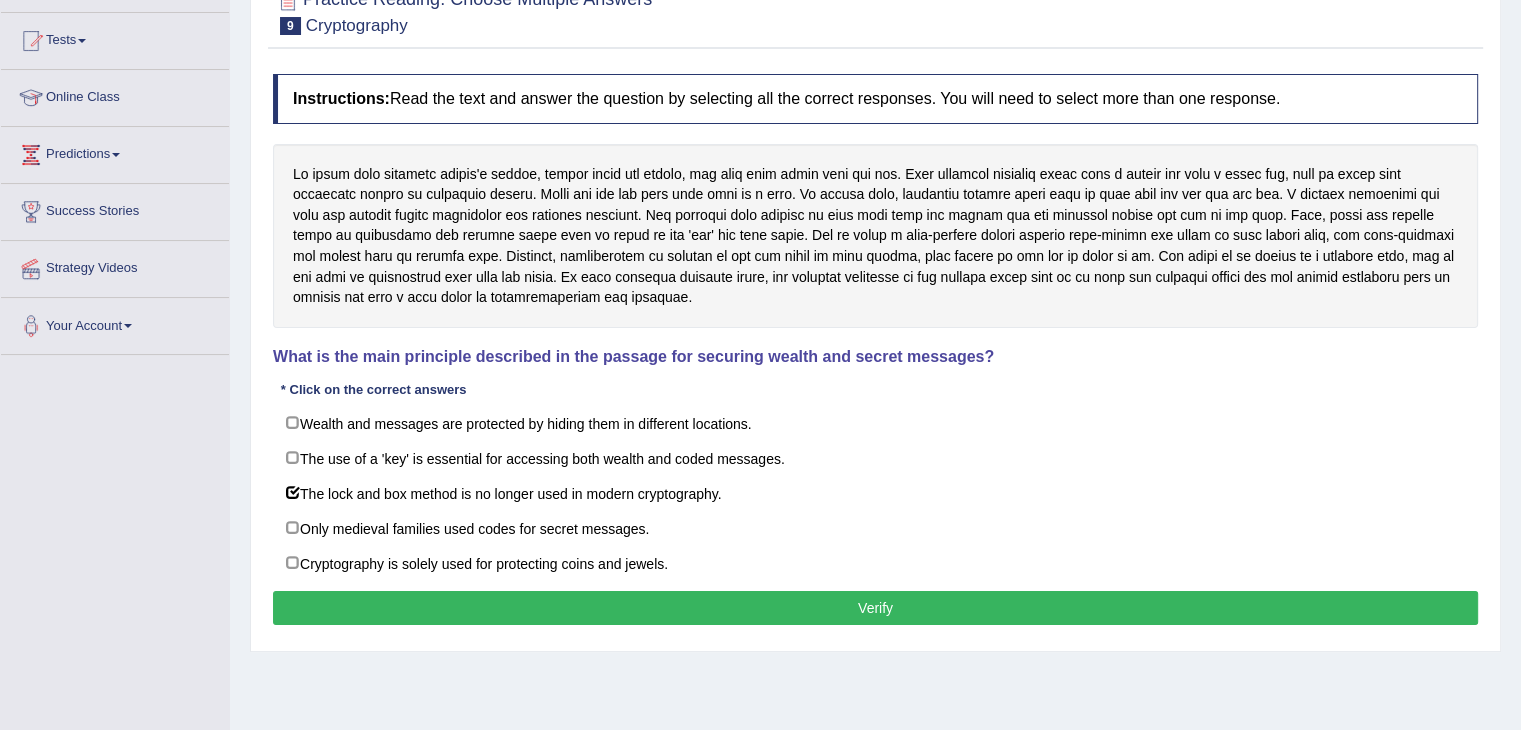 click on "Verify" at bounding box center [875, 608] 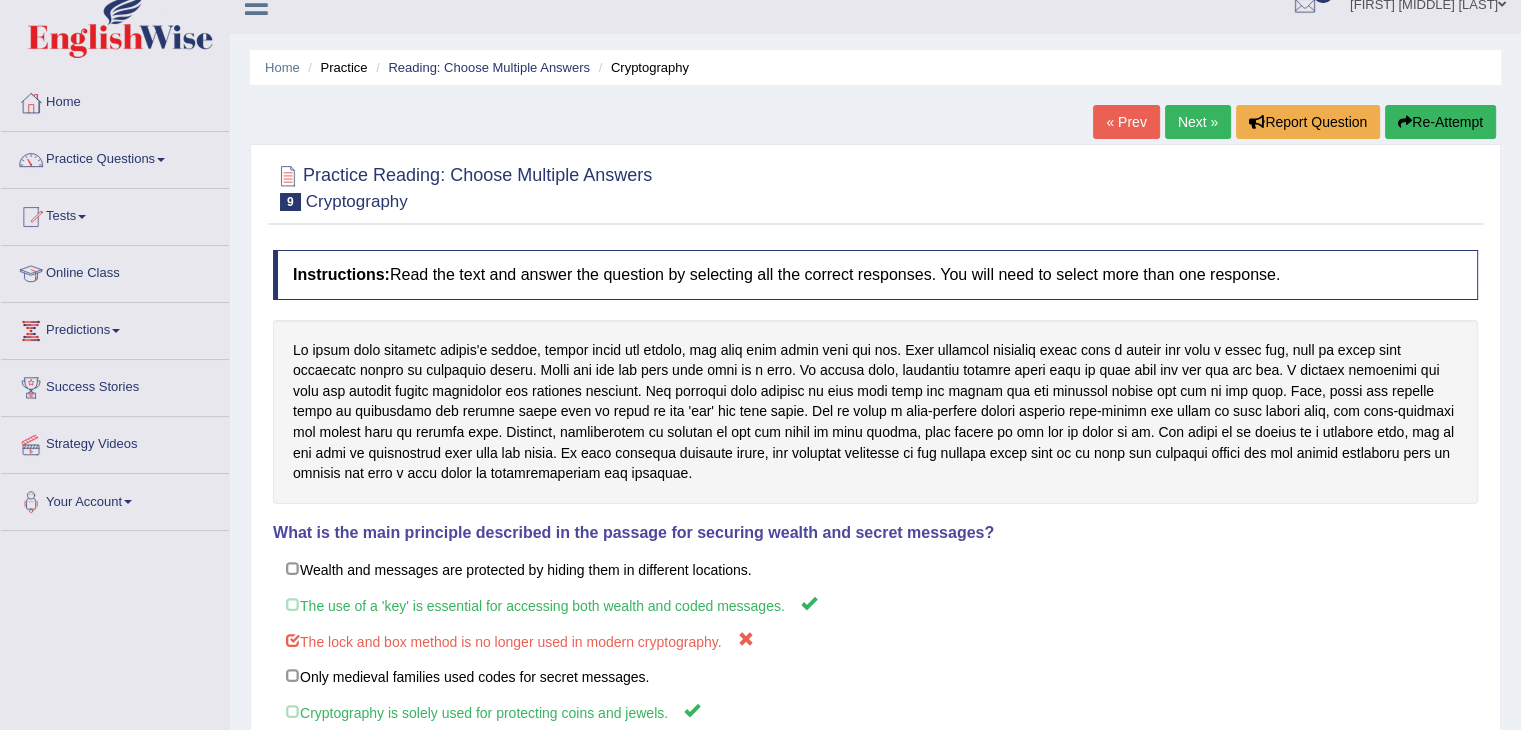 scroll, scrollTop: 20, scrollLeft: 0, axis: vertical 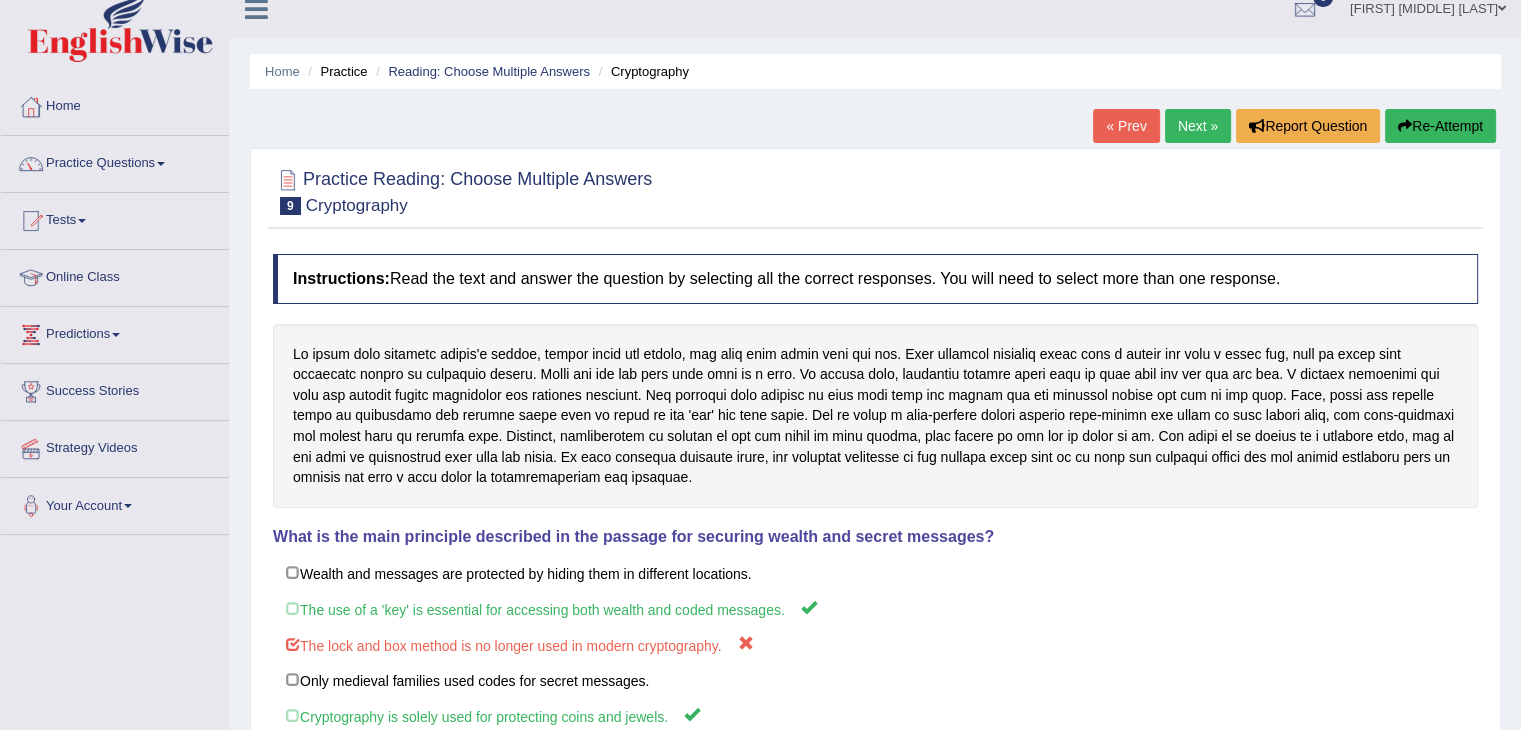 click on "Home
Practice
Reading: Choose Multiple Answers
Cryptography
« Prev Next »  Report Question  Re-Attempt
Practice Reading: Choose Multiple Answers
9
Cryptography
Instructions:  Read the text and answer the question by selecting all the correct responses. You will need to select more than one response.
What is the main principle described in the passage for securing wealth and secret messages? * Click on the correct answers  Wealth and messages are protected by hiding them in different locations.  The use of a 'key' is essential for accessing both wealth and coded messages.  The lock and box method is no longer used in modern cryptography.  Only medieval families used codes for secret messages.  Cryptography is solely used for protecting coins and jewels. Result:  Total Score: 0/2 Correct Answers: 0 Incorrect Answers: 1" at bounding box center [875, 480] 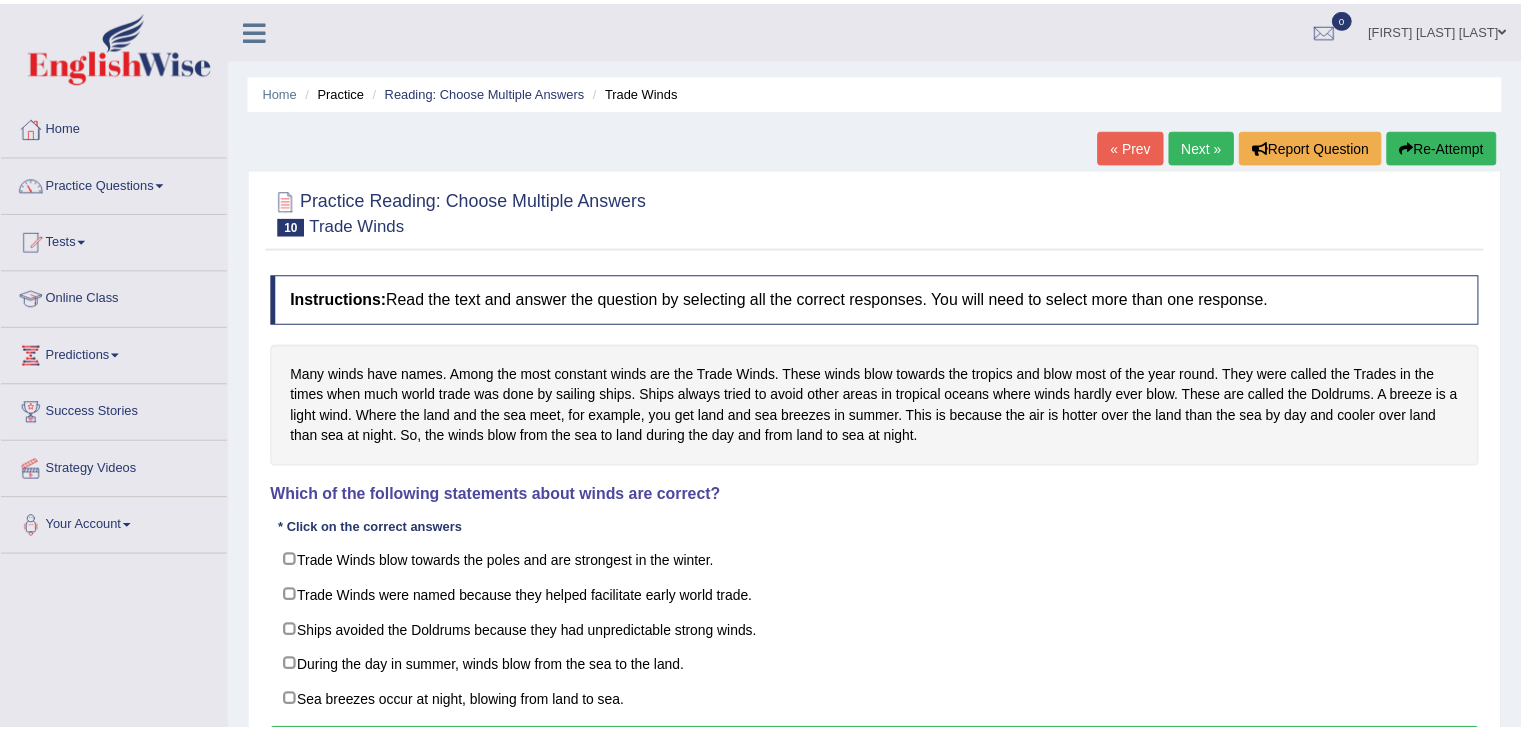 scroll, scrollTop: 0, scrollLeft: 0, axis: both 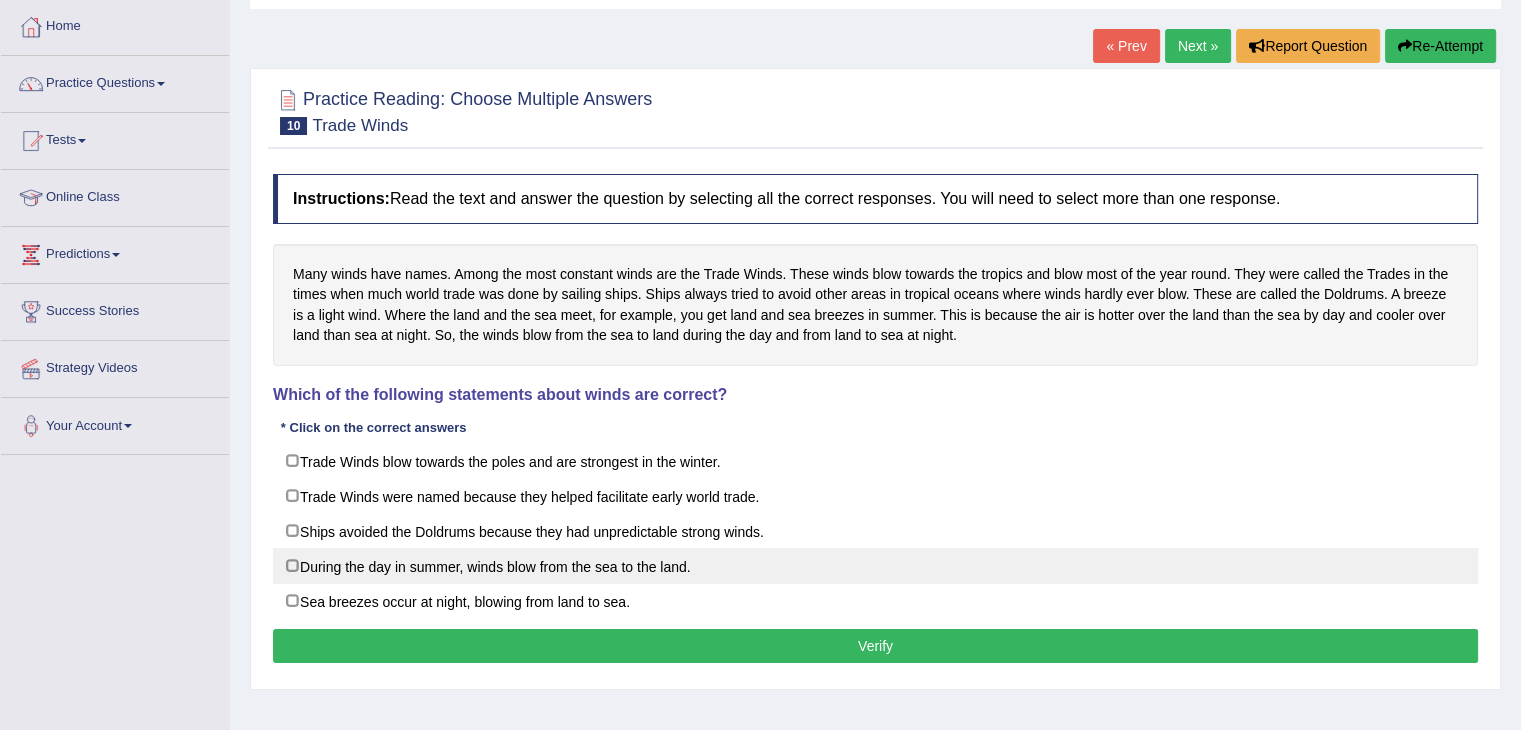 click on "During the day in summer, winds blow from the sea to the land." at bounding box center (875, 566) 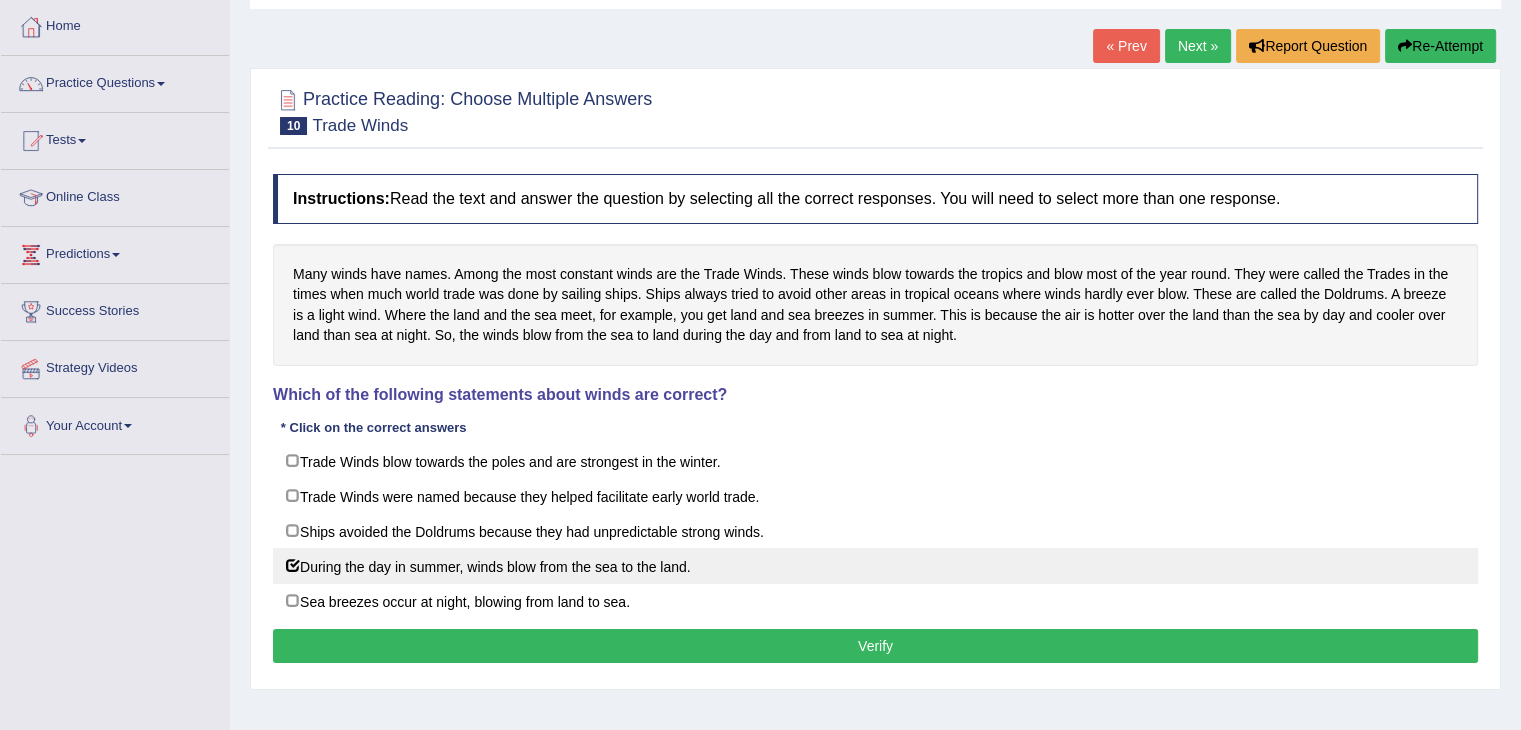 checkbox on "true" 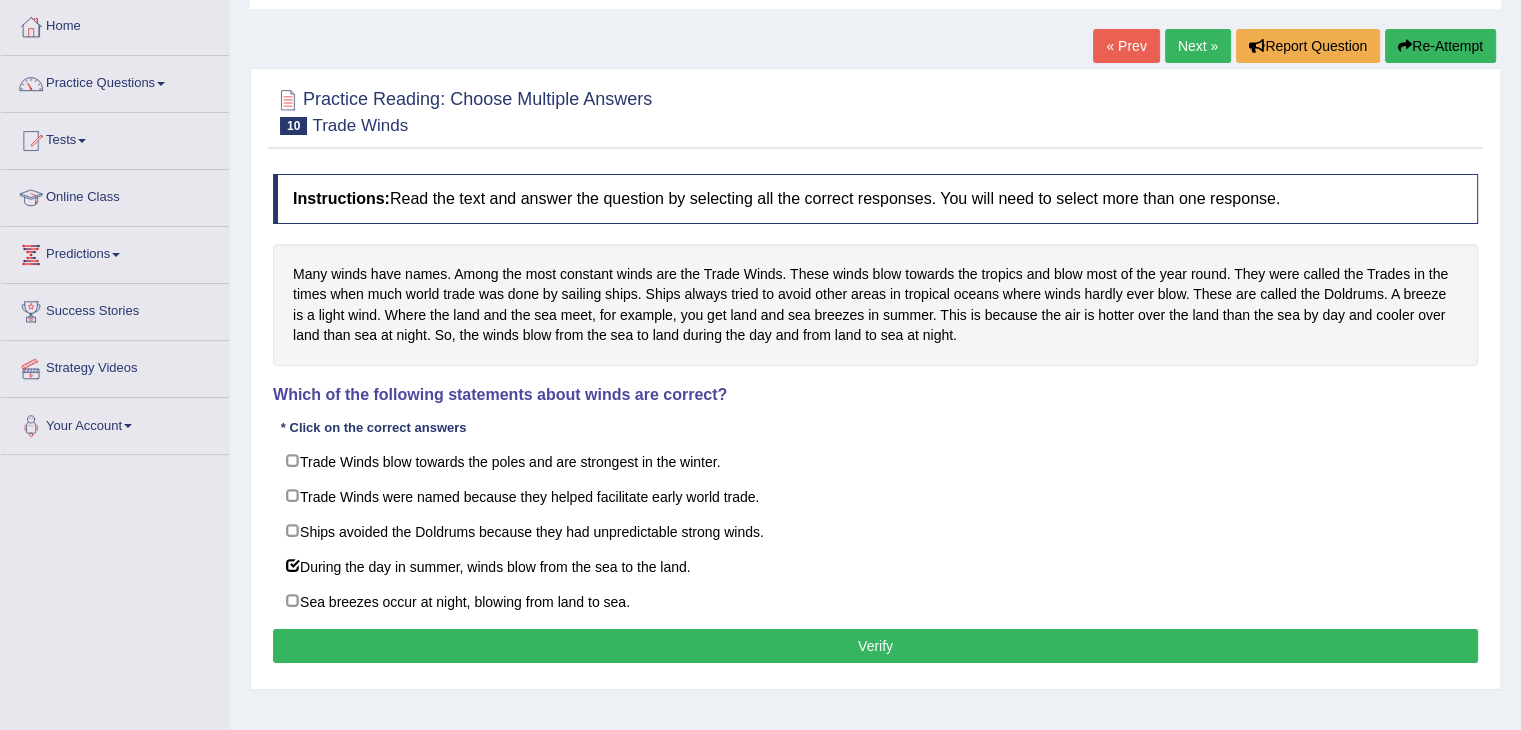 click on "Instructions:  Read the text and answer the question by selecting all the correct responses. You will need to select more than one response.
Many winds have names. Among the most constant winds are the Trade Winds. These winds blow towards the tropics and blow most of the year round. They were called the Trades in the times when much world trade was done by sailing ships. Ships always tried to avoid other areas in tropical oceans where winds hardly ever blow. These are called the Doldrums. A breeze is a light wind. Where the land and the sea meet, for example, you get land and sea breezes in summer. This is because the air is hotter over the land than the sea by day and cooler over land than sea at night. So, the winds blow from the sea to land during the day and from land to sea at night. Which of the following statements about winds are correct? * Click on the correct answers  Trade Winds blow towards the poles and are strongest in the winter. Result:  Verify" at bounding box center [875, 421] 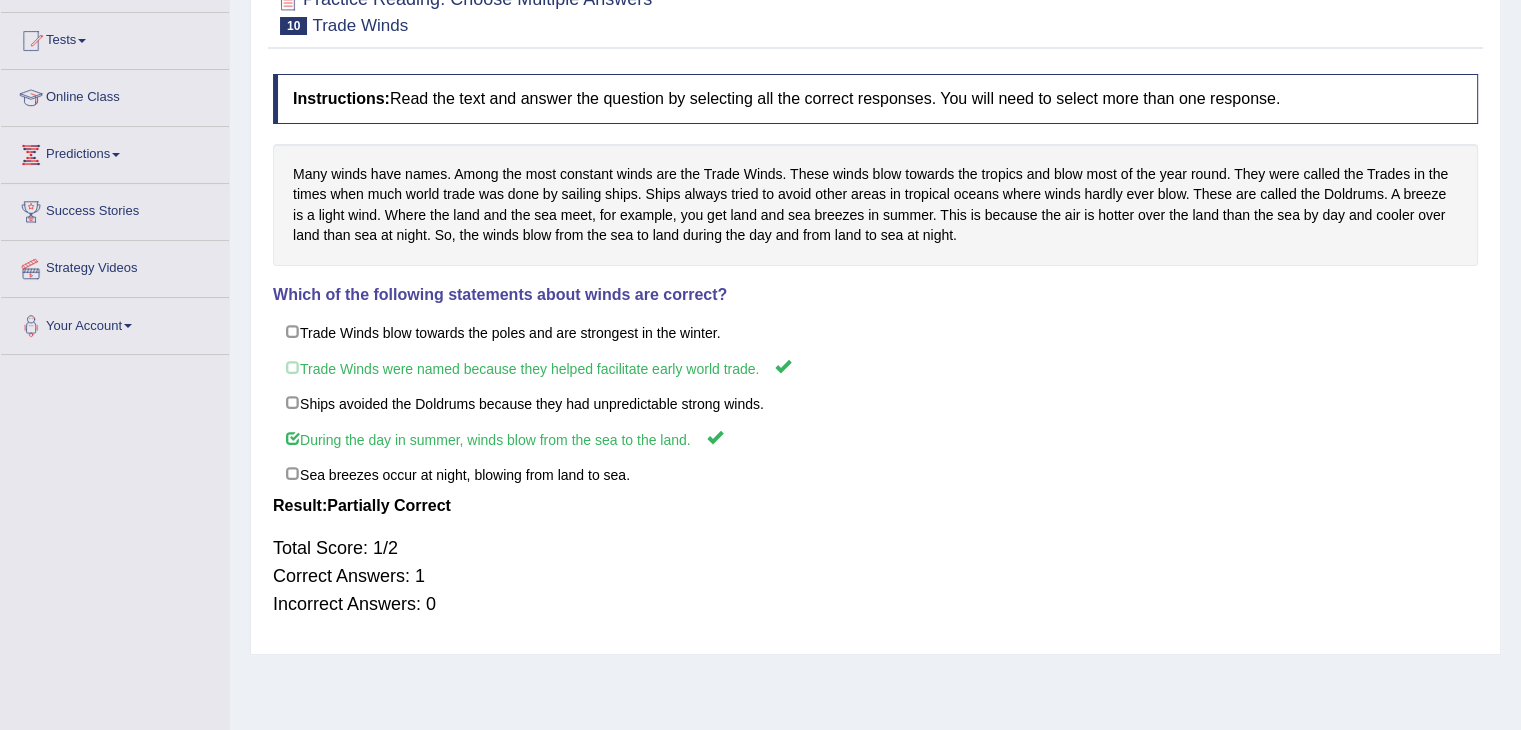 scroll, scrollTop: 0, scrollLeft: 0, axis: both 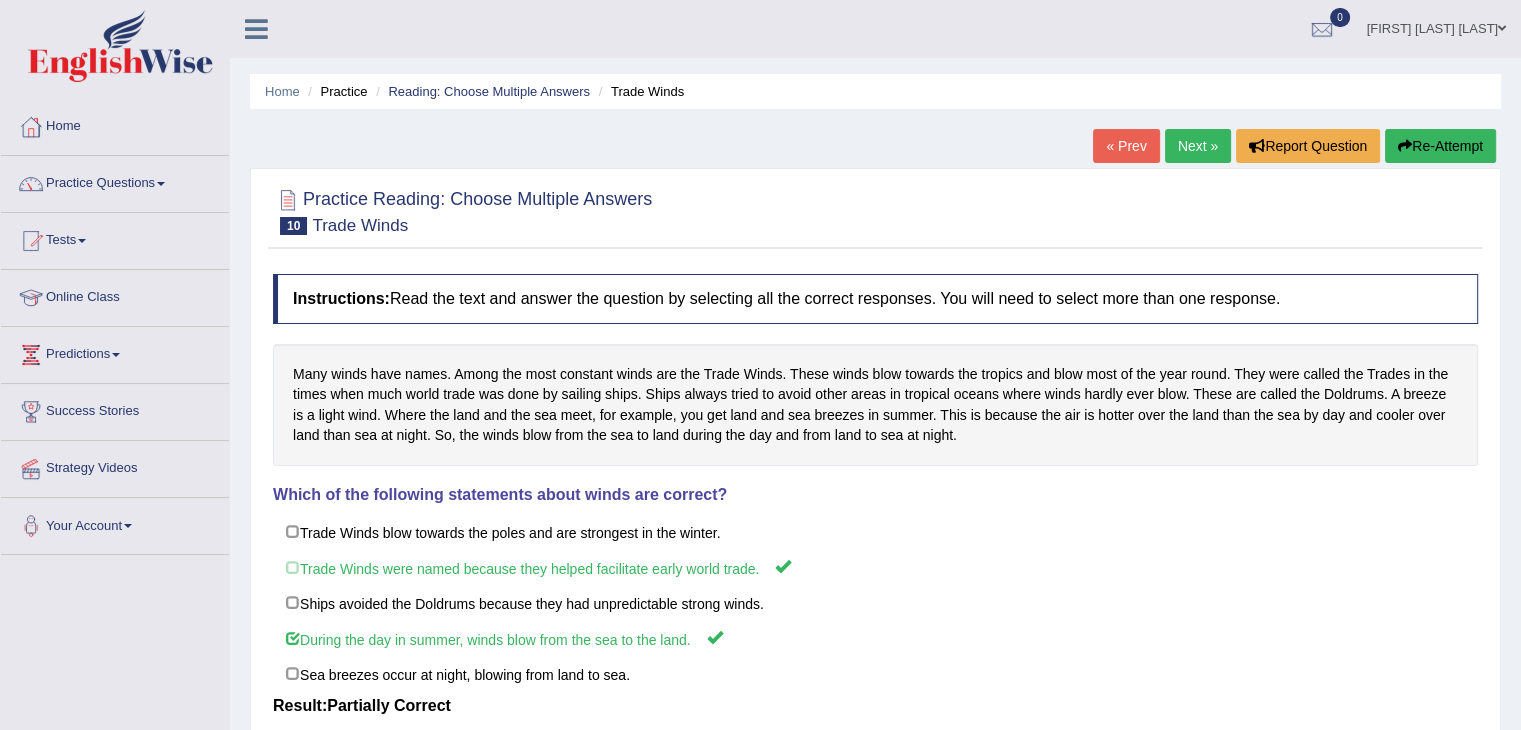 click on "Next »" at bounding box center (1198, 146) 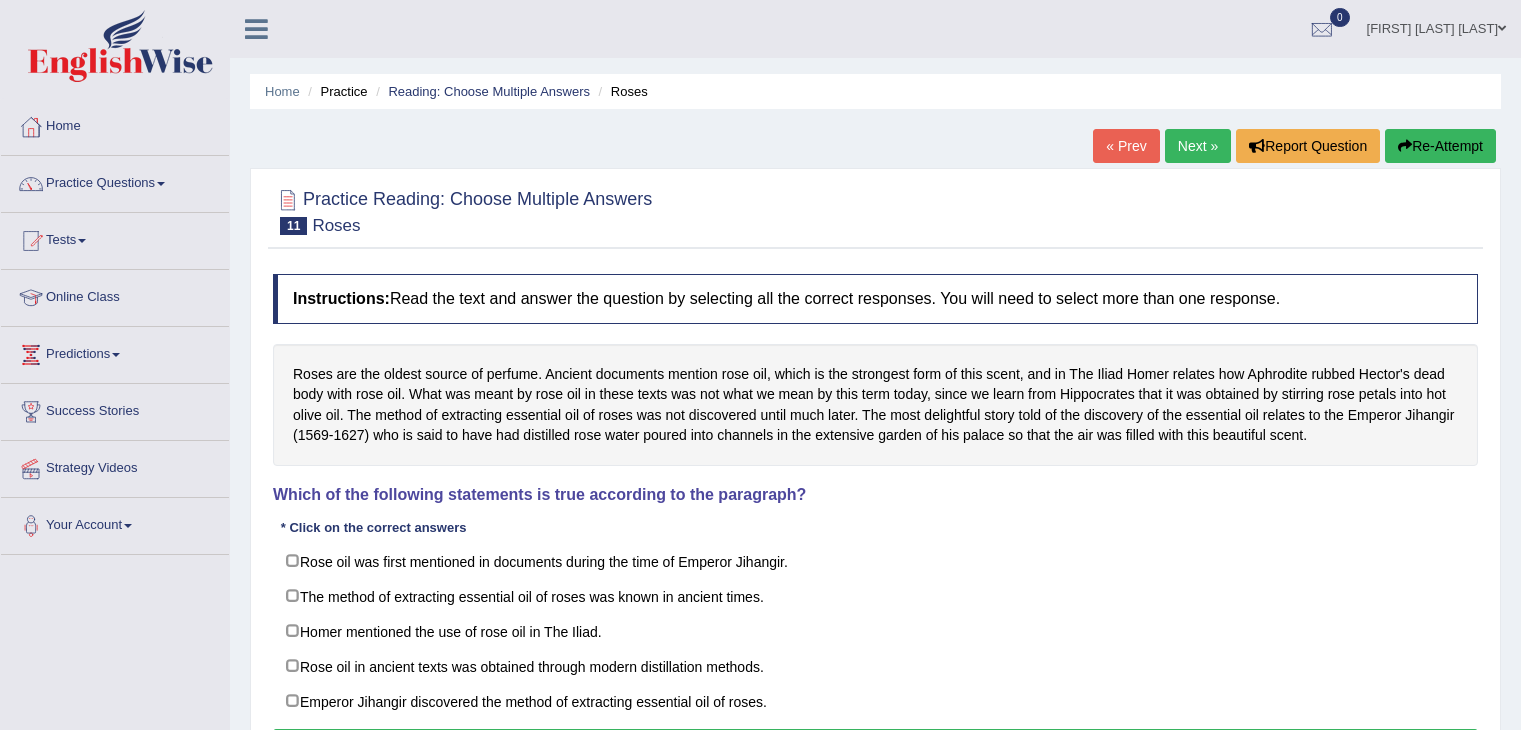 scroll, scrollTop: 0, scrollLeft: 0, axis: both 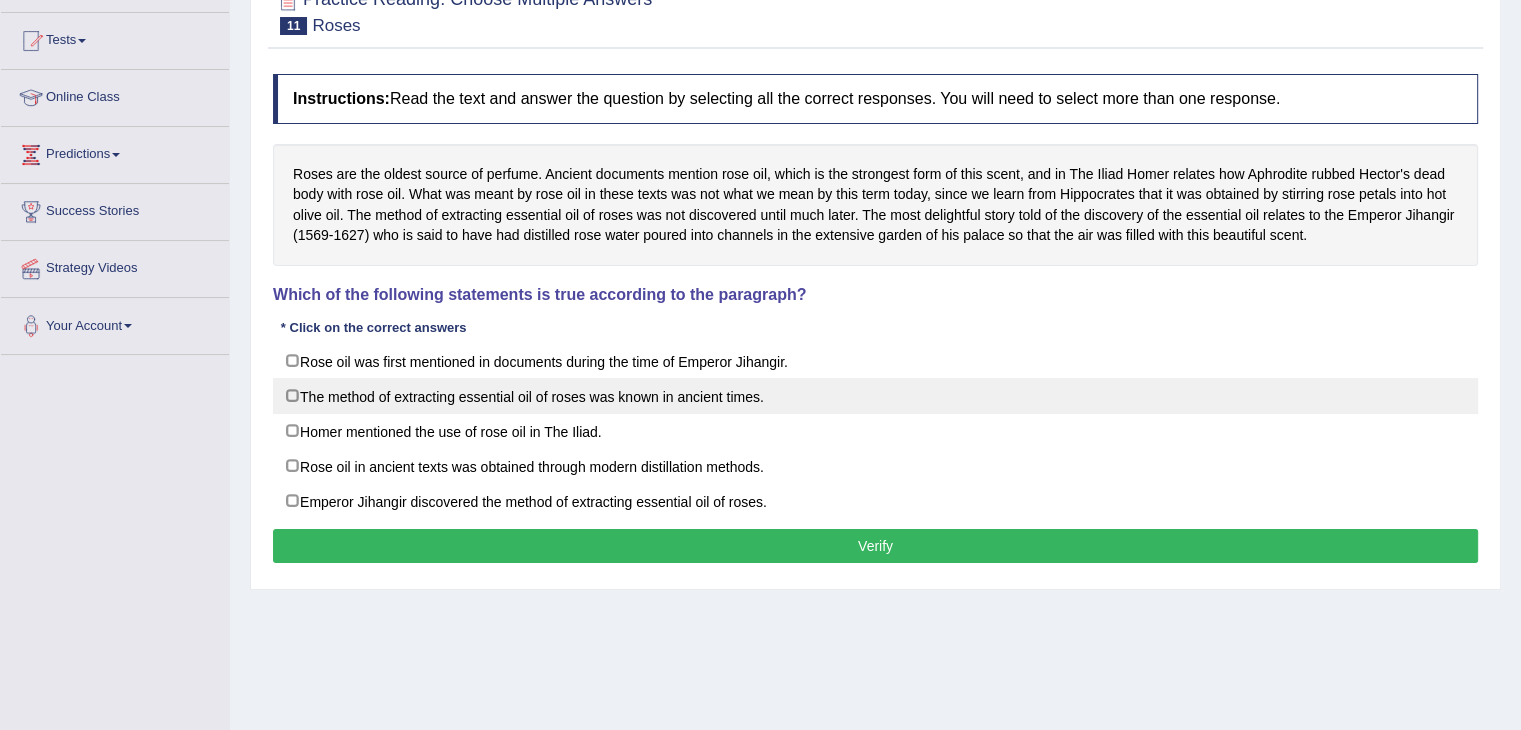 click on "The method of extracting essential oil of roses was known in ancient times." at bounding box center [875, 396] 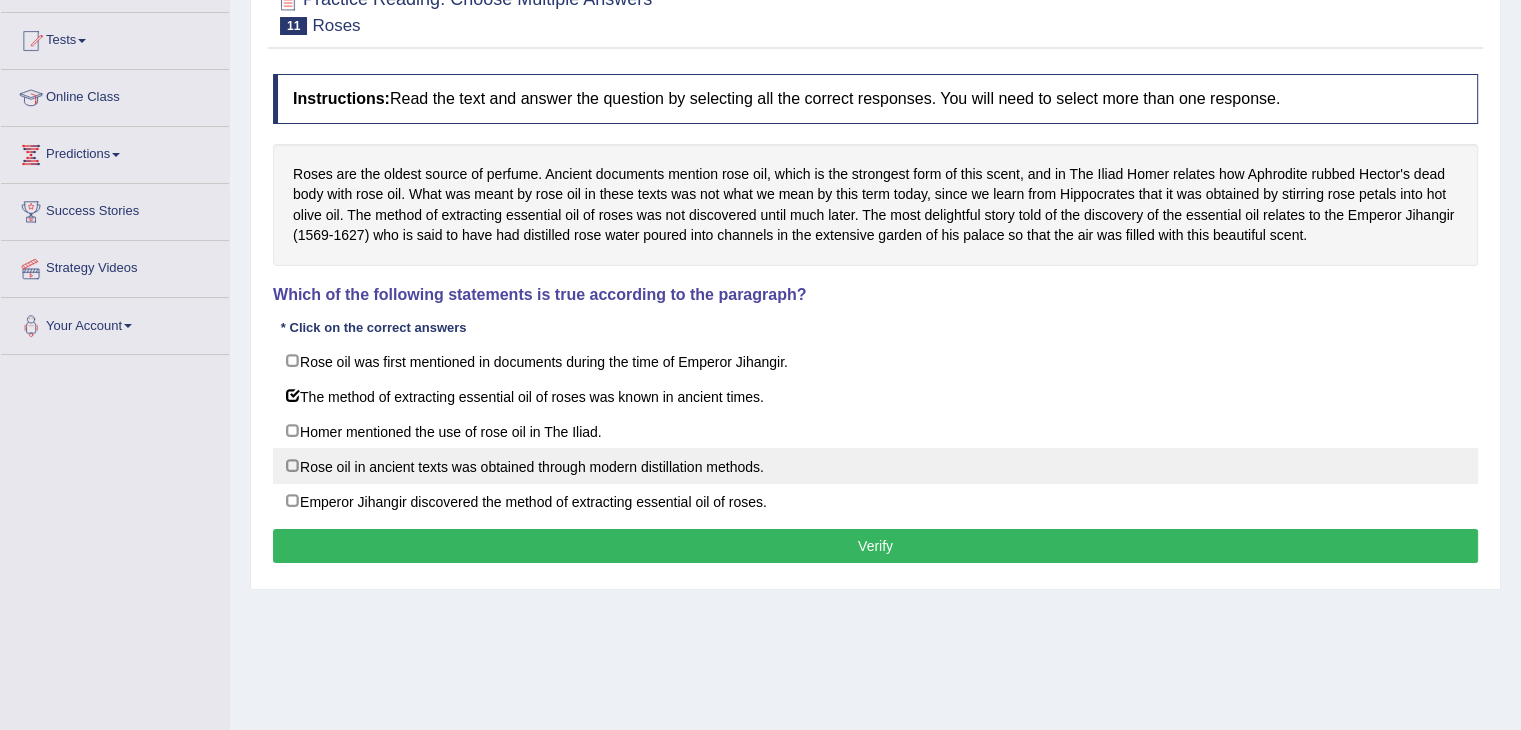 drag, startPoint x: 332, startPoint y: 537, endPoint x: 1097, endPoint y: 479, distance: 767.19556 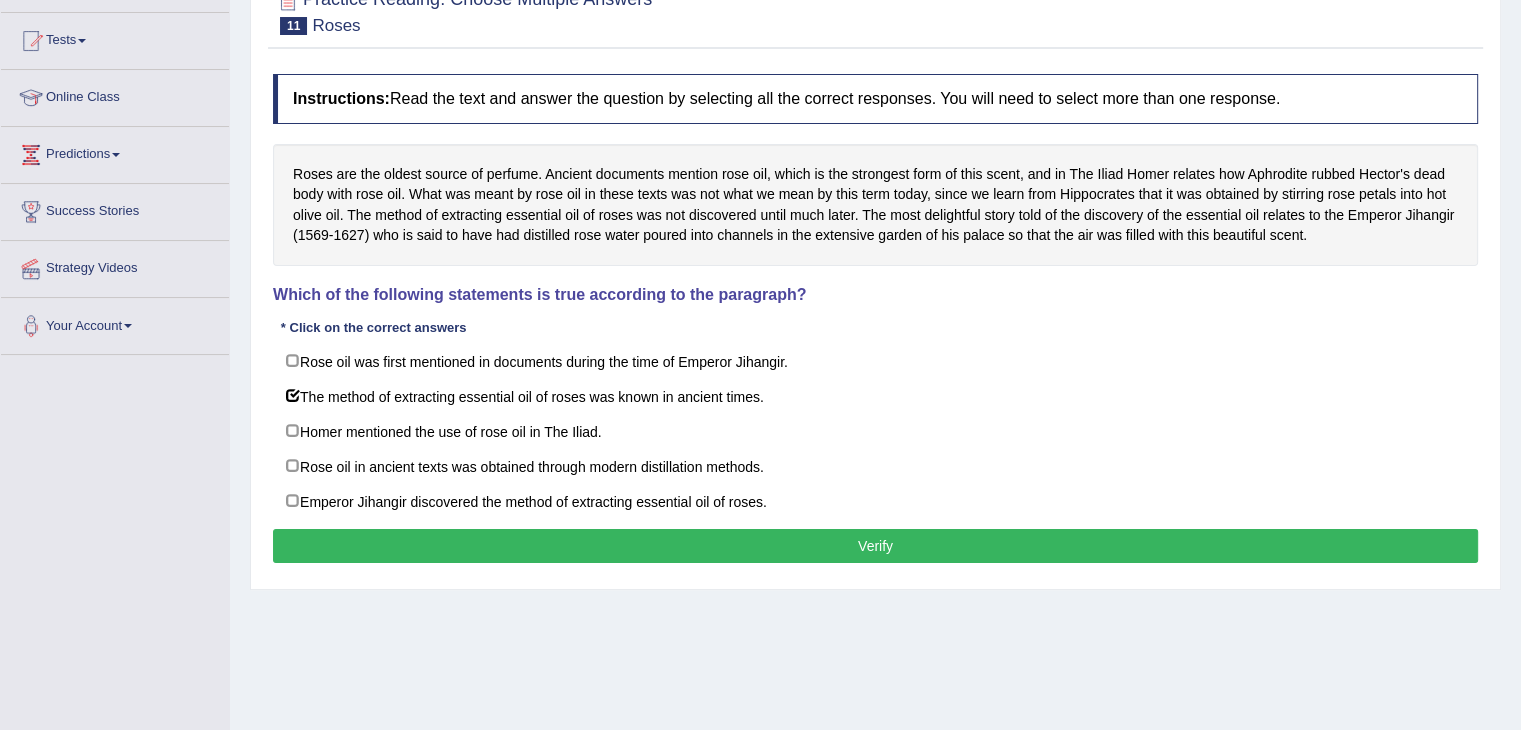click on "Verify" at bounding box center (875, 546) 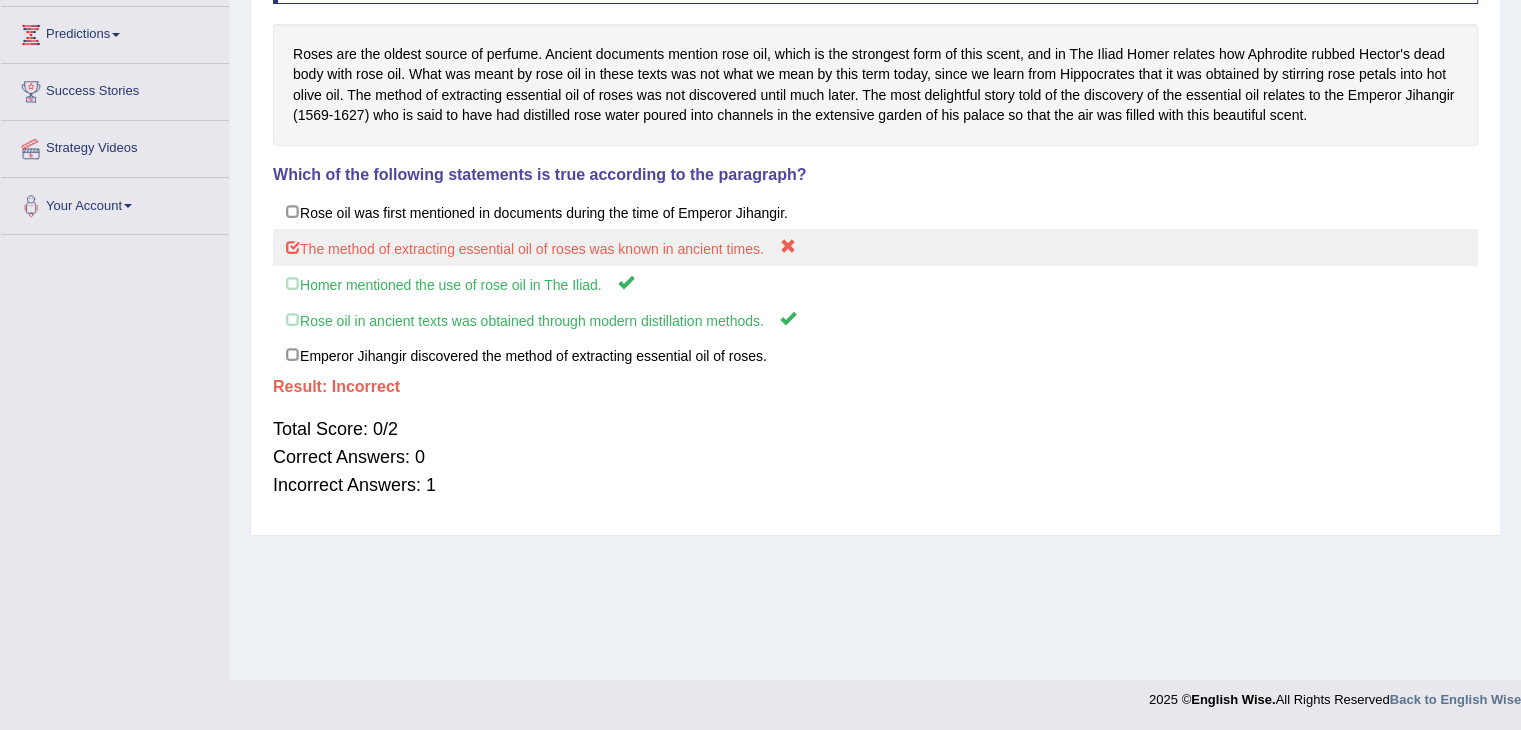 scroll, scrollTop: 0, scrollLeft: 0, axis: both 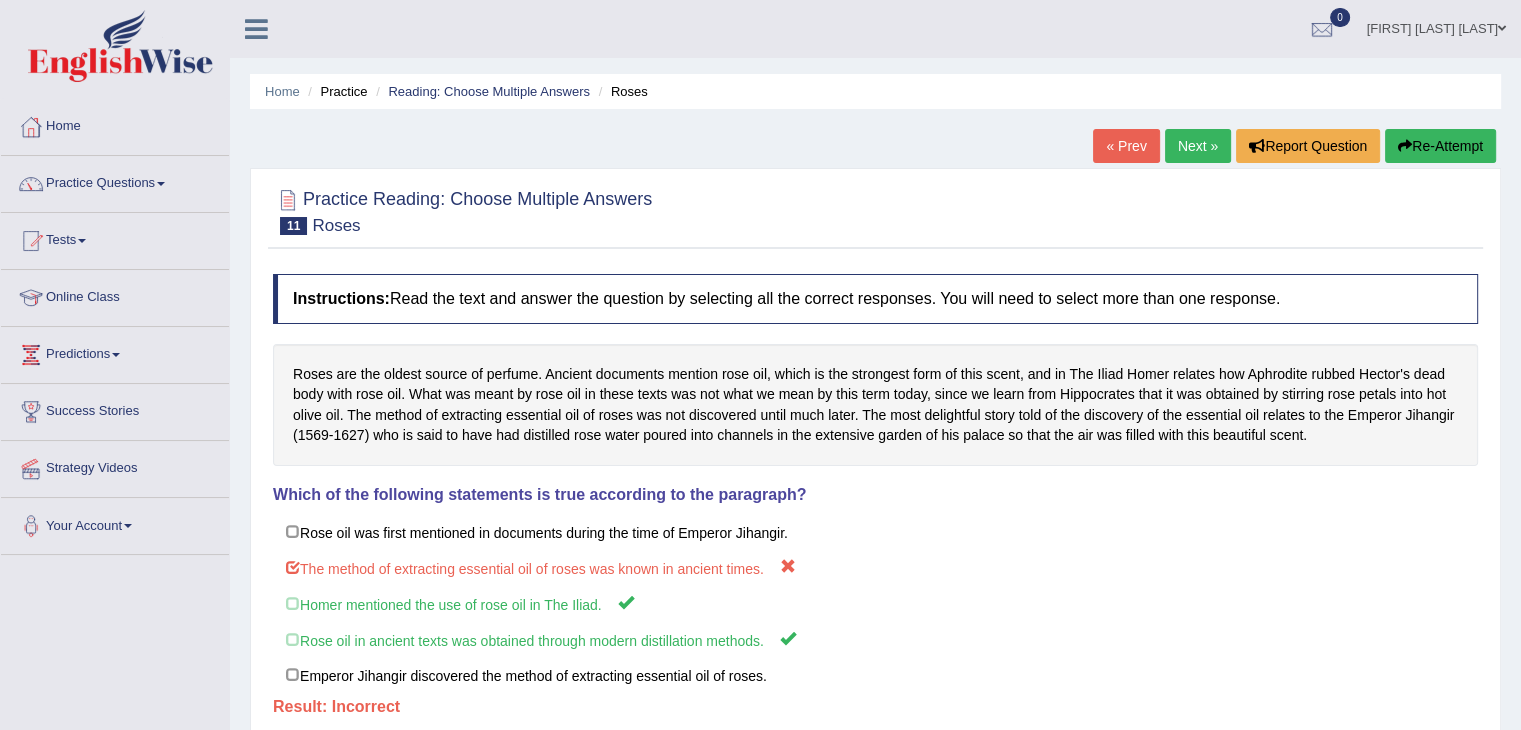 click on "Next »" at bounding box center [1198, 146] 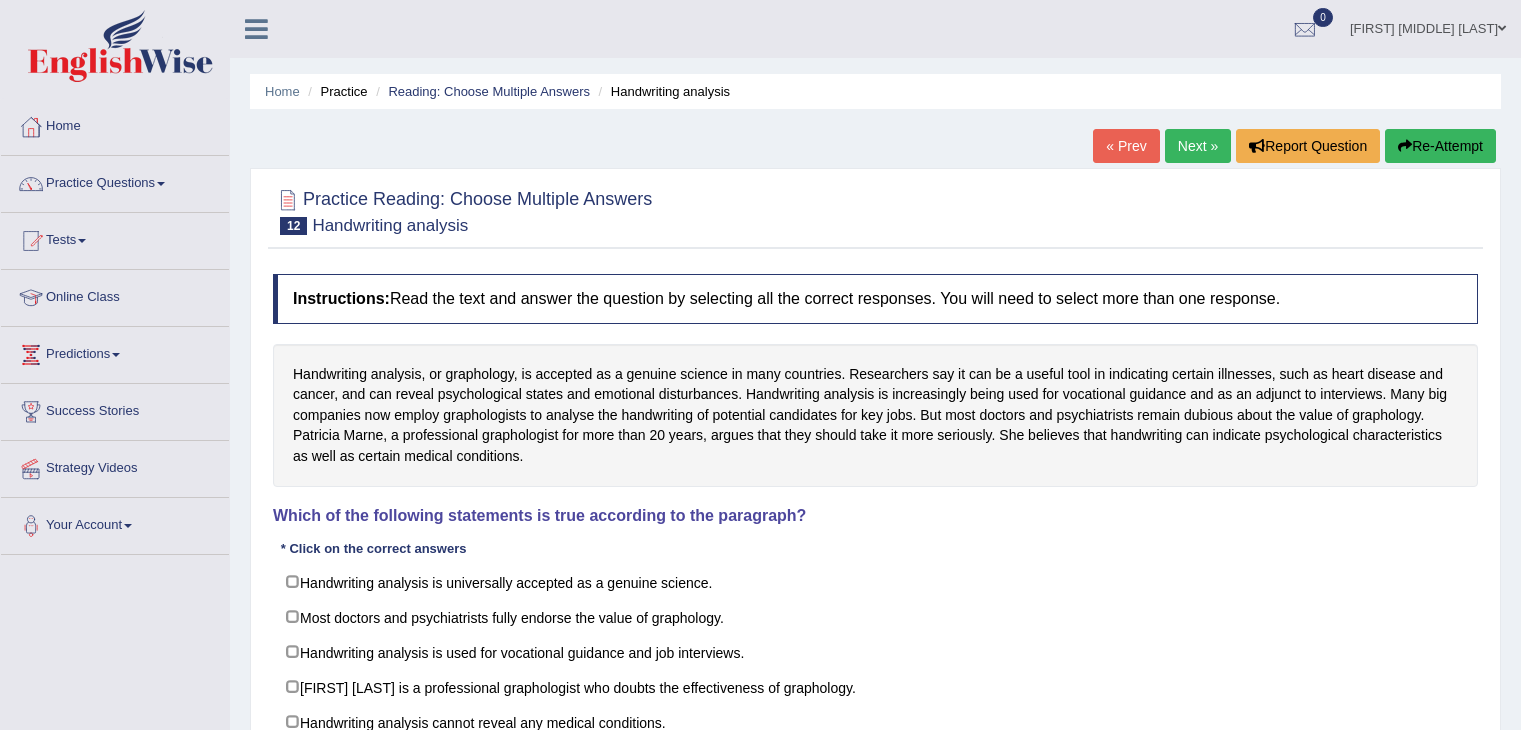 scroll, scrollTop: 0, scrollLeft: 0, axis: both 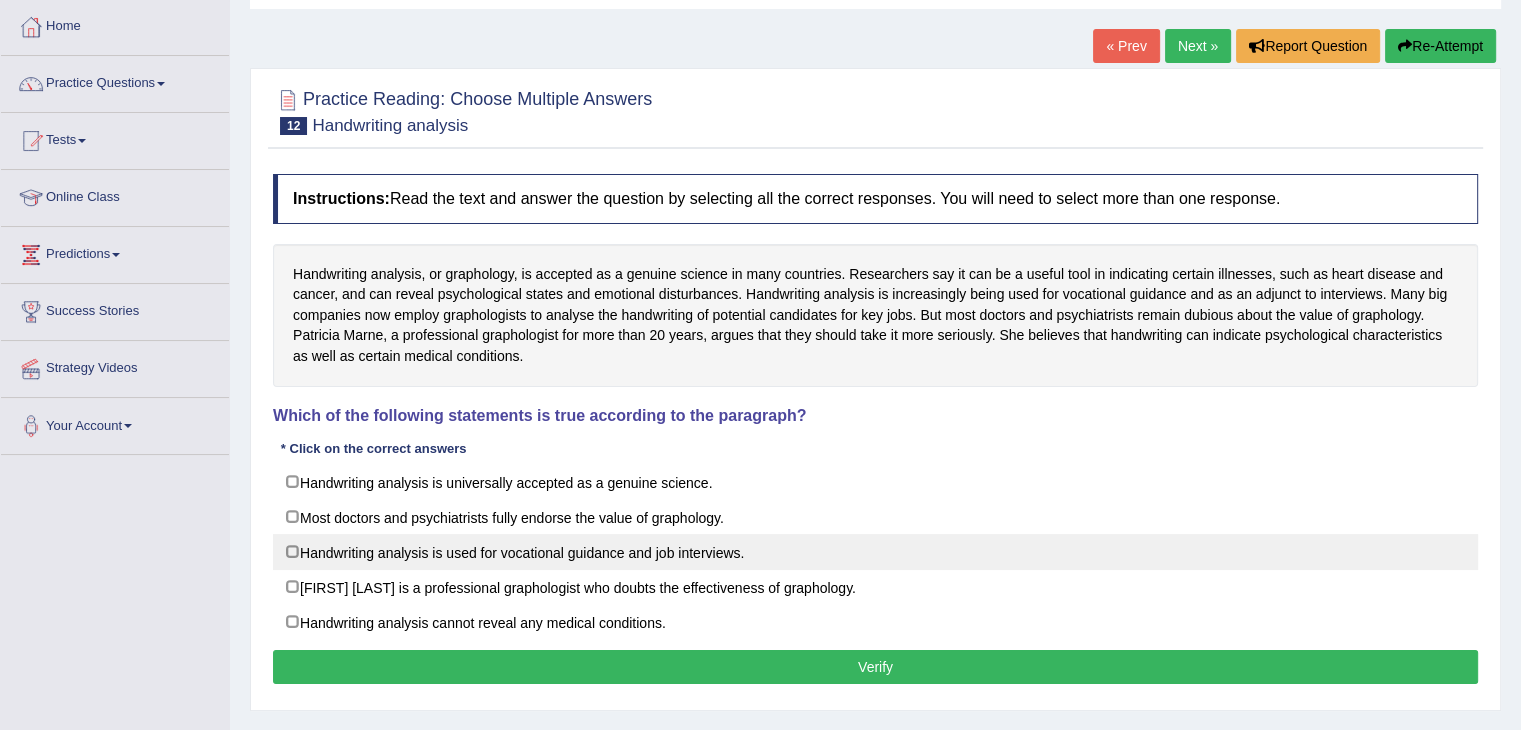 click on "Handwriting analysis is used for vocational guidance and job interviews." at bounding box center [875, 552] 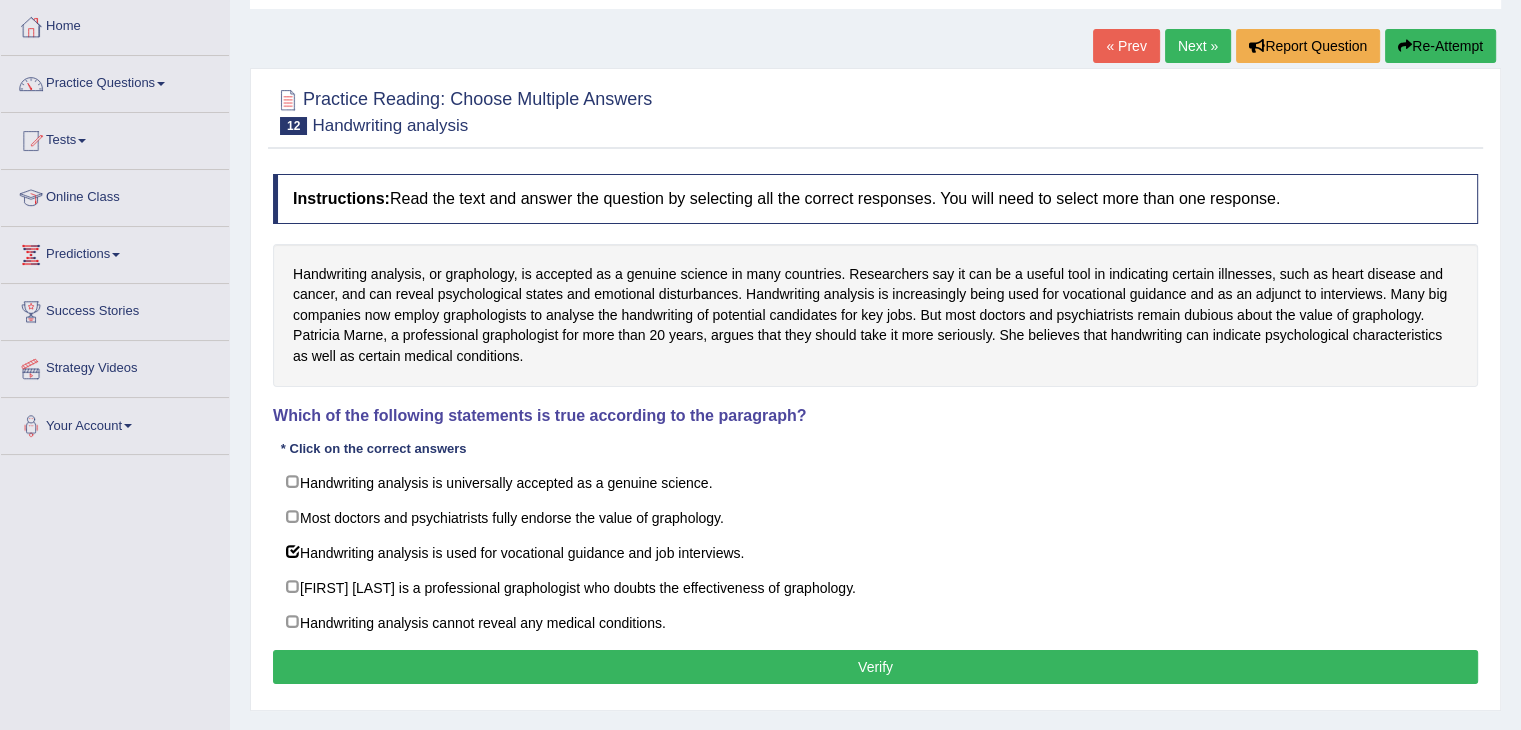 click on "Verify" at bounding box center [875, 667] 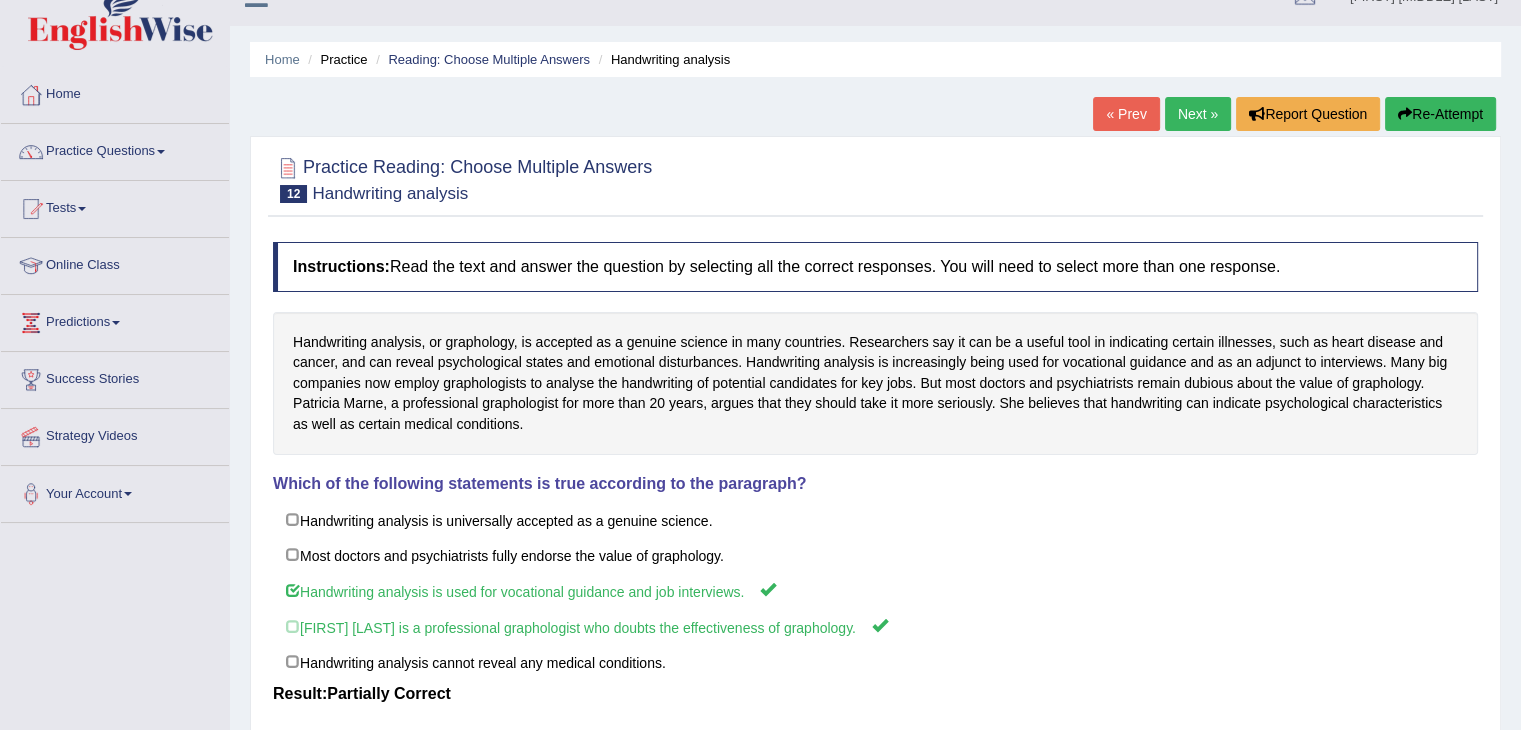 scroll, scrollTop: 0, scrollLeft: 0, axis: both 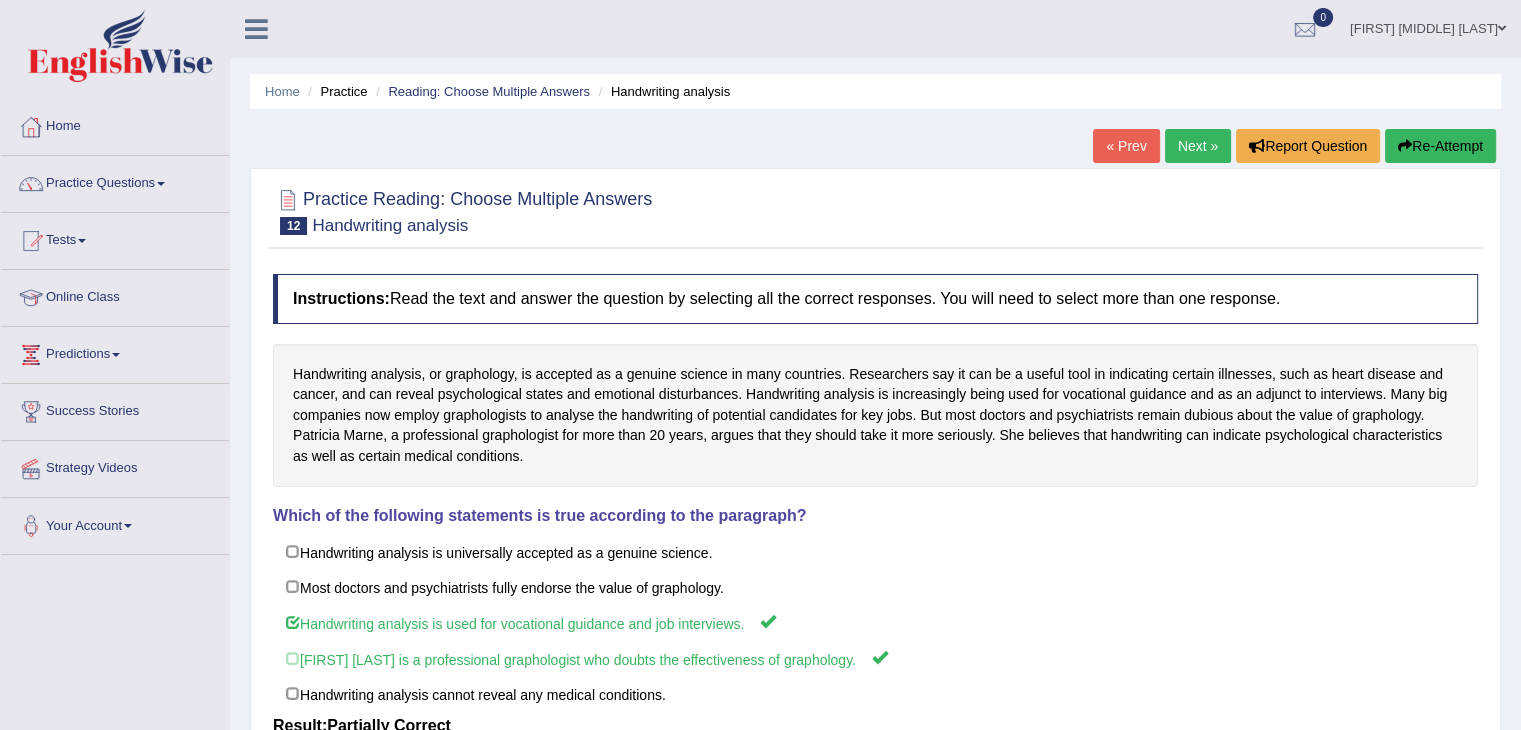 click on "Next »" at bounding box center [1198, 146] 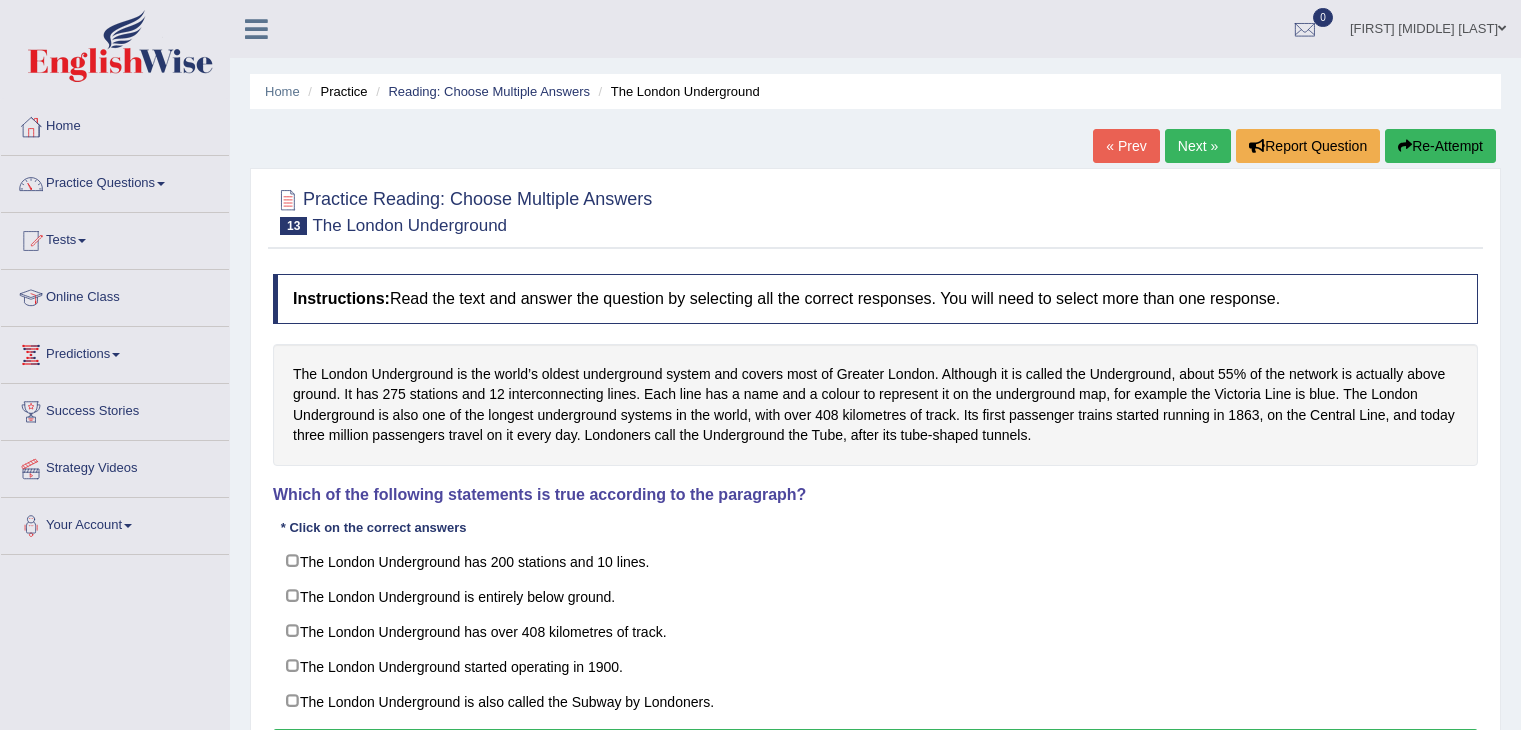 scroll, scrollTop: 0, scrollLeft: 0, axis: both 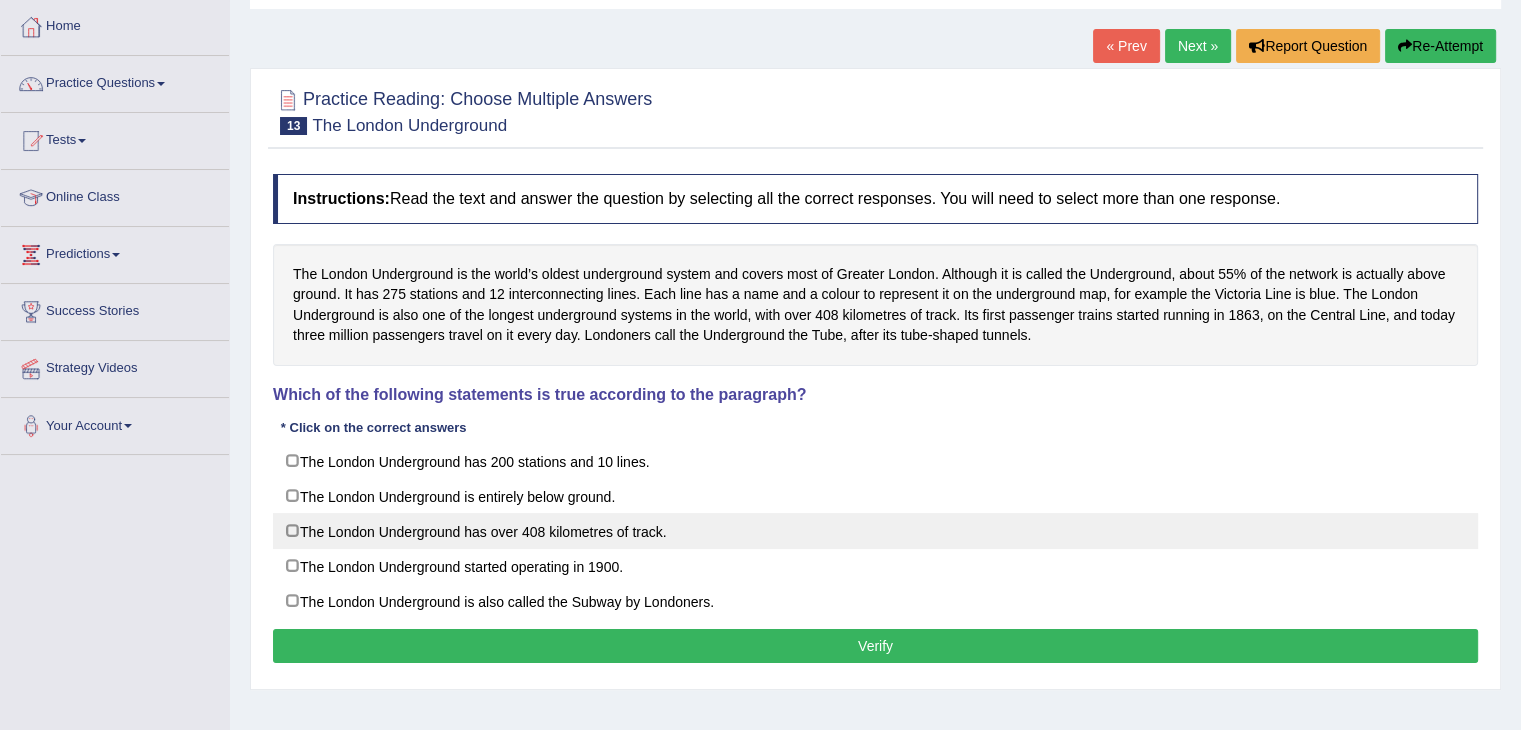 click on "The London Underground has over 408 kilometres of track." at bounding box center (875, 531) 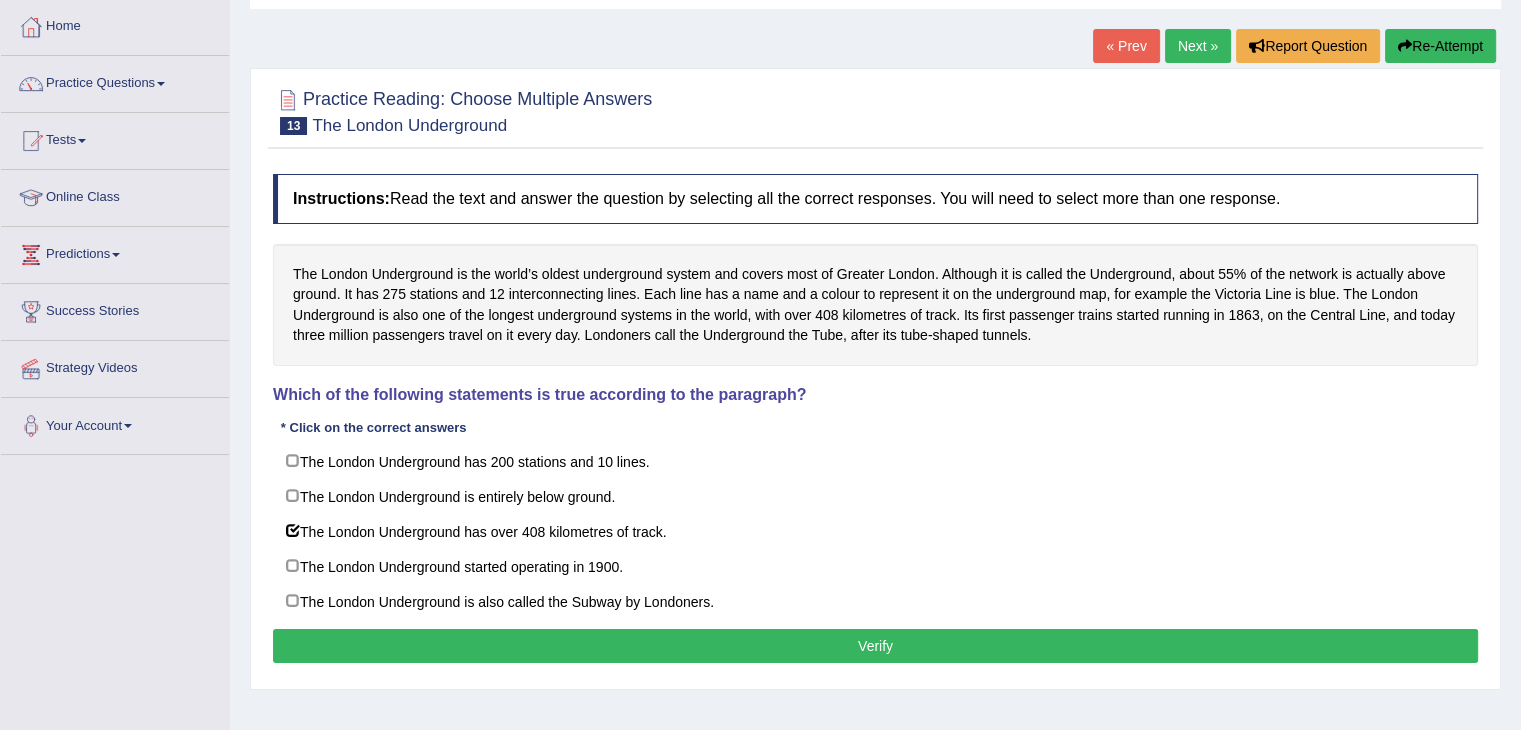 click on "Verify" at bounding box center (875, 646) 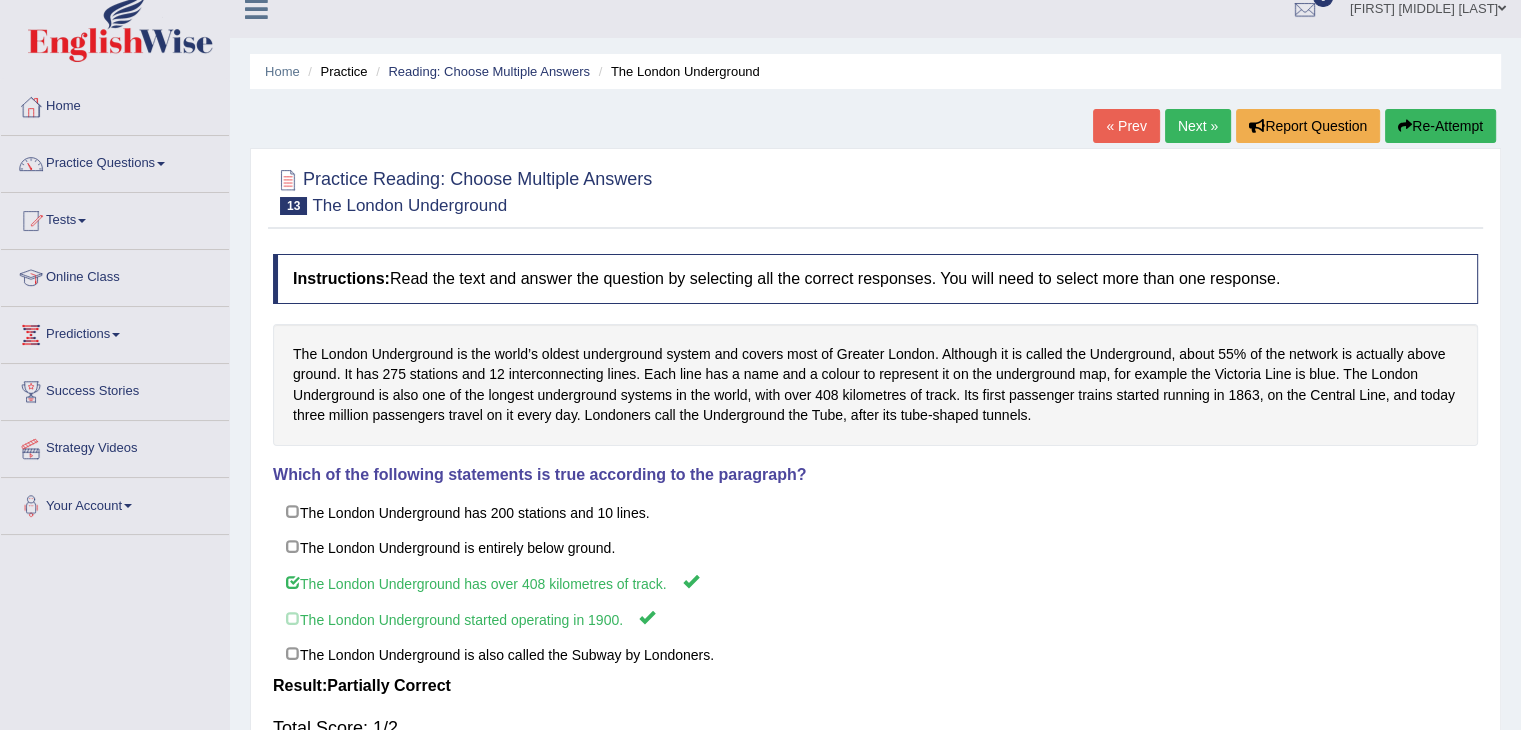 scroll, scrollTop: 0, scrollLeft: 0, axis: both 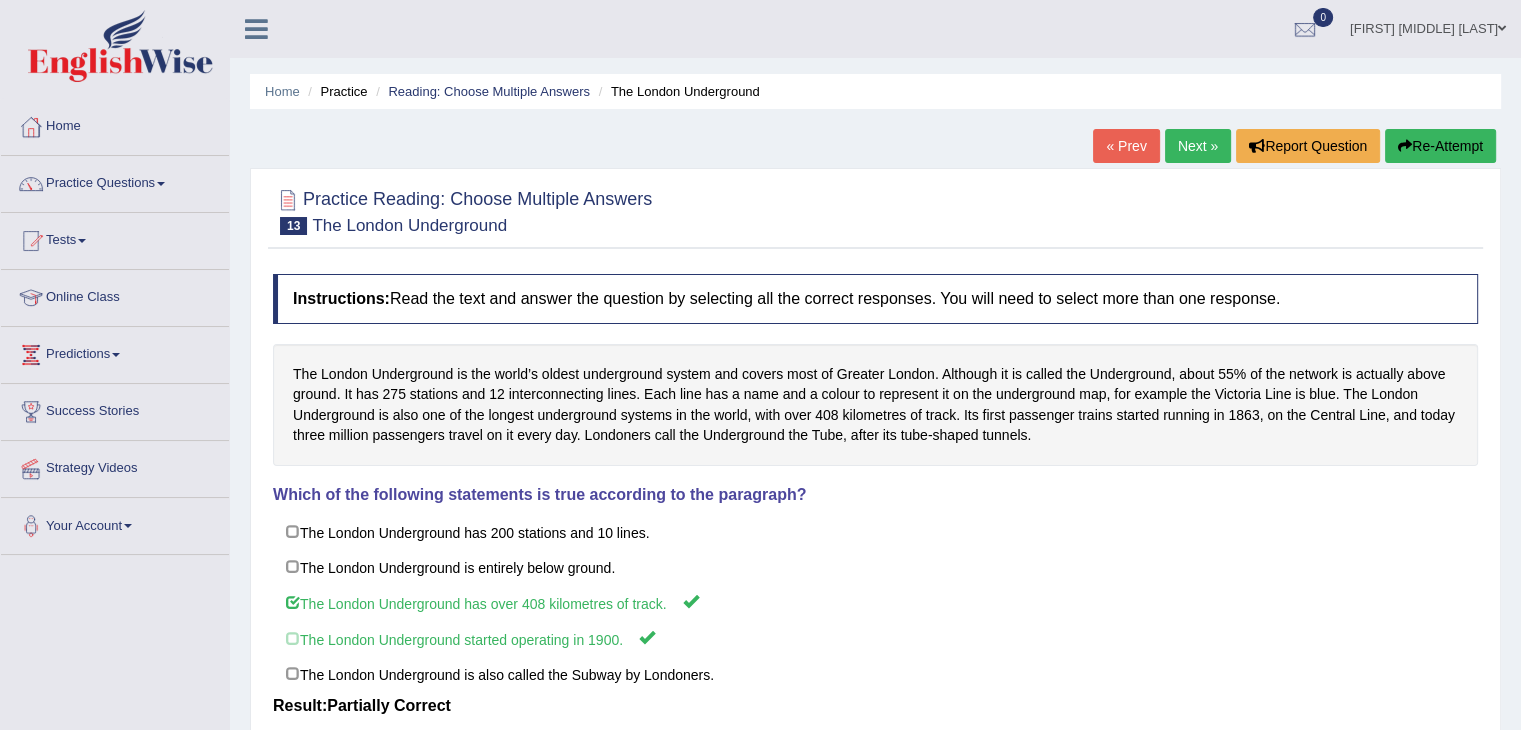click on "Next »" at bounding box center (1198, 146) 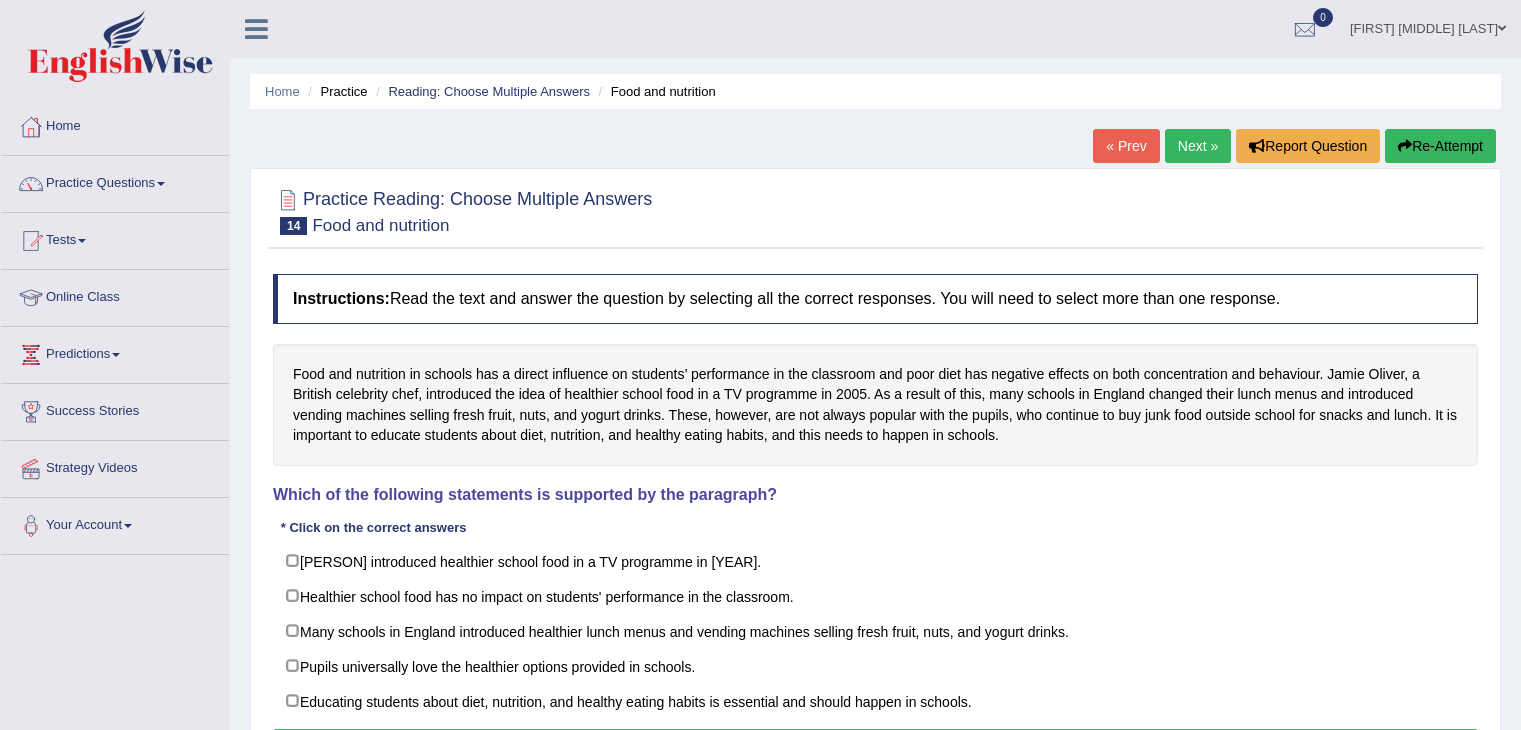 scroll, scrollTop: 0, scrollLeft: 0, axis: both 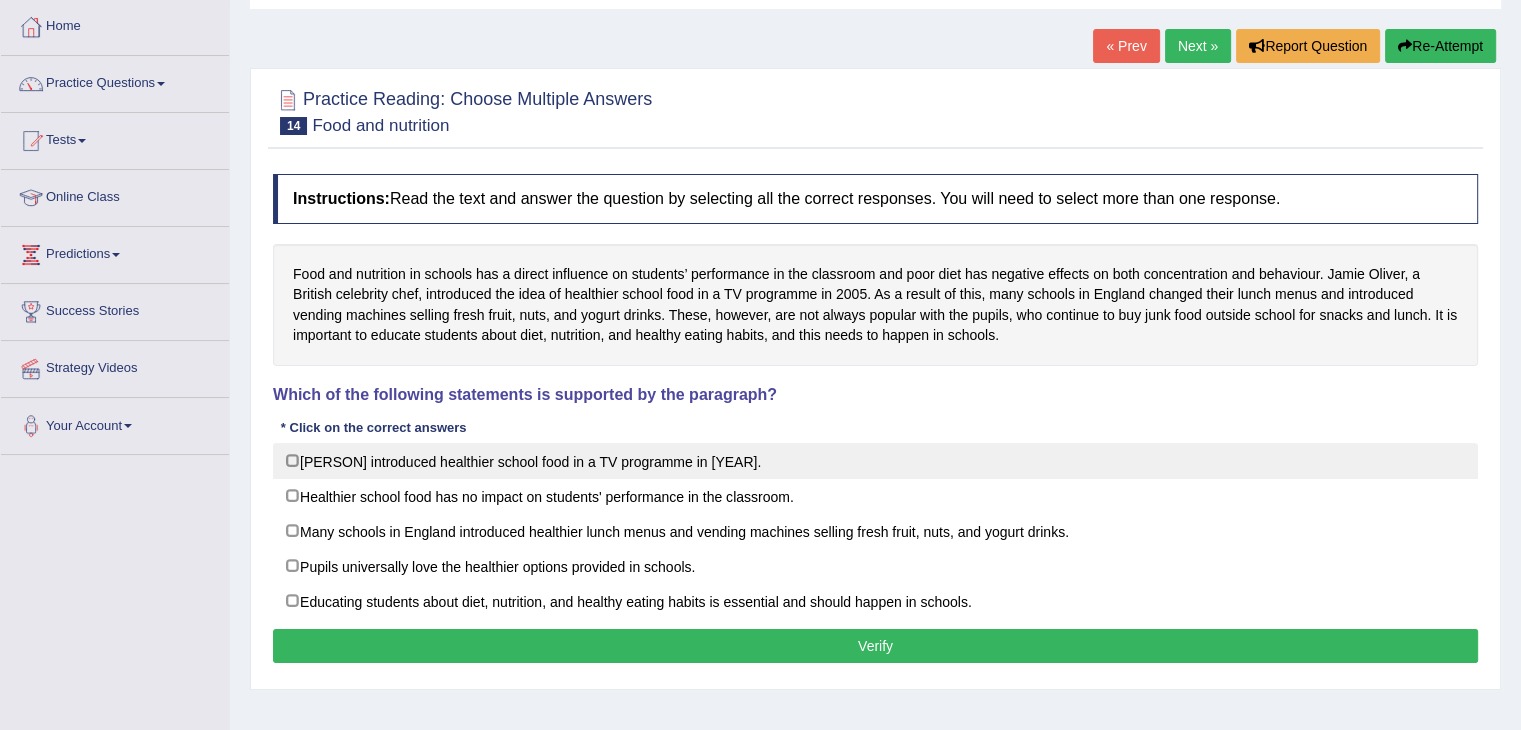 click on "Jamie Oliver introduced healthier school food in a TV programme in 2010." at bounding box center [875, 461] 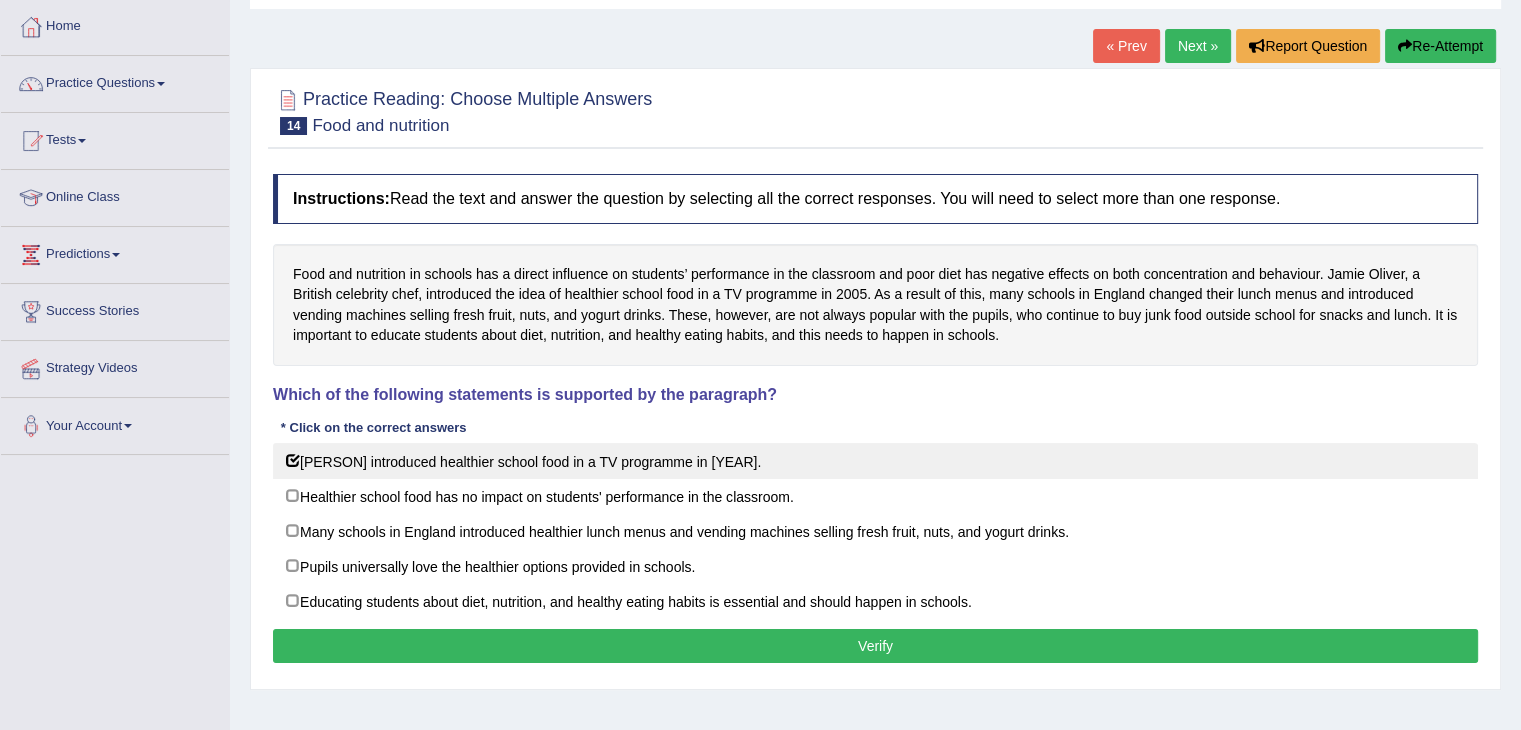 click on "Jamie Oliver introduced healthier school food in a TV programme in 2010." at bounding box center [875, 461] 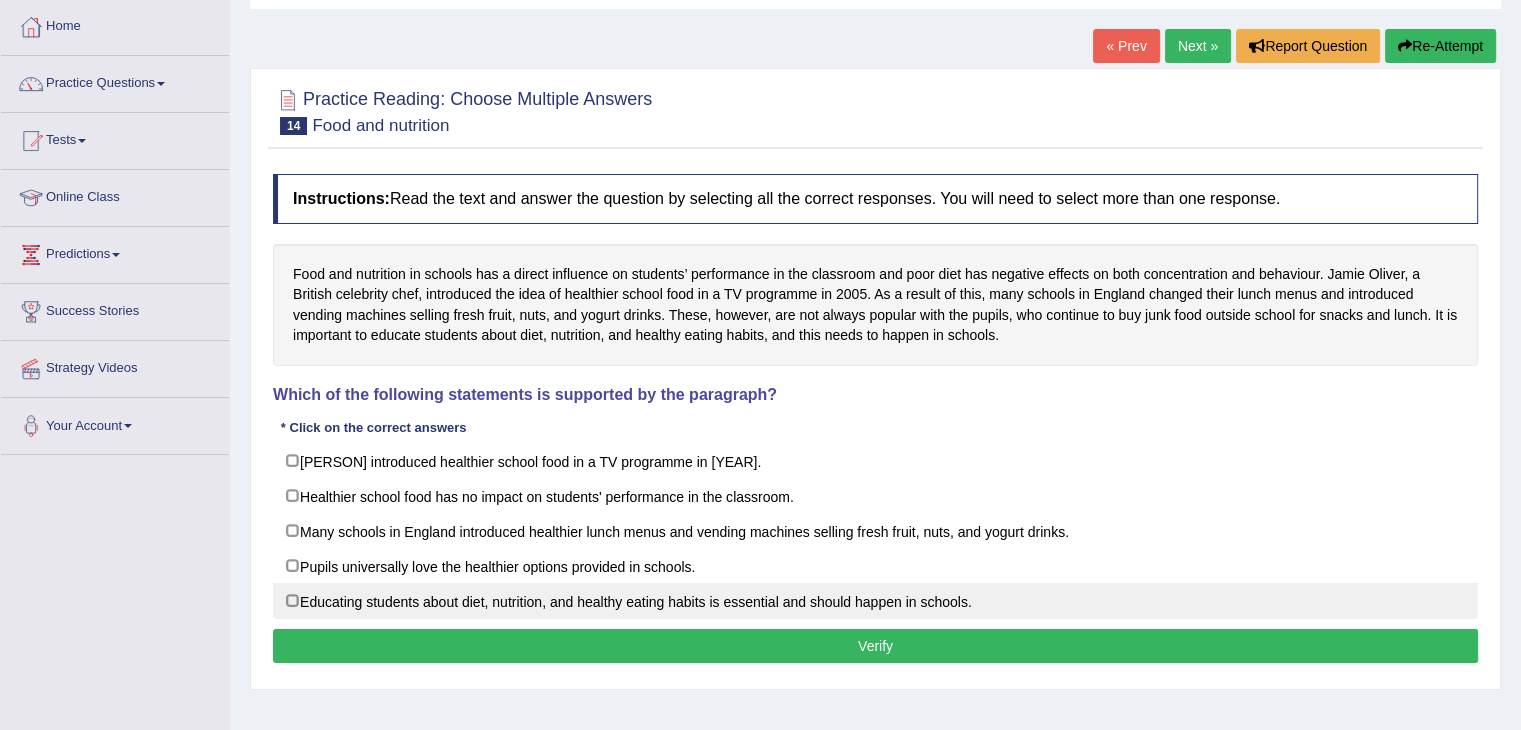 click on "Educating students about diet, nutrition, and healthy eating habits is essential and should happen in schools." at bounding box center (875, 601) 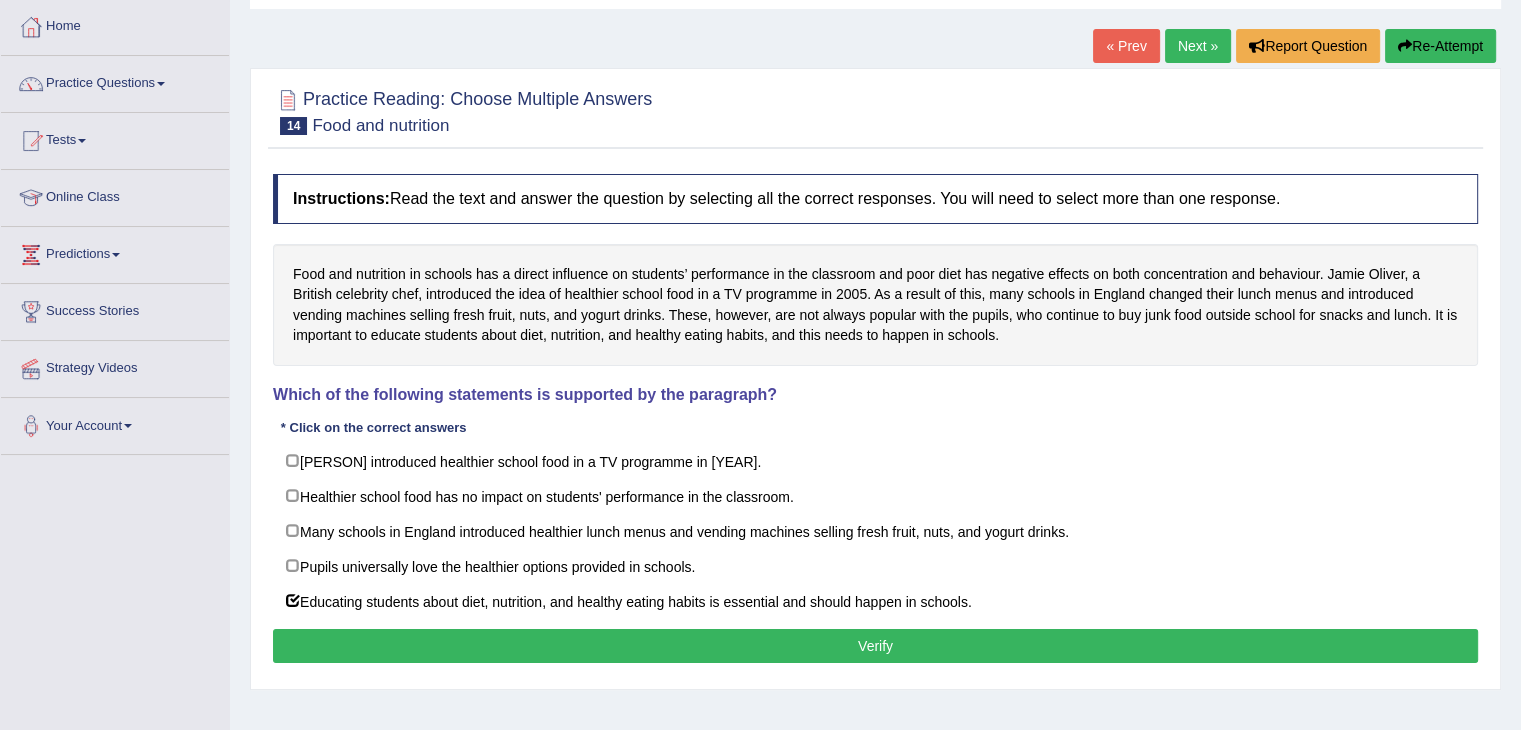 click on "Verify" at bounding box center [875, 646] 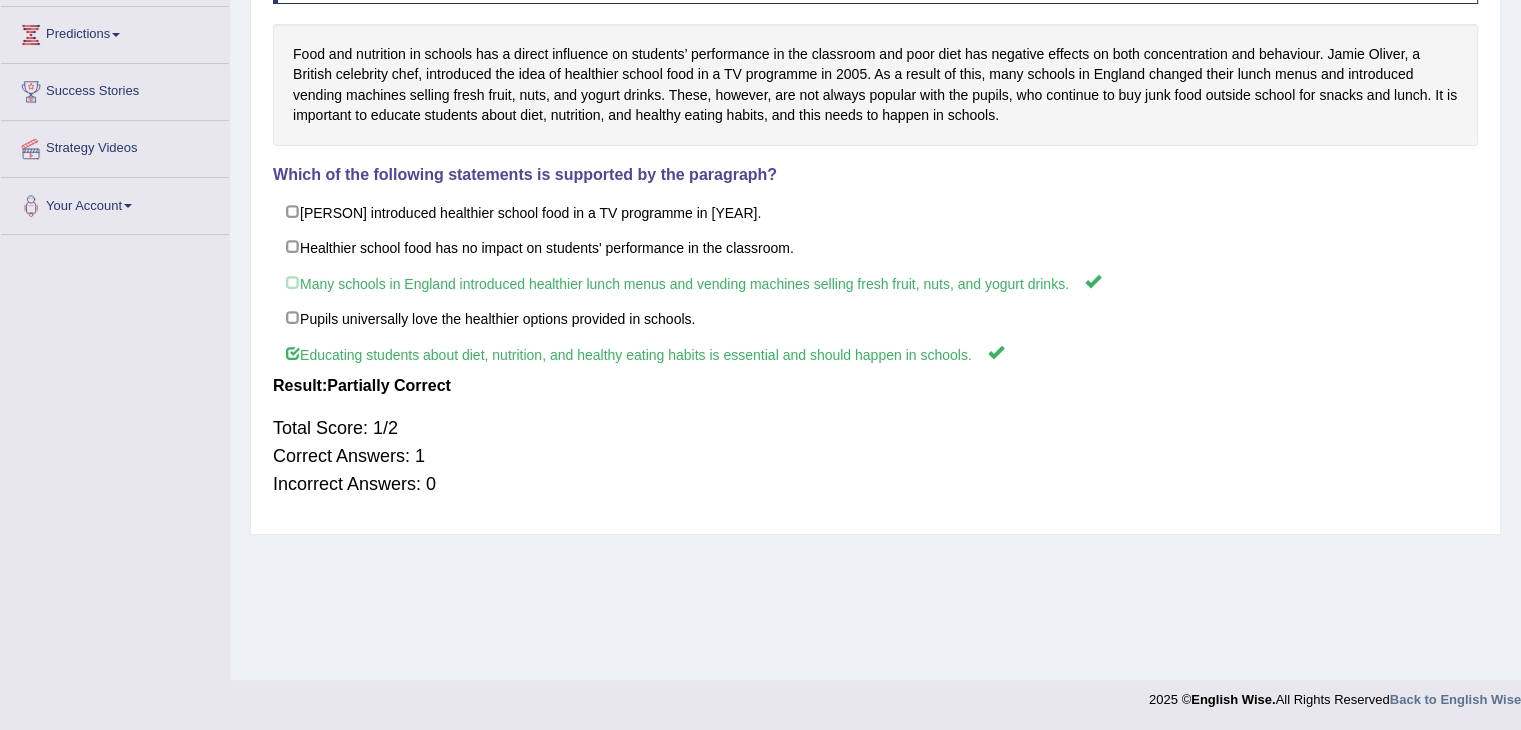 scroll, scrollTop: 0, scrollLeft: 0, axis: both 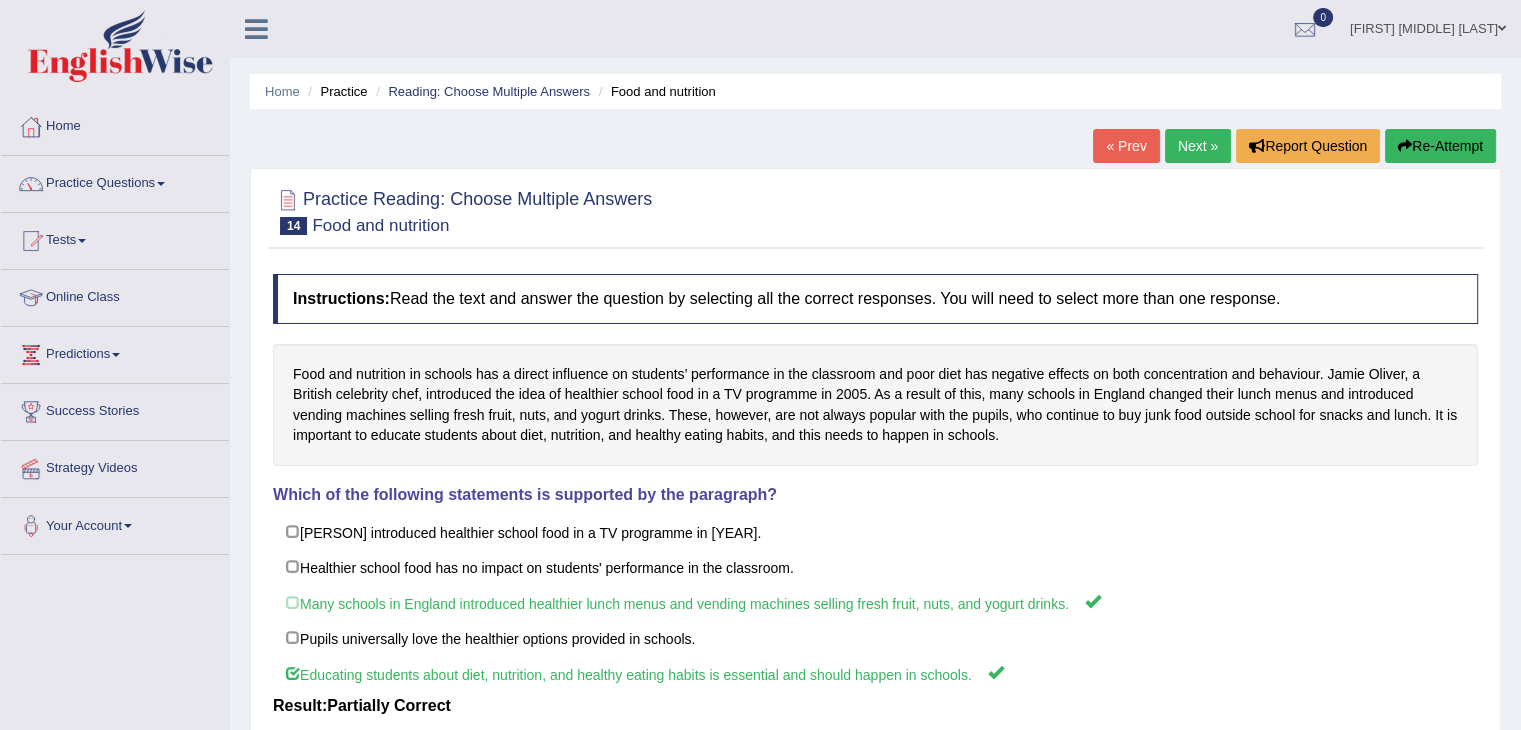 click on "Next »" at bounding box center (1198, 146) 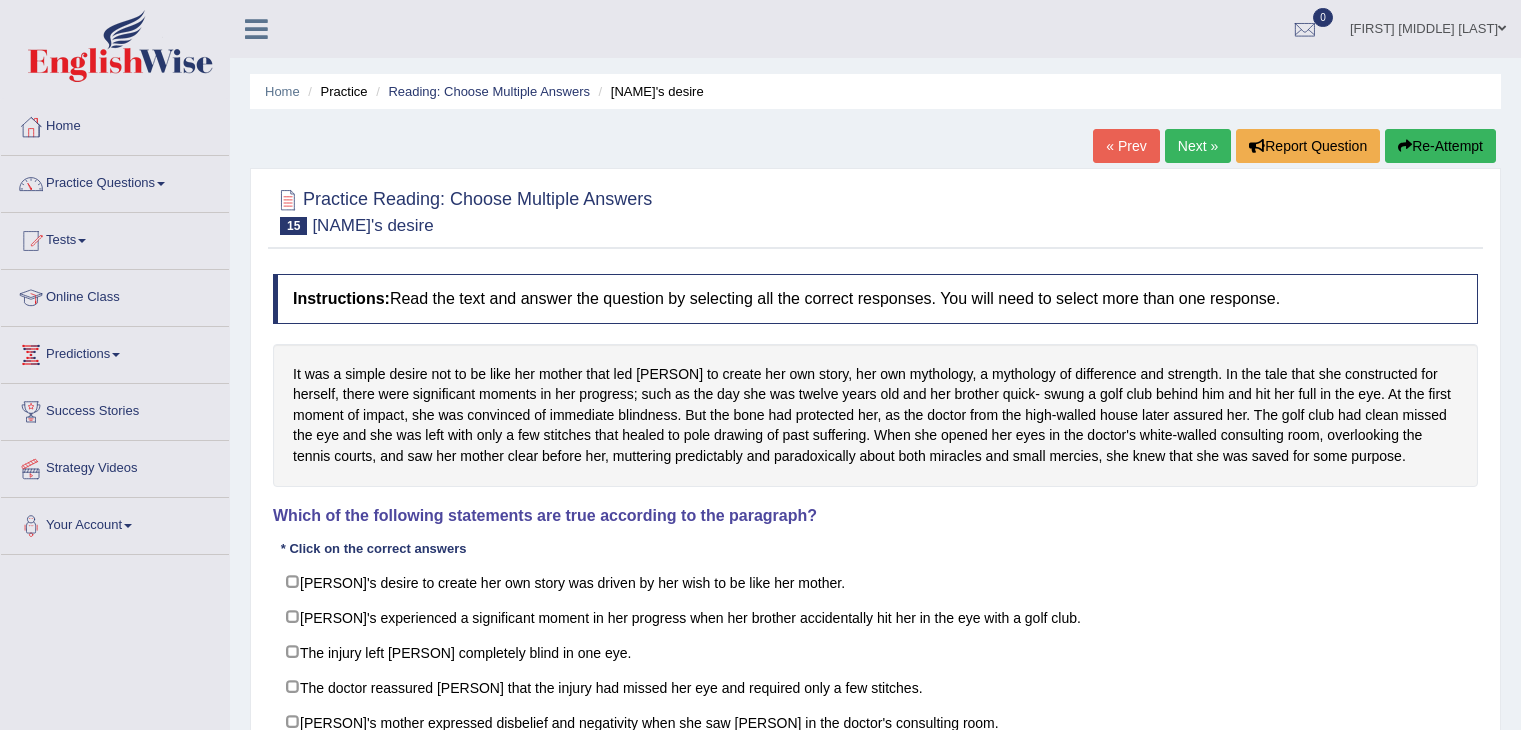 scroll, scrollTop: 0, scrollLeft: 0, axis: both 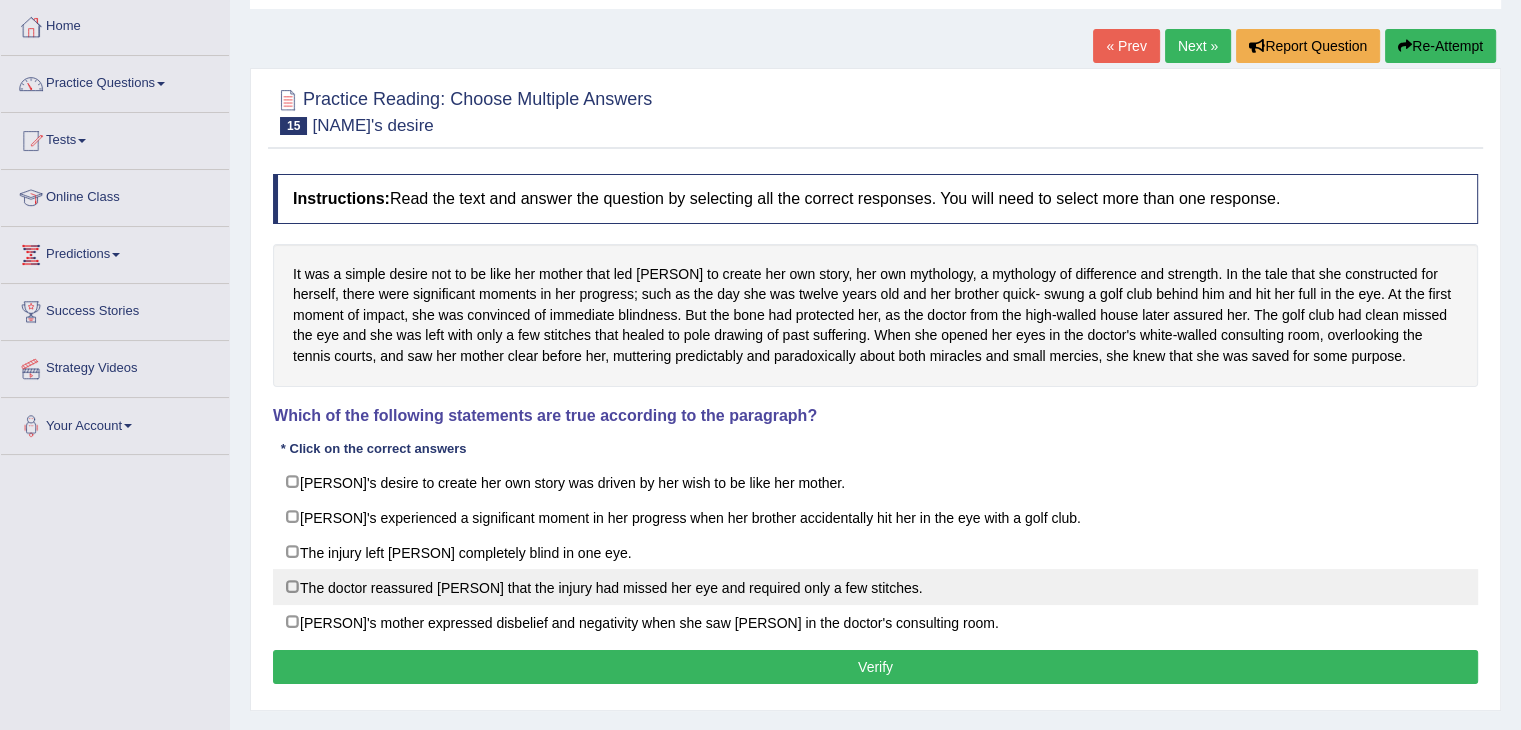 click on "The doctor reassured [PERSON] that the injury had missed her eye and required only a few stitches." at bounding box center [875, 587] 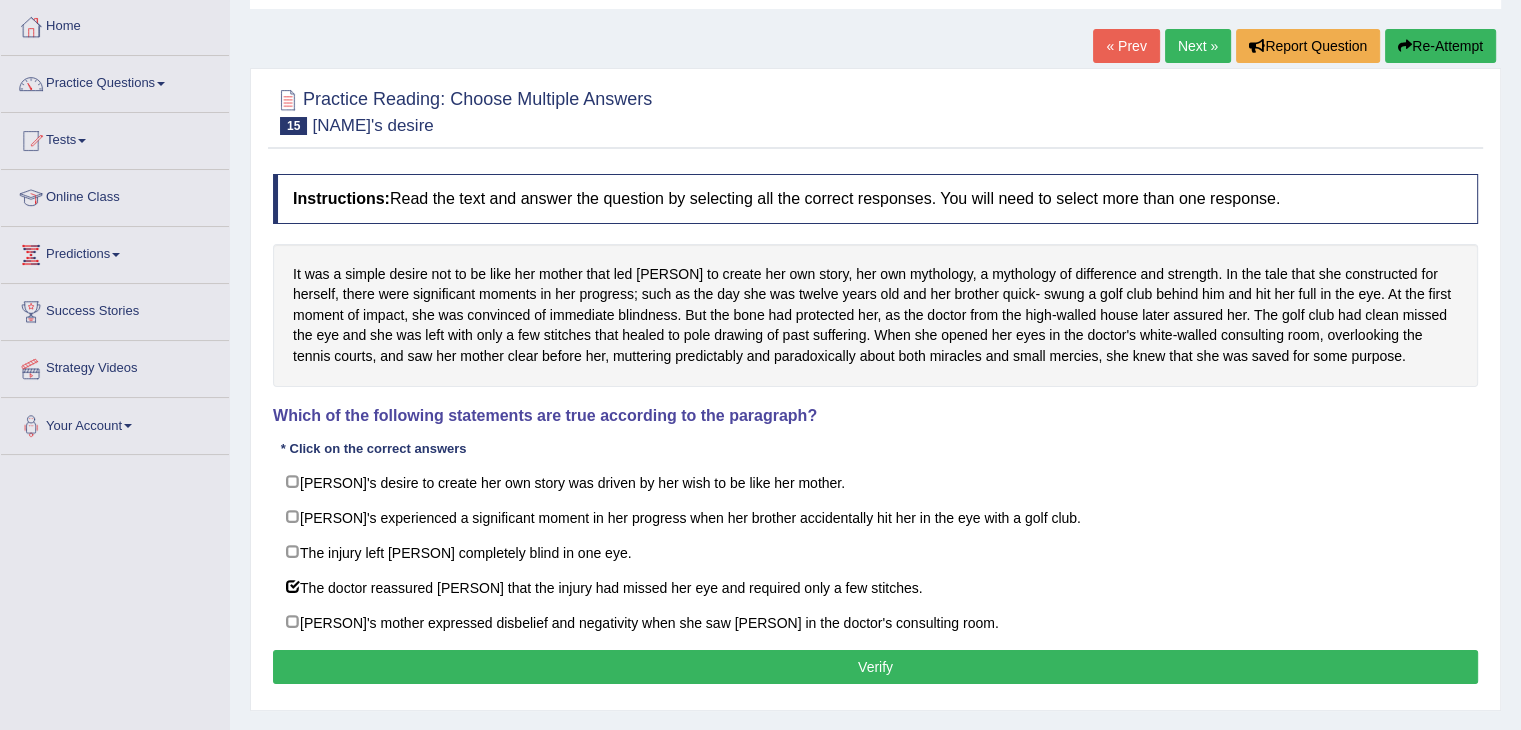 click on "Verify" at bounding box center (875, 667) 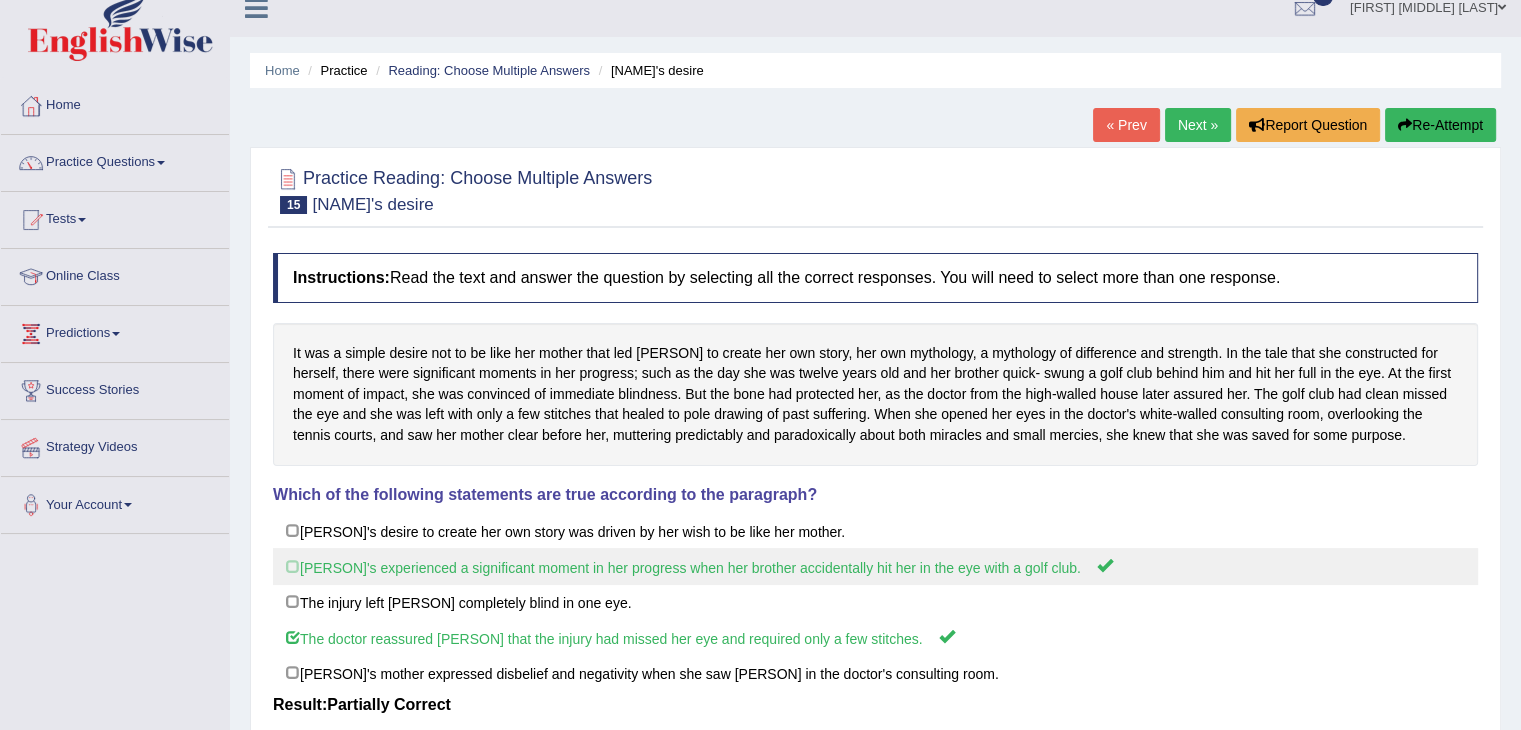 scroll, scrollTop: 0, scrollLeft: 0, axis: both 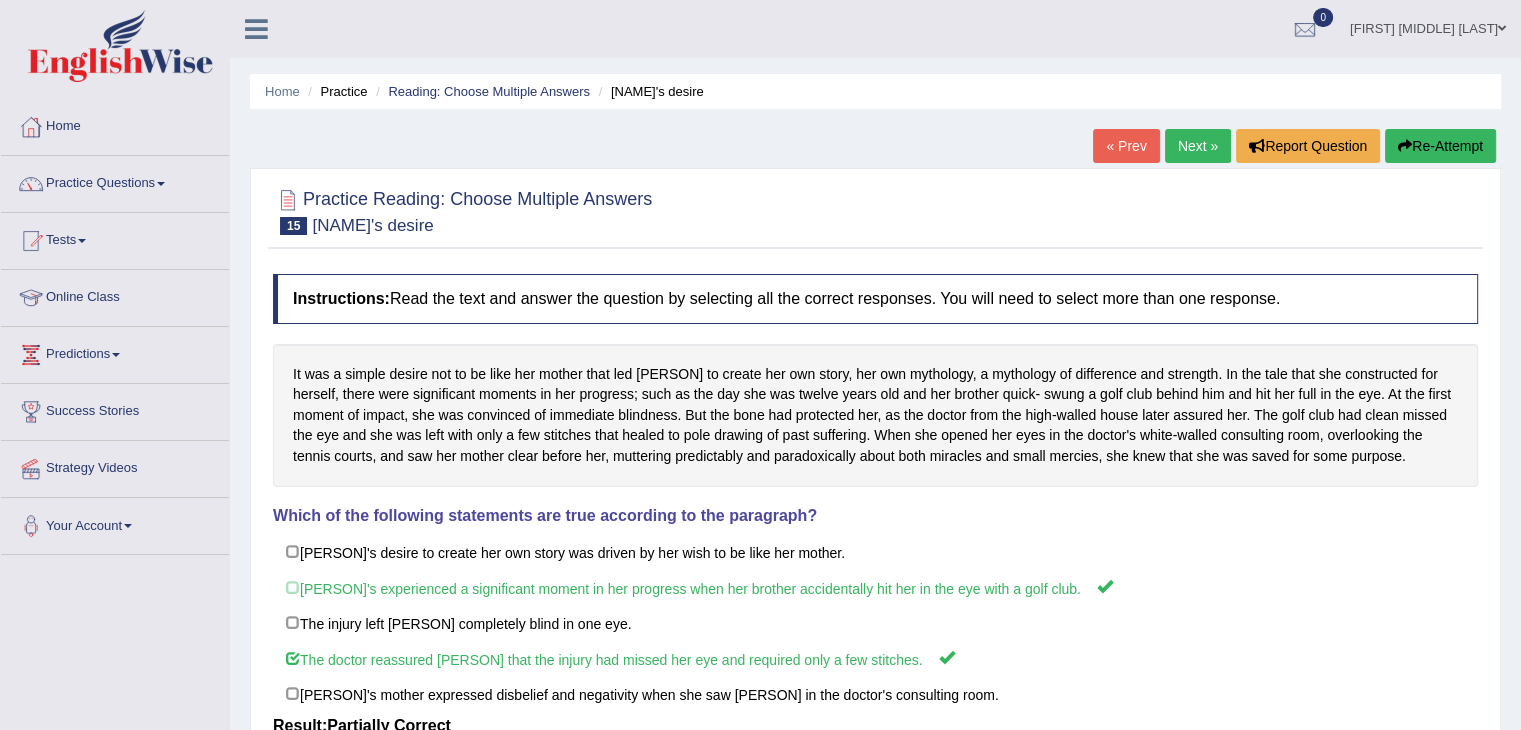 click on "Next »" at bounding box center (1198, 146) 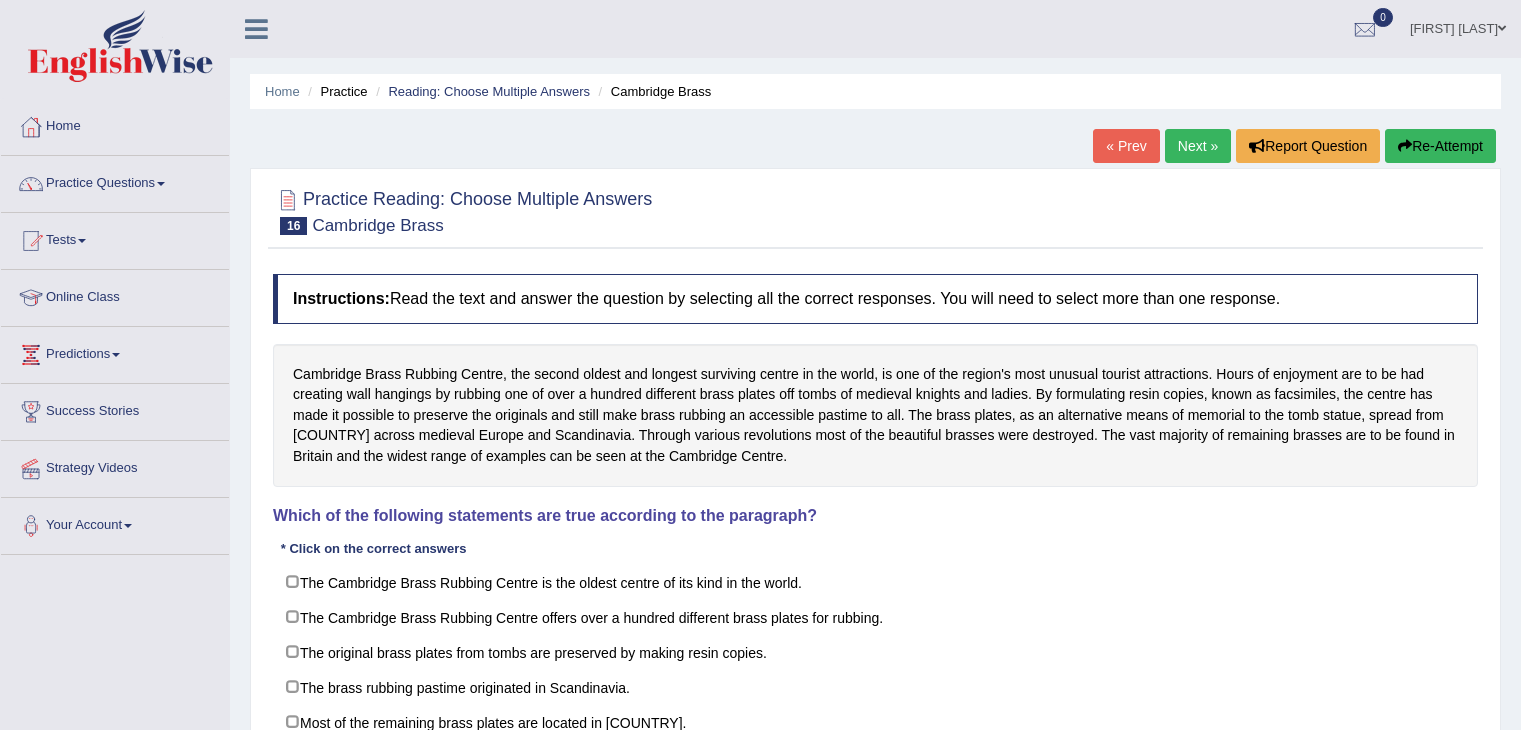scroll, scrollTop: 0, scrollLeft: 0, axis: both 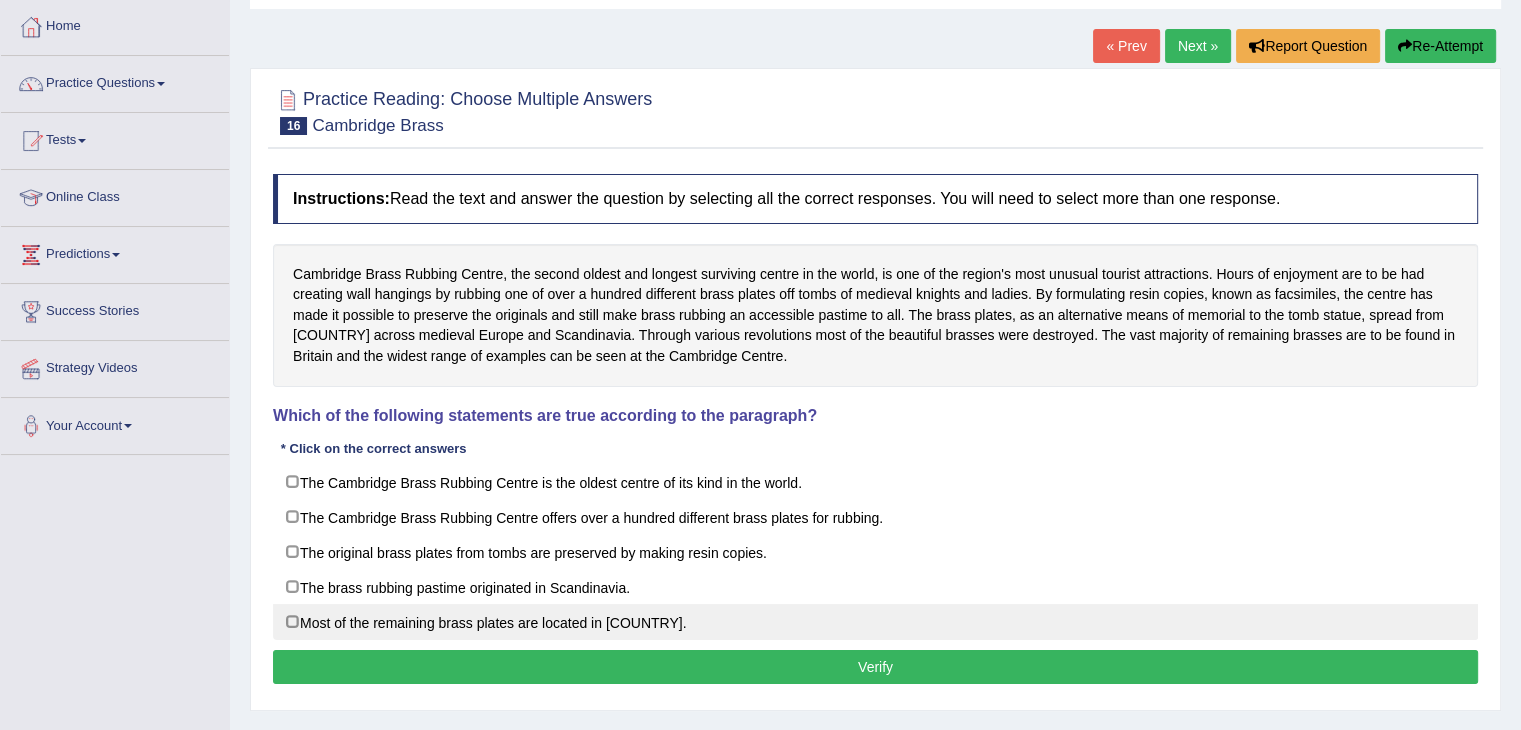 click on "Most of the remaining brass plates are located in [COUNTRY]." at bounding box center [875, 622] 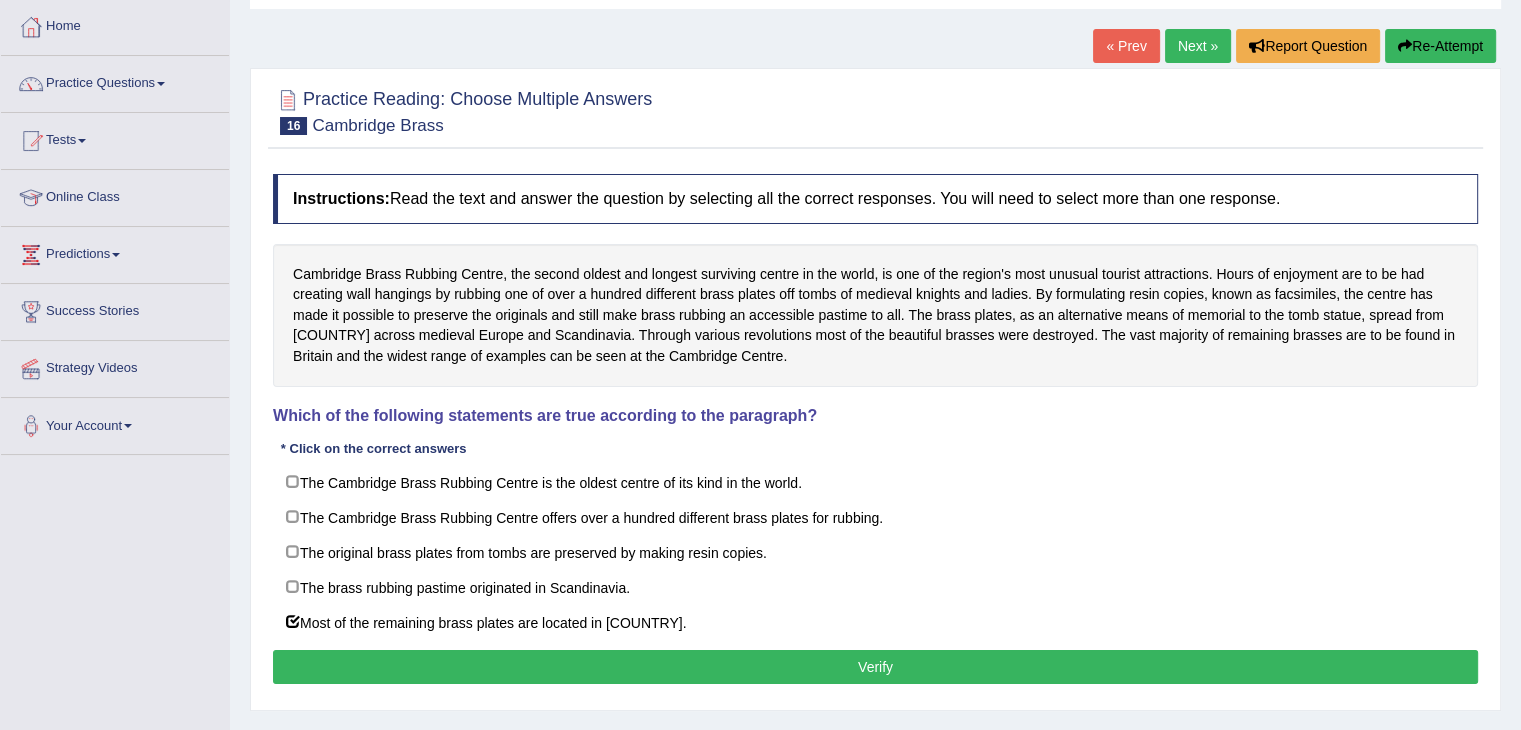 click on "Verify" at bounding box center [875, 667] 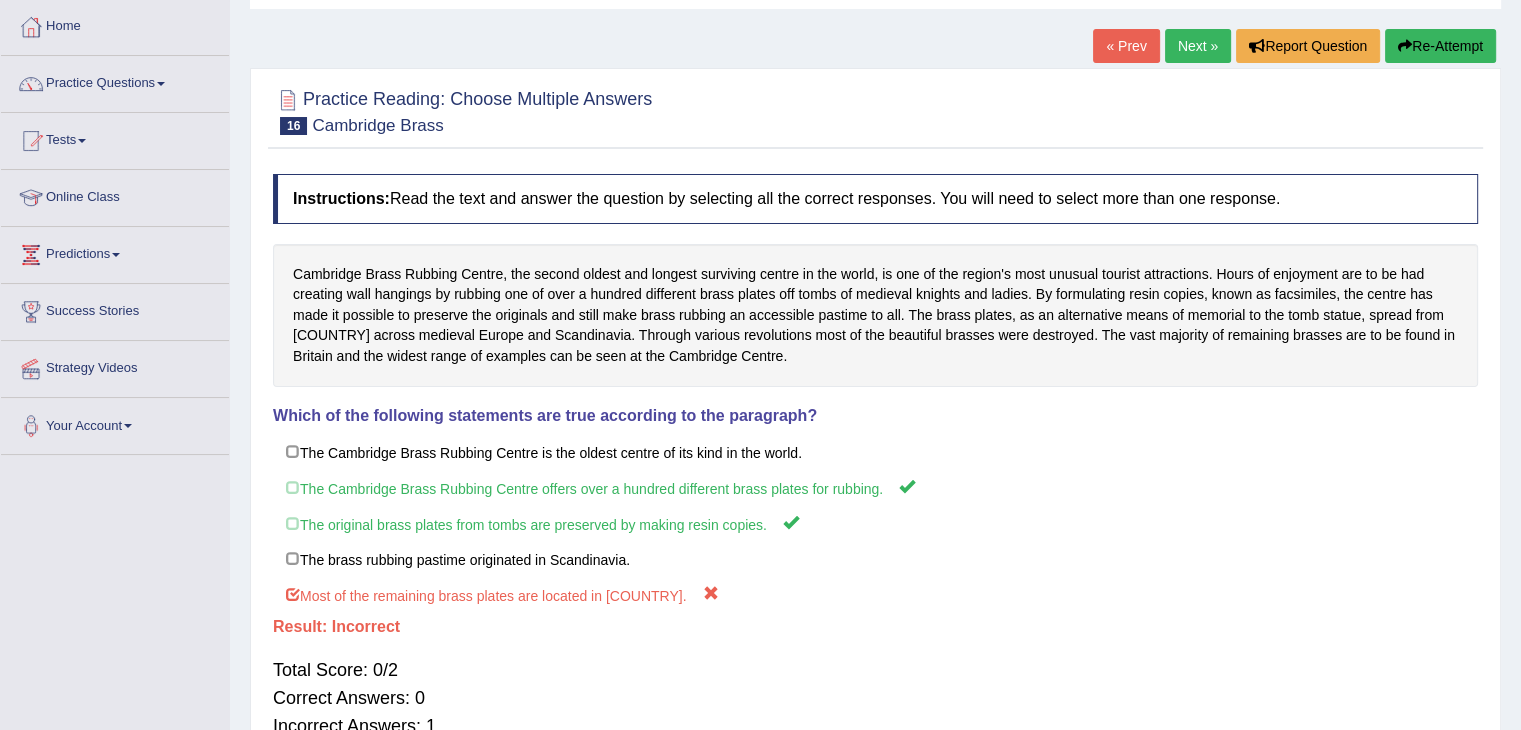 scroll, scrollTop: 0, scrollLeft: 0, axis: both 